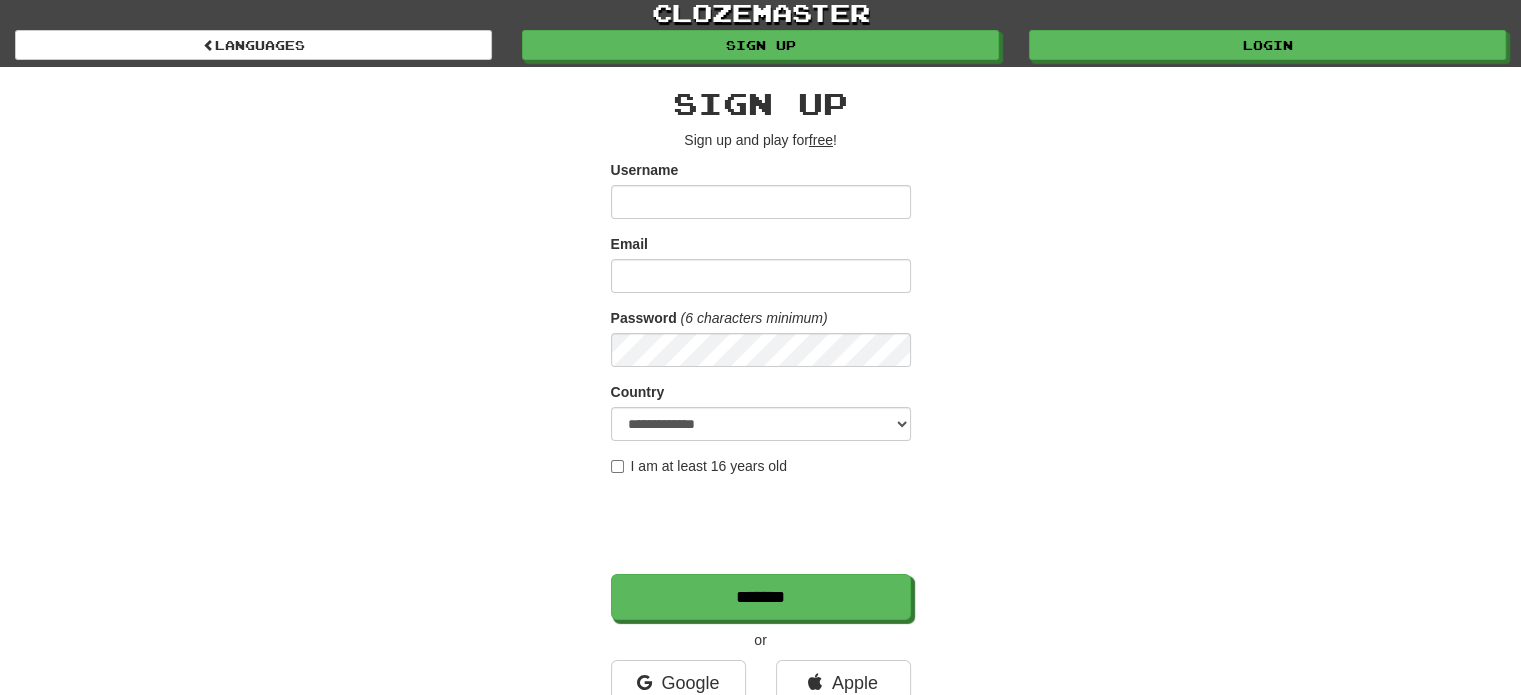 scroll, scrollTop: 0, scrollLeft: 0, axis: both 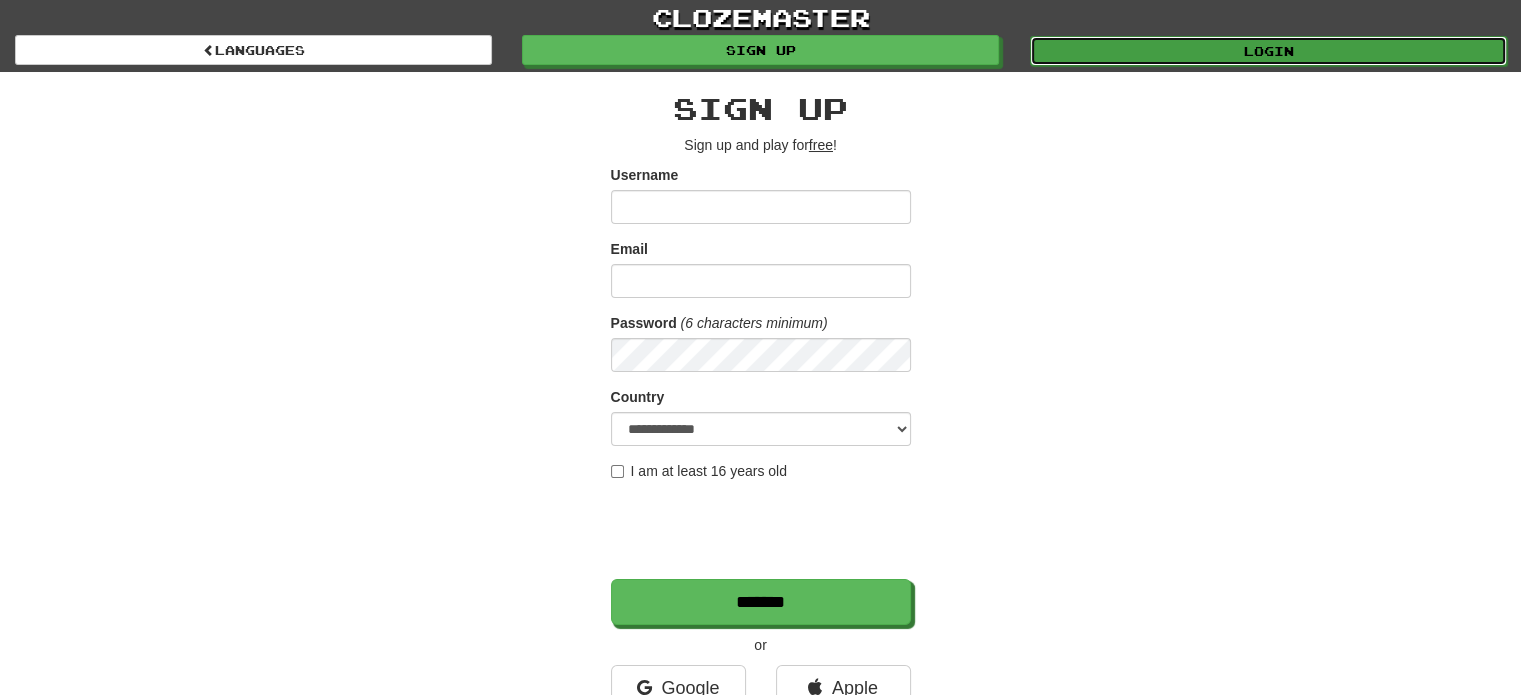 click on "Login" at bounding box center (1268, 51) 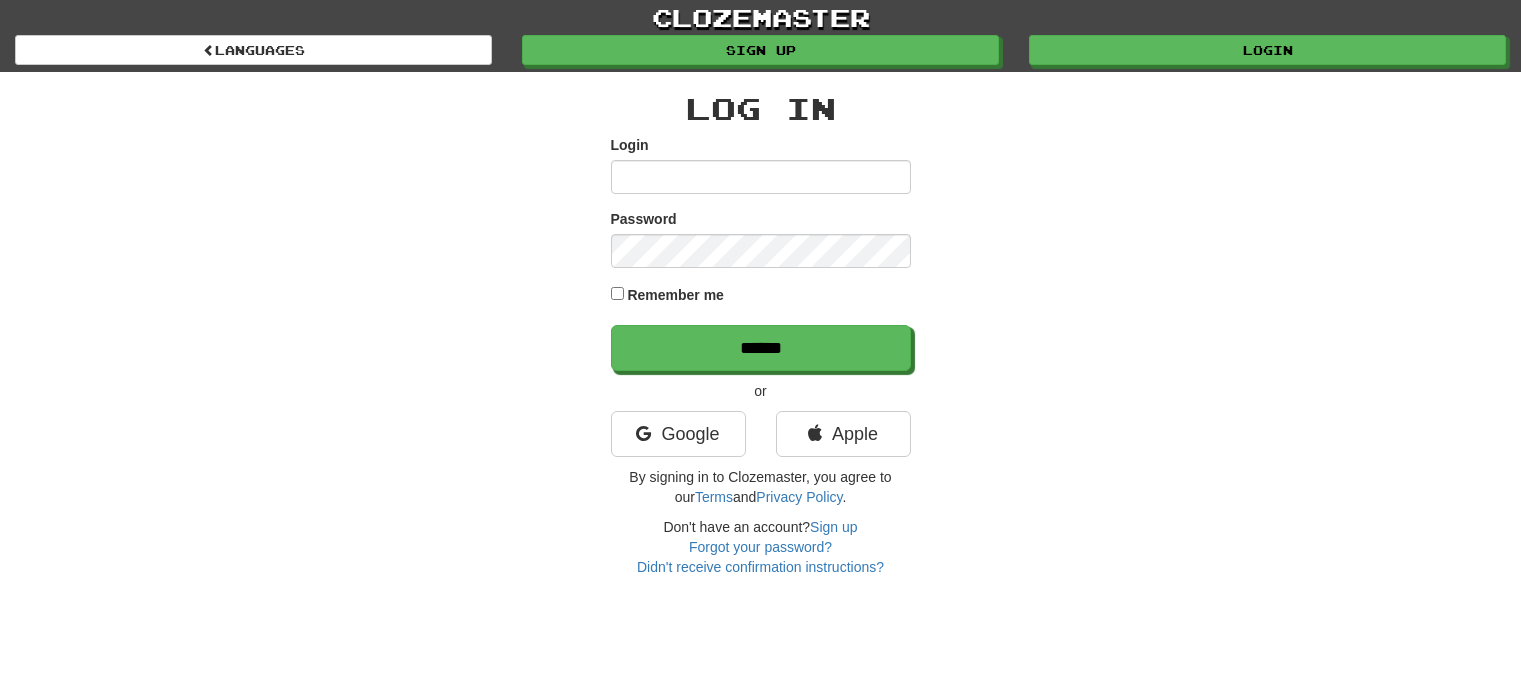 scroll, scrollTop: 0, scrollLeft: 0, axis: both 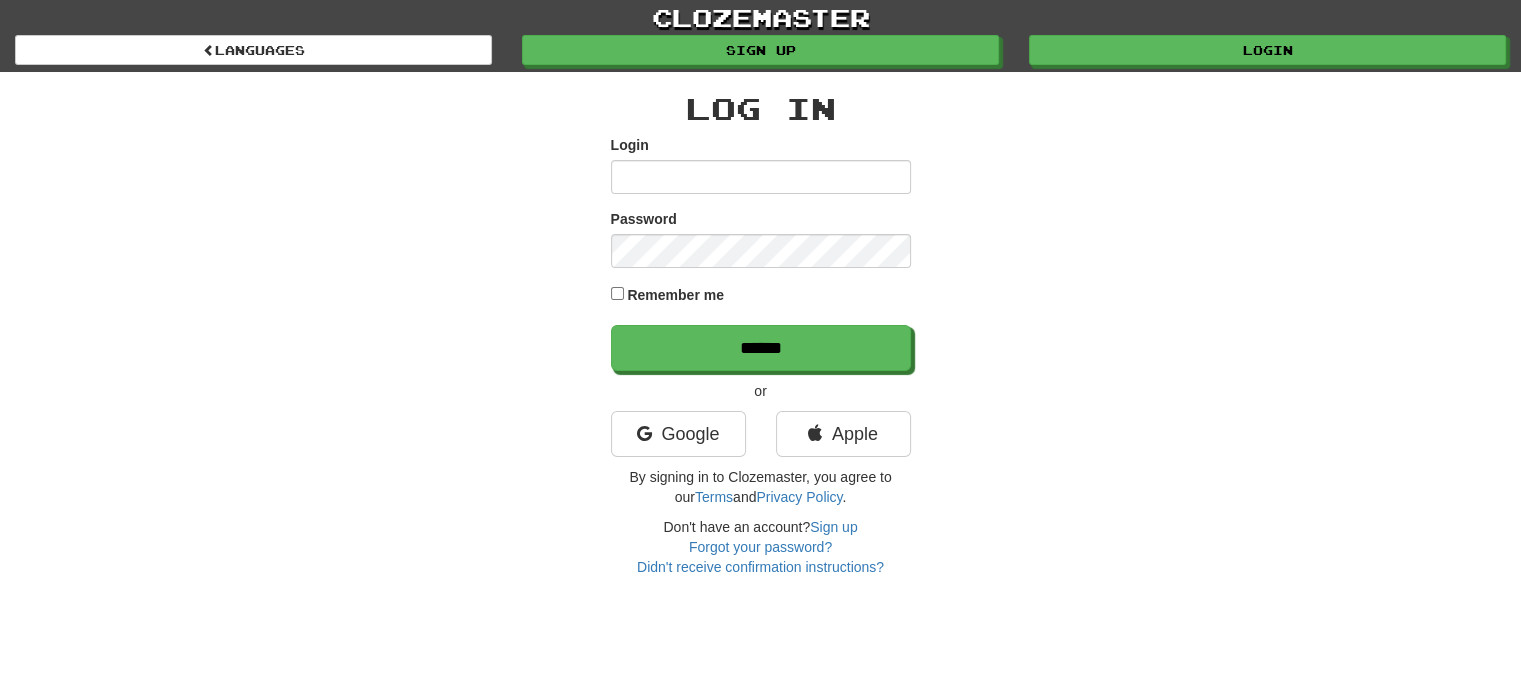 click on "Login" at bounding box center (761, 177) 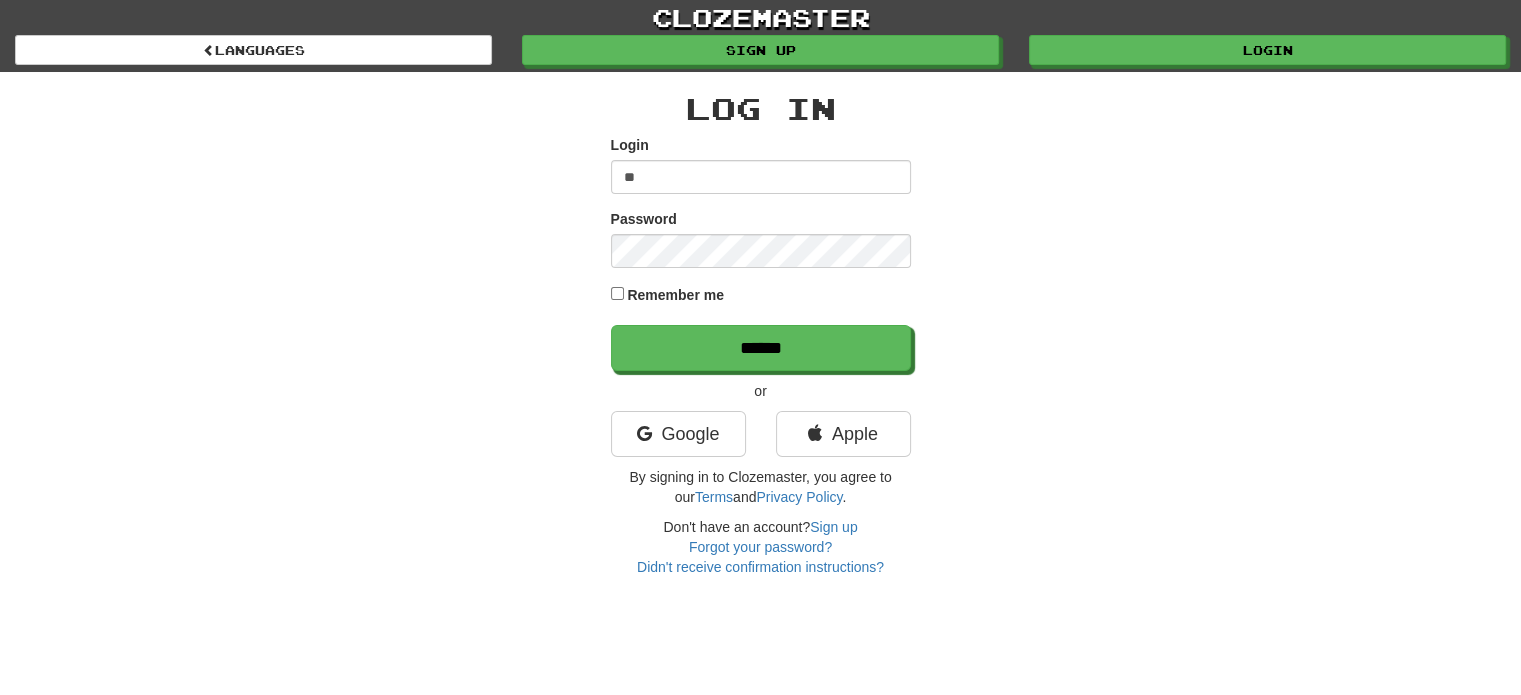 type on "**********" 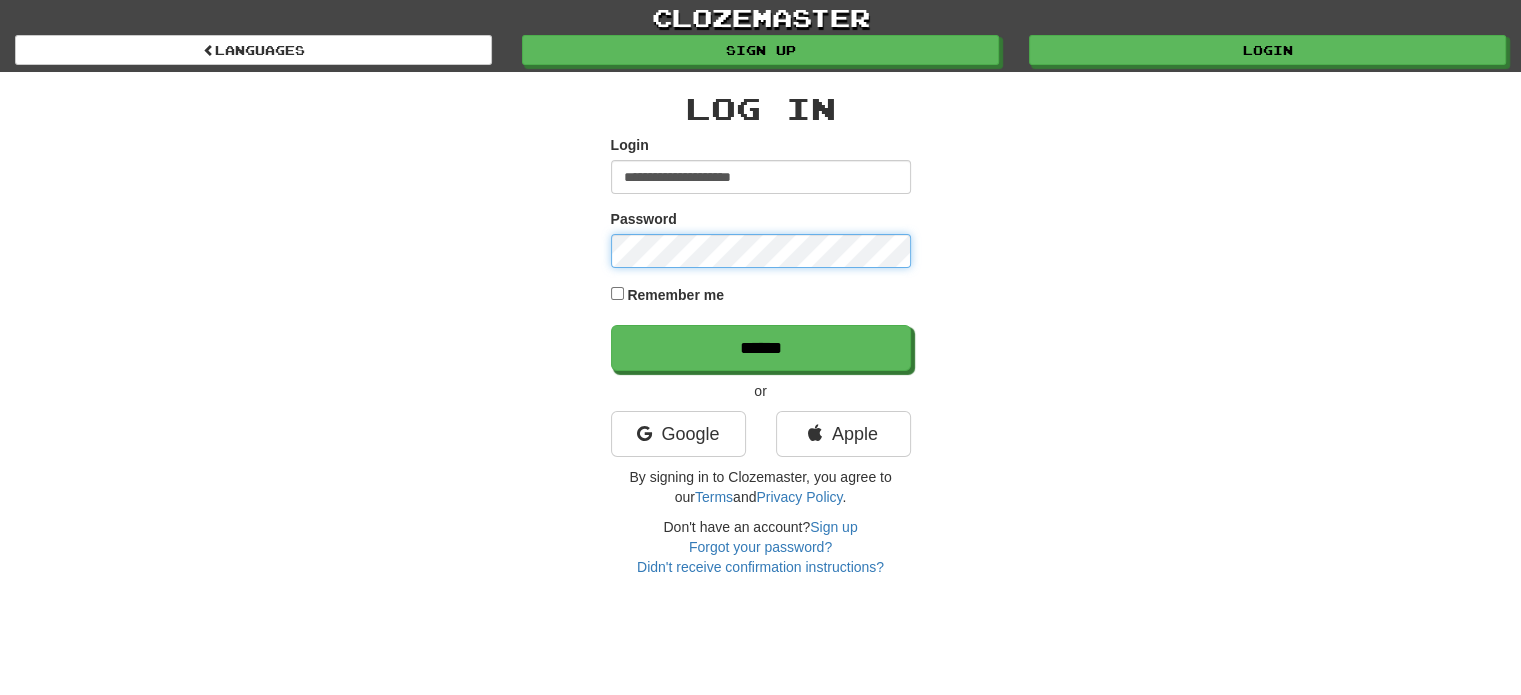 click on "******" at bounding box center (761, 348) 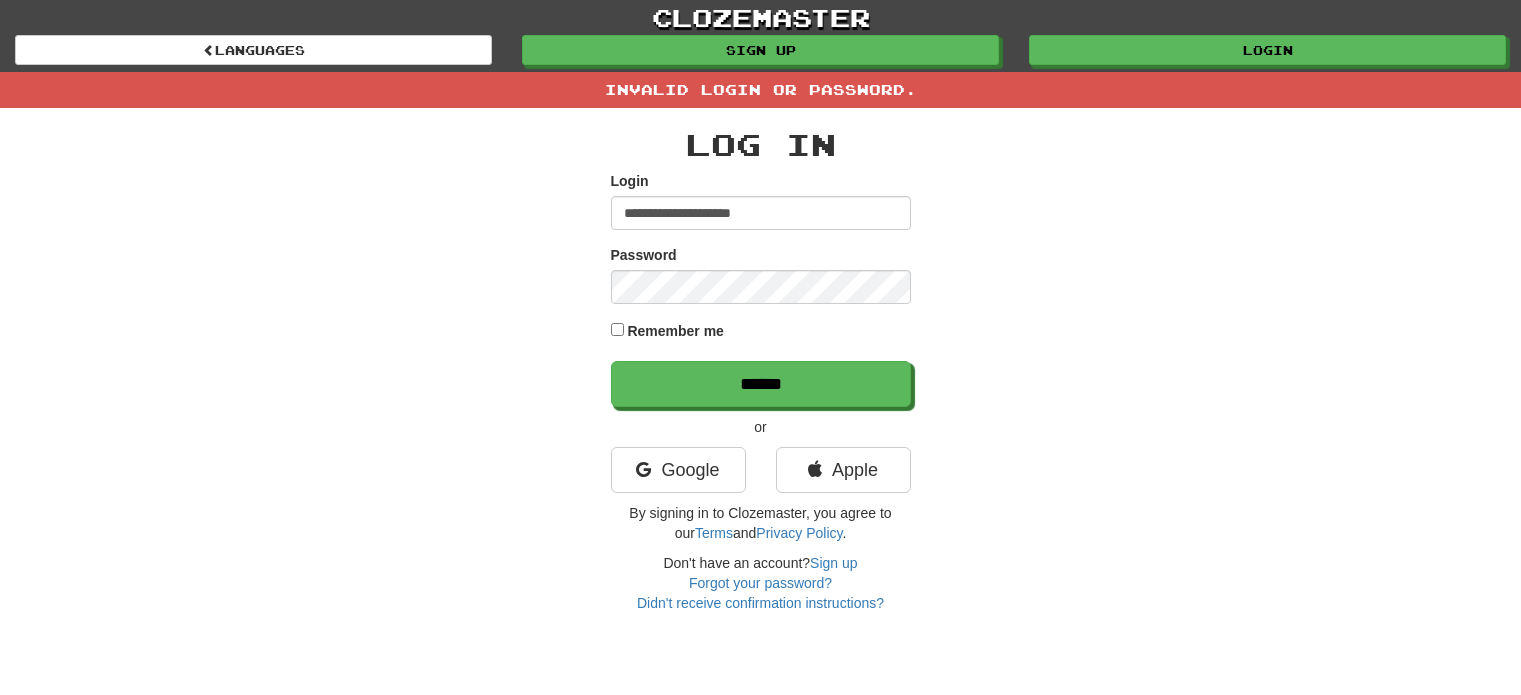 scroll, scrollTop: 0, scrollLeft: 0, axis: both 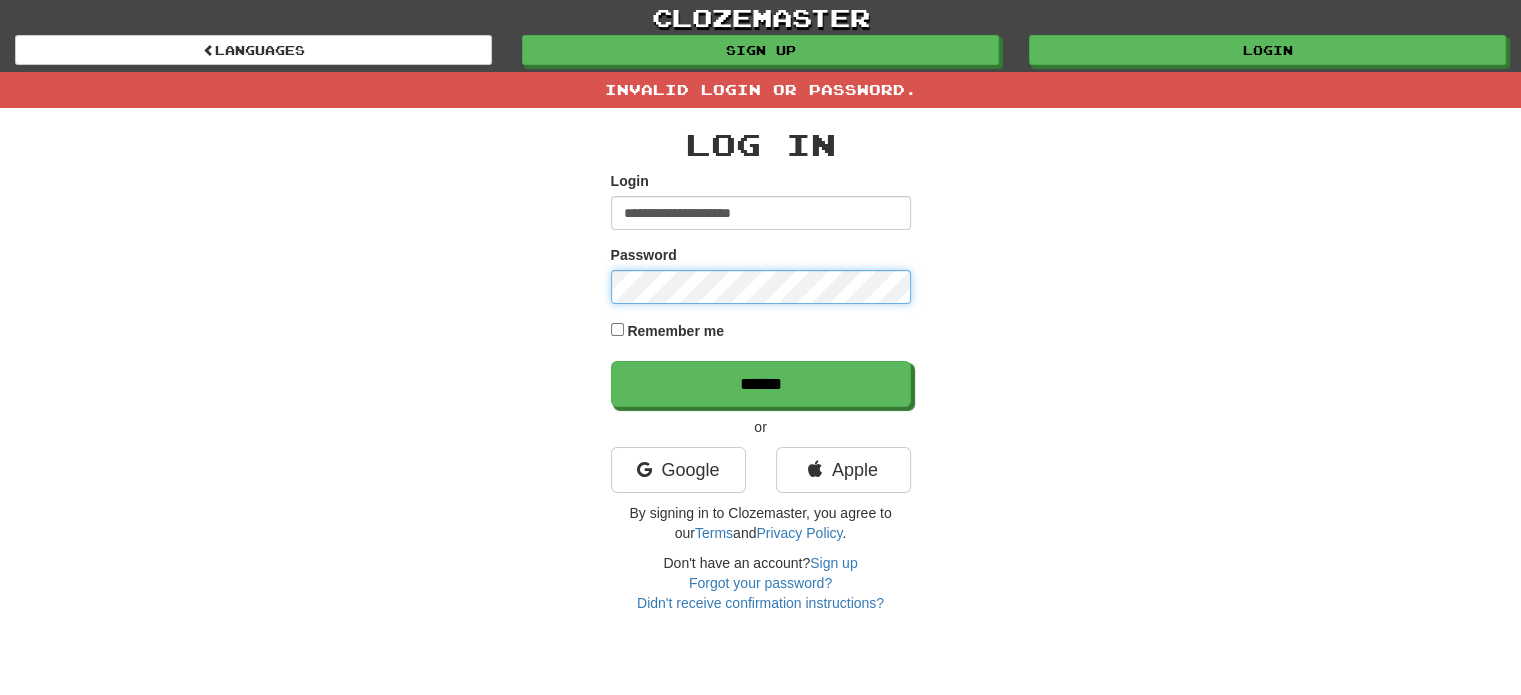 click on "******" at bounding box center (761, 384) 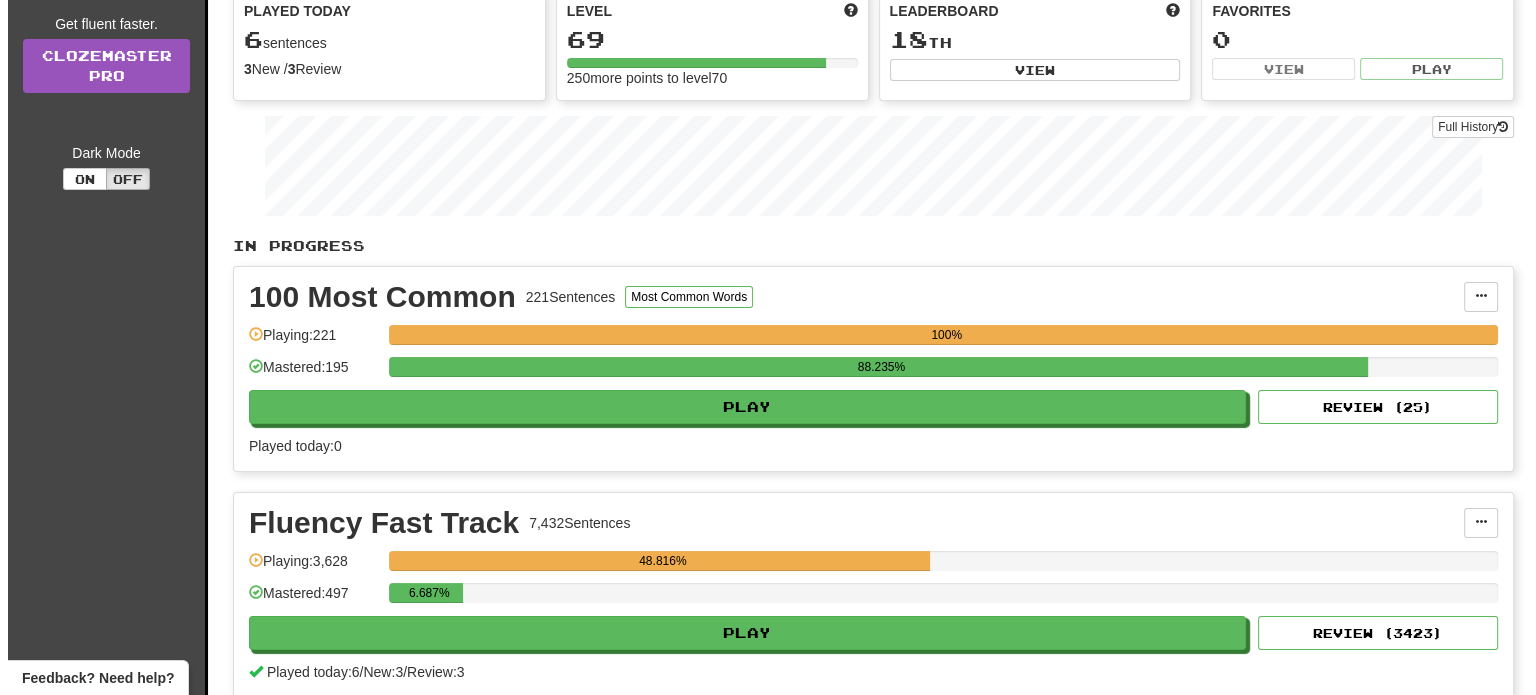 scroll, scrollTop: 196, scrollLeft: 0, axis: vertical 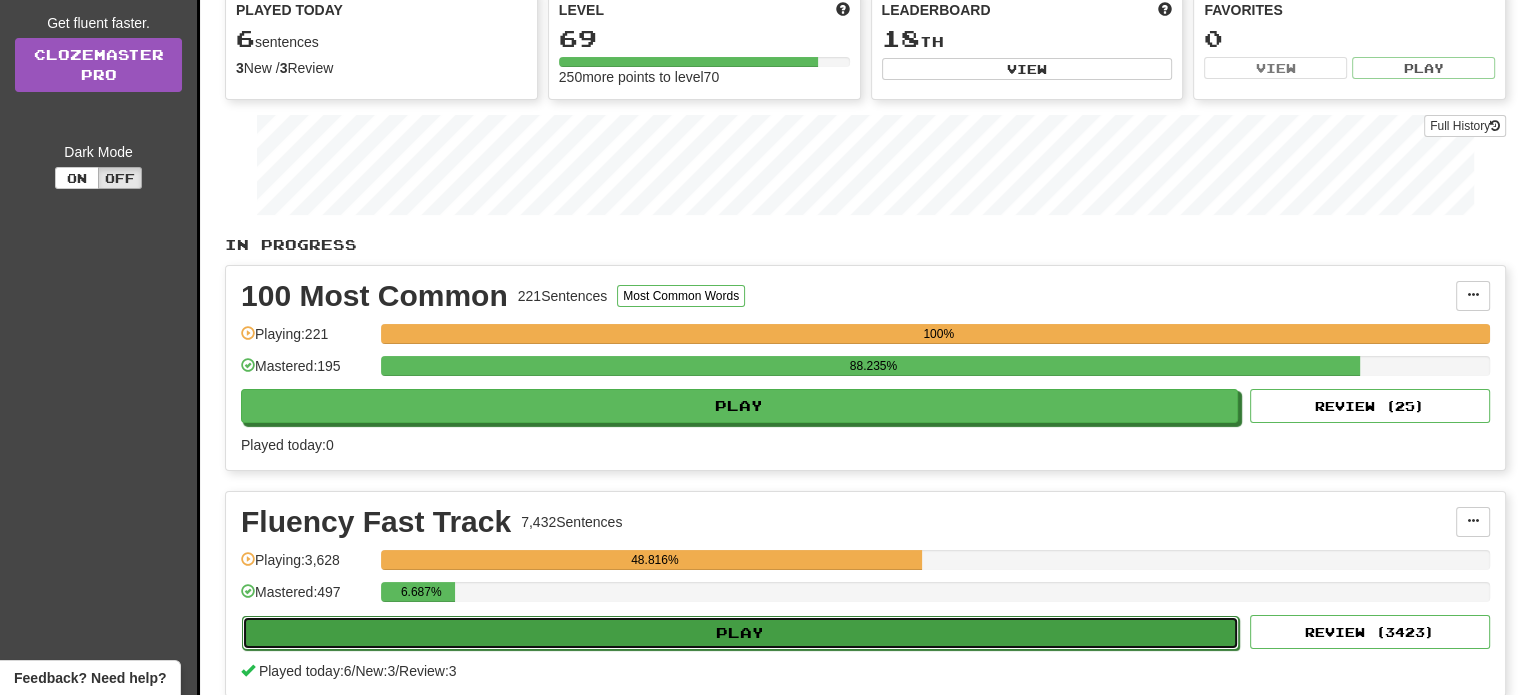 click on "Play" at bounding box center (740, 633) 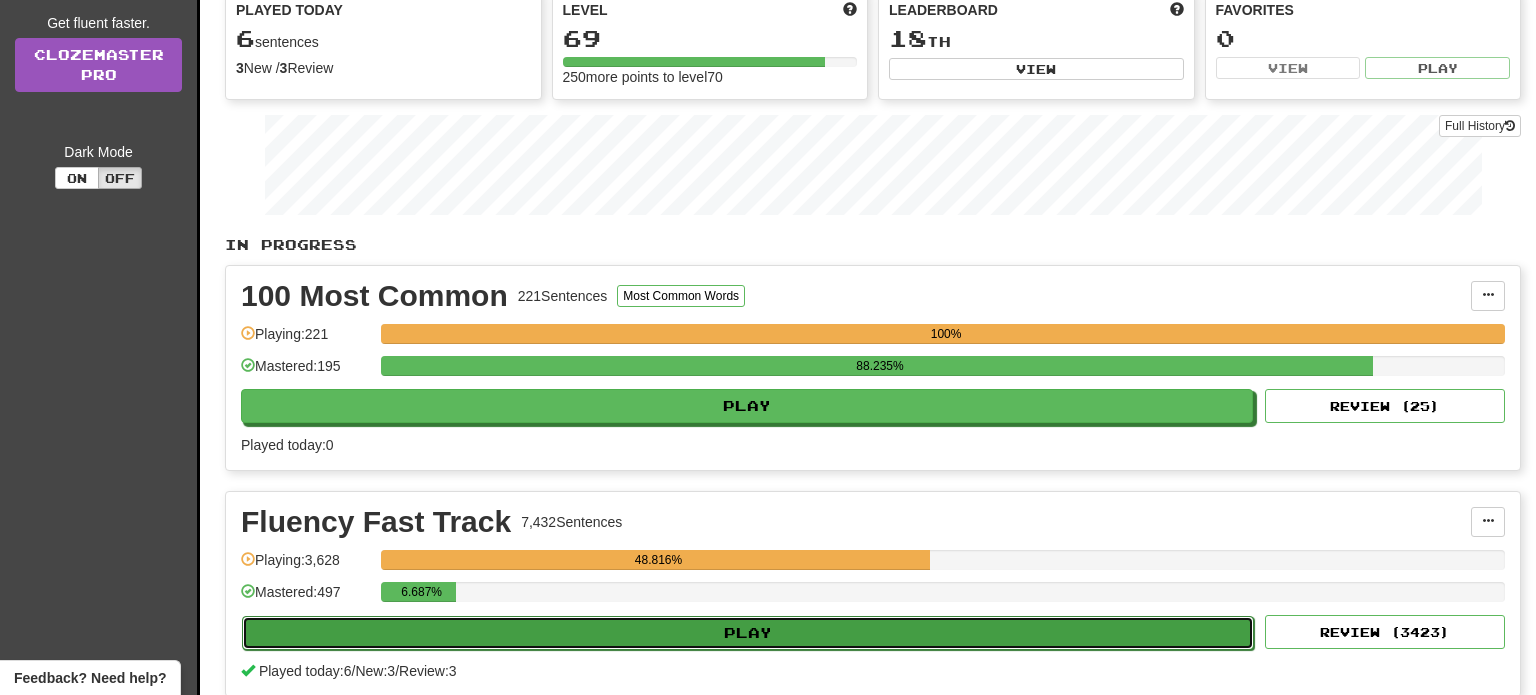 select on "**" 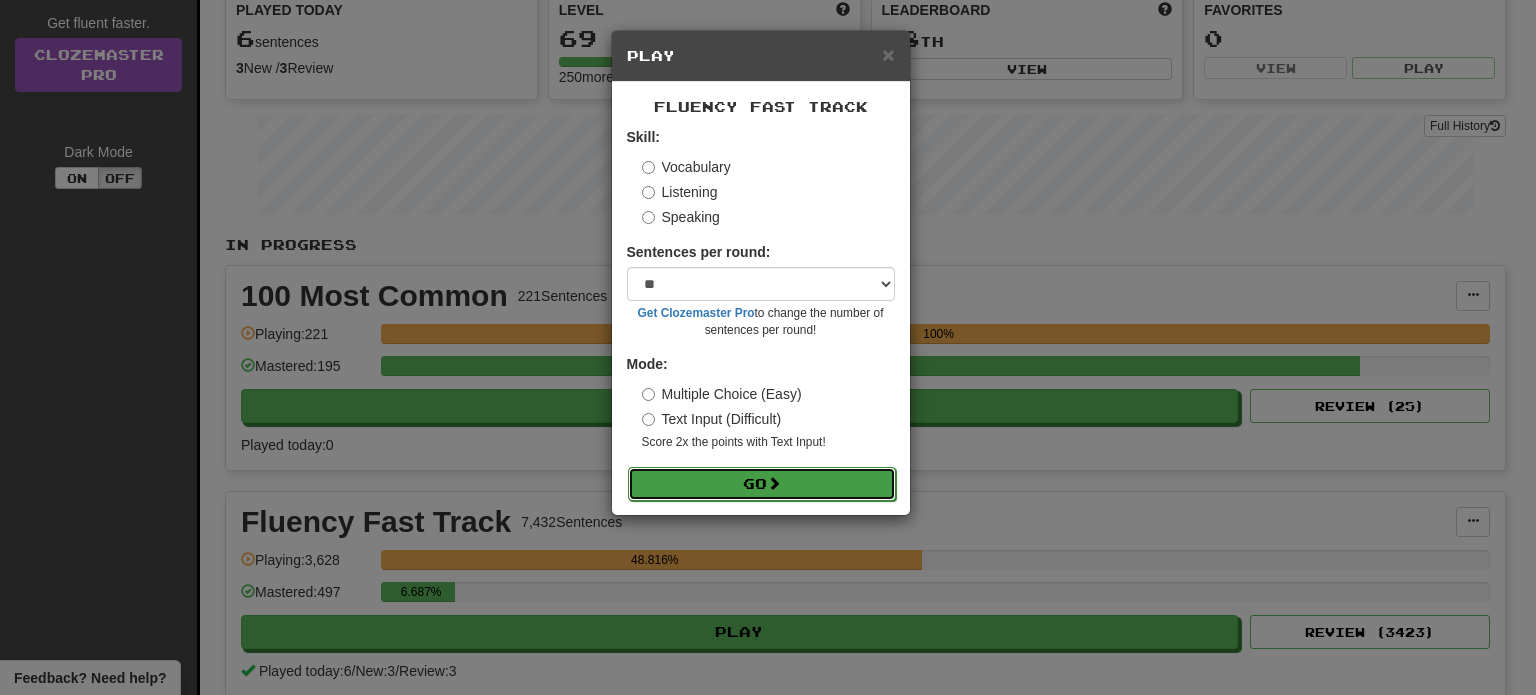 click on "Go" at bounding box center (762, 484) 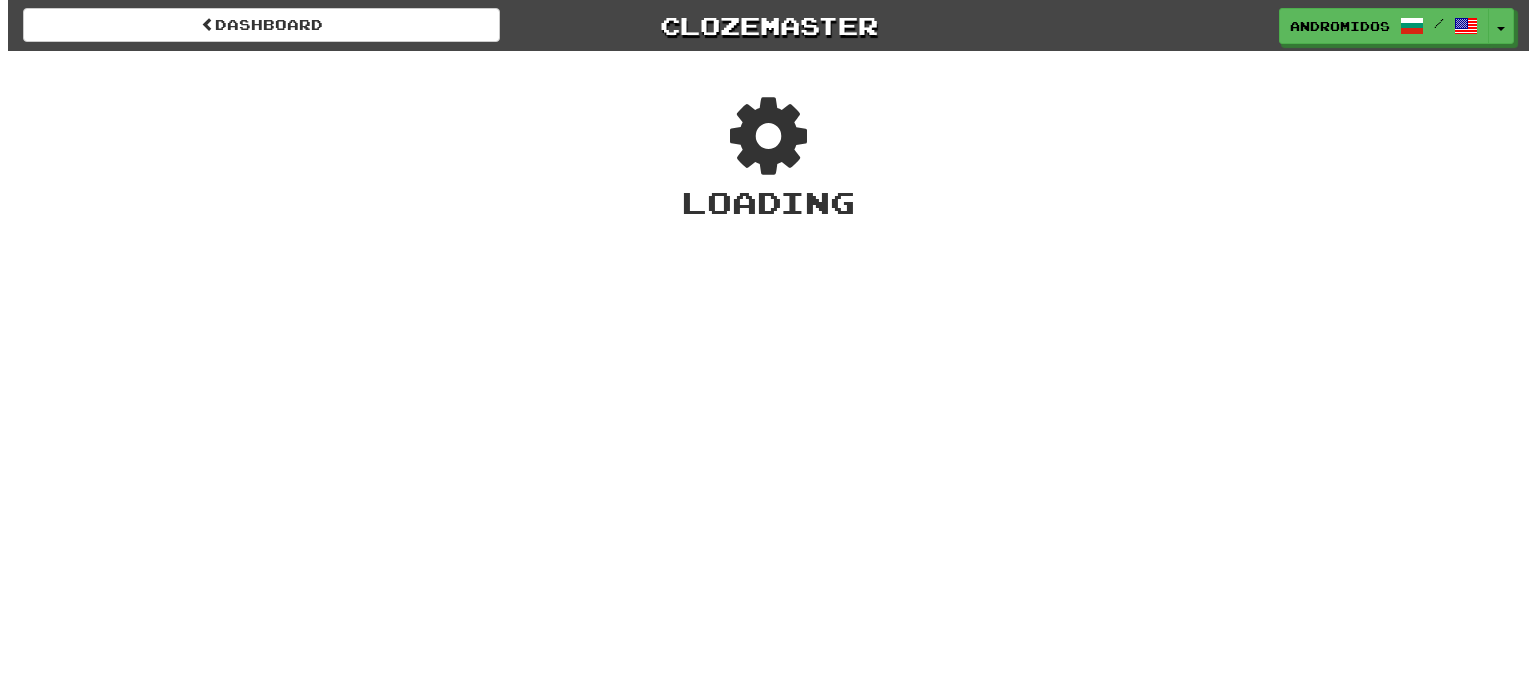 scroll, scrollTop: 0, scrollLeft: 0, axis: both 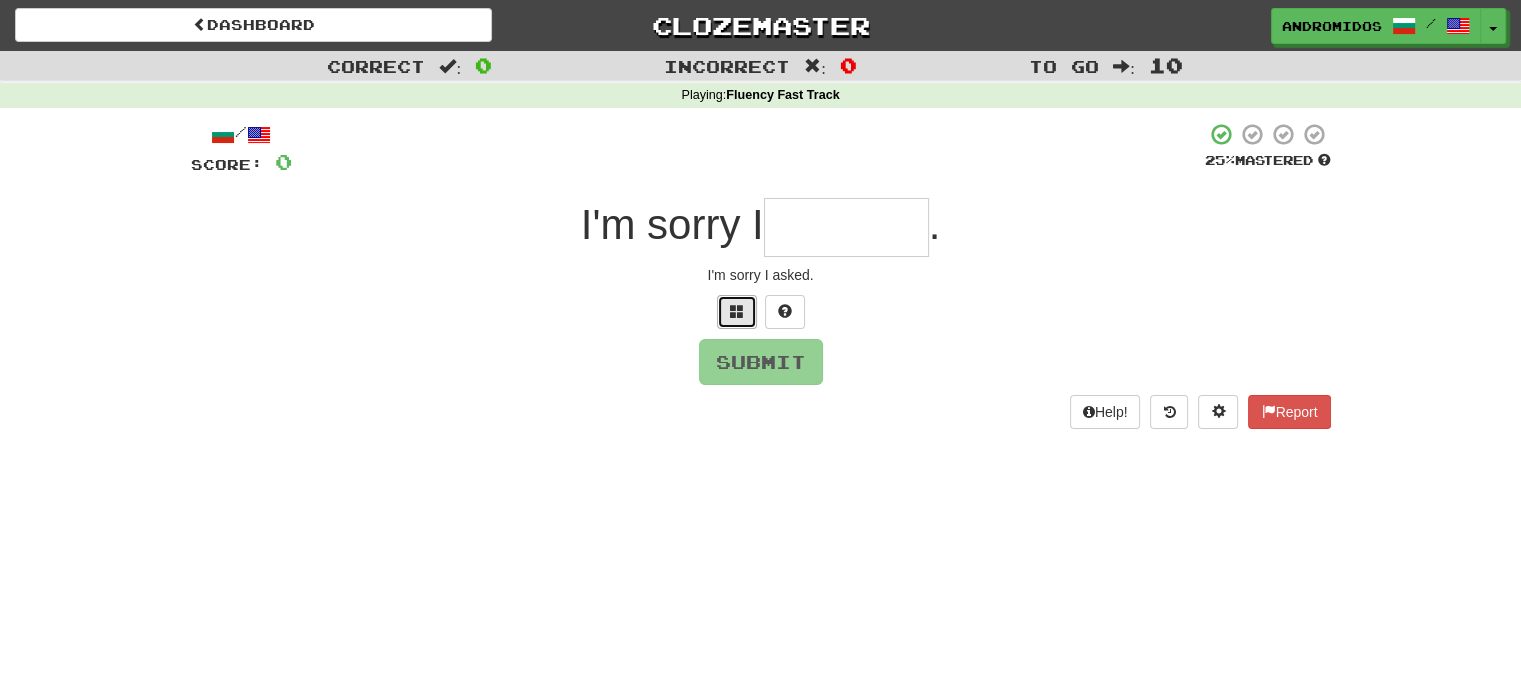 click at bounding box center (737, 311) 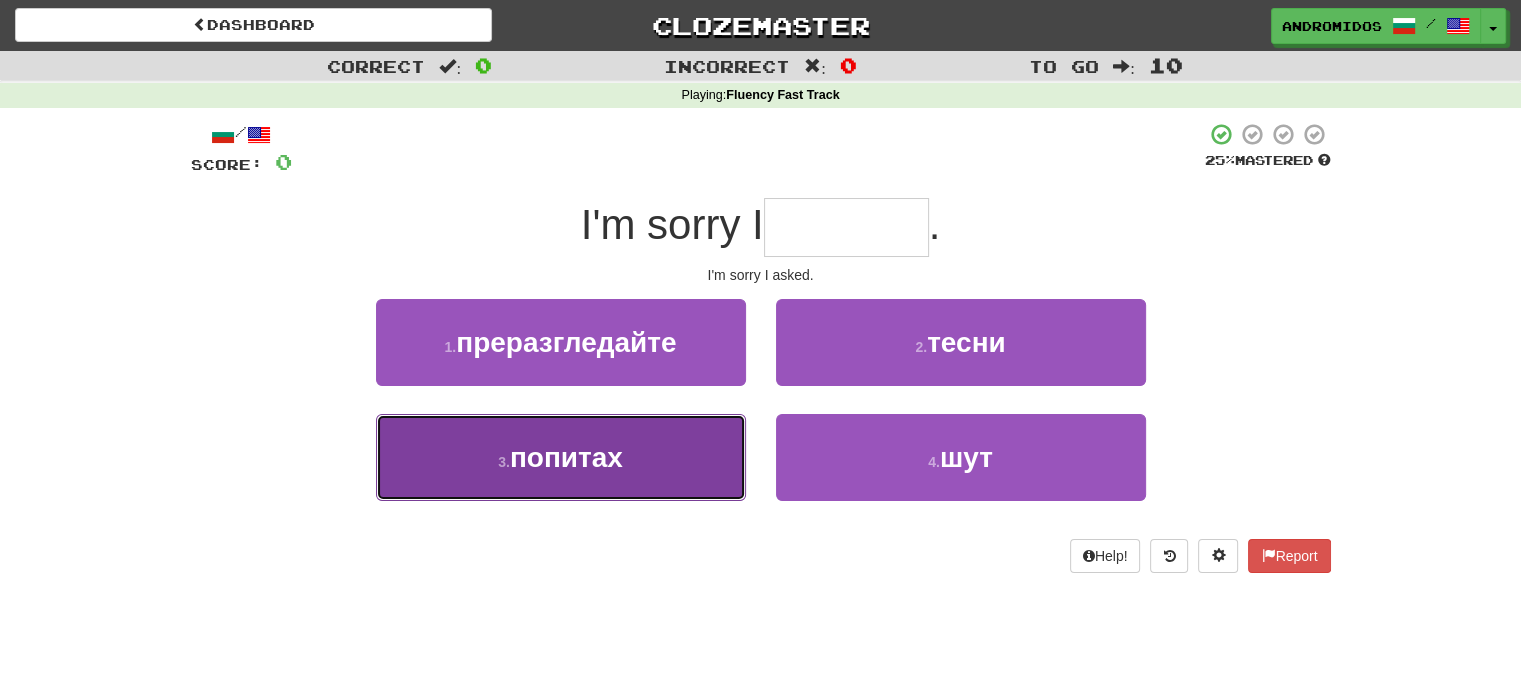 click on "3 .  попитах" at bounding box center [561, 457] 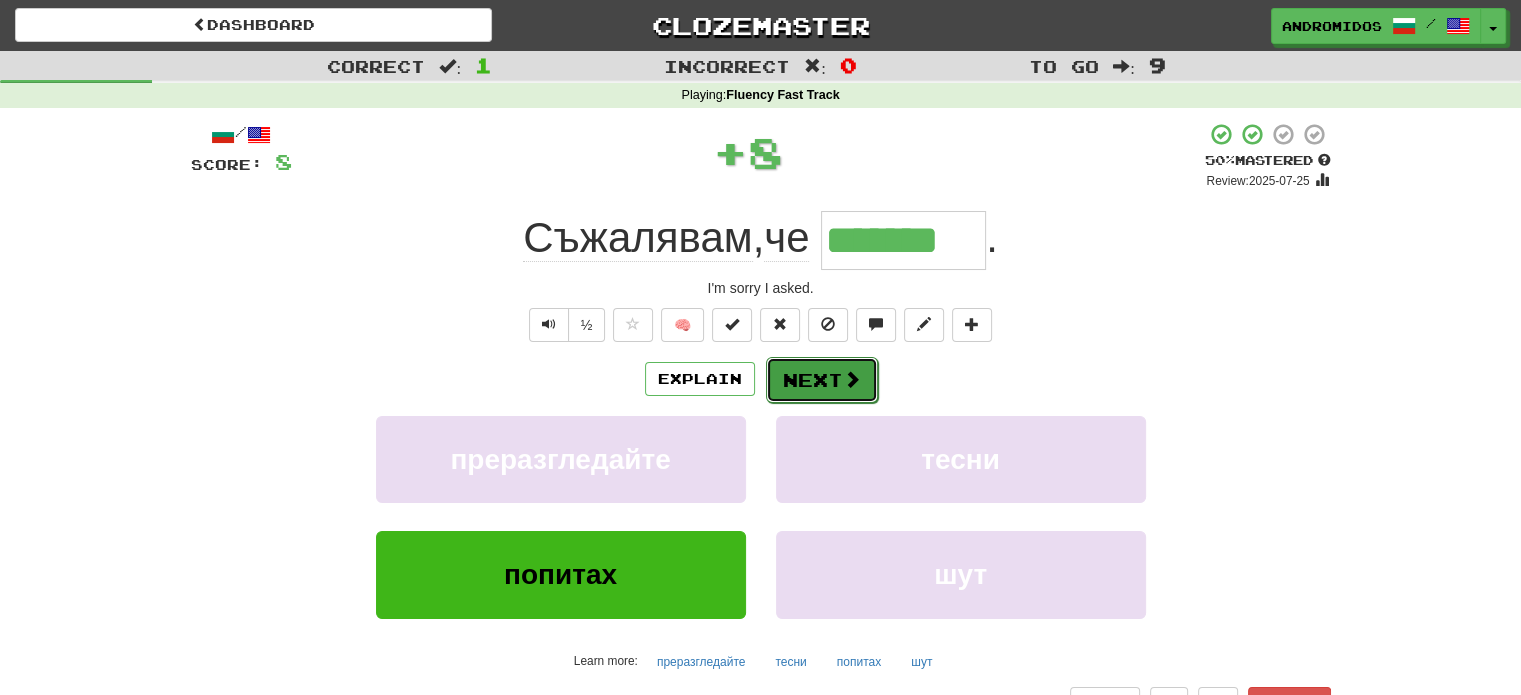 click on "Next" at bounding box center (822, 380) 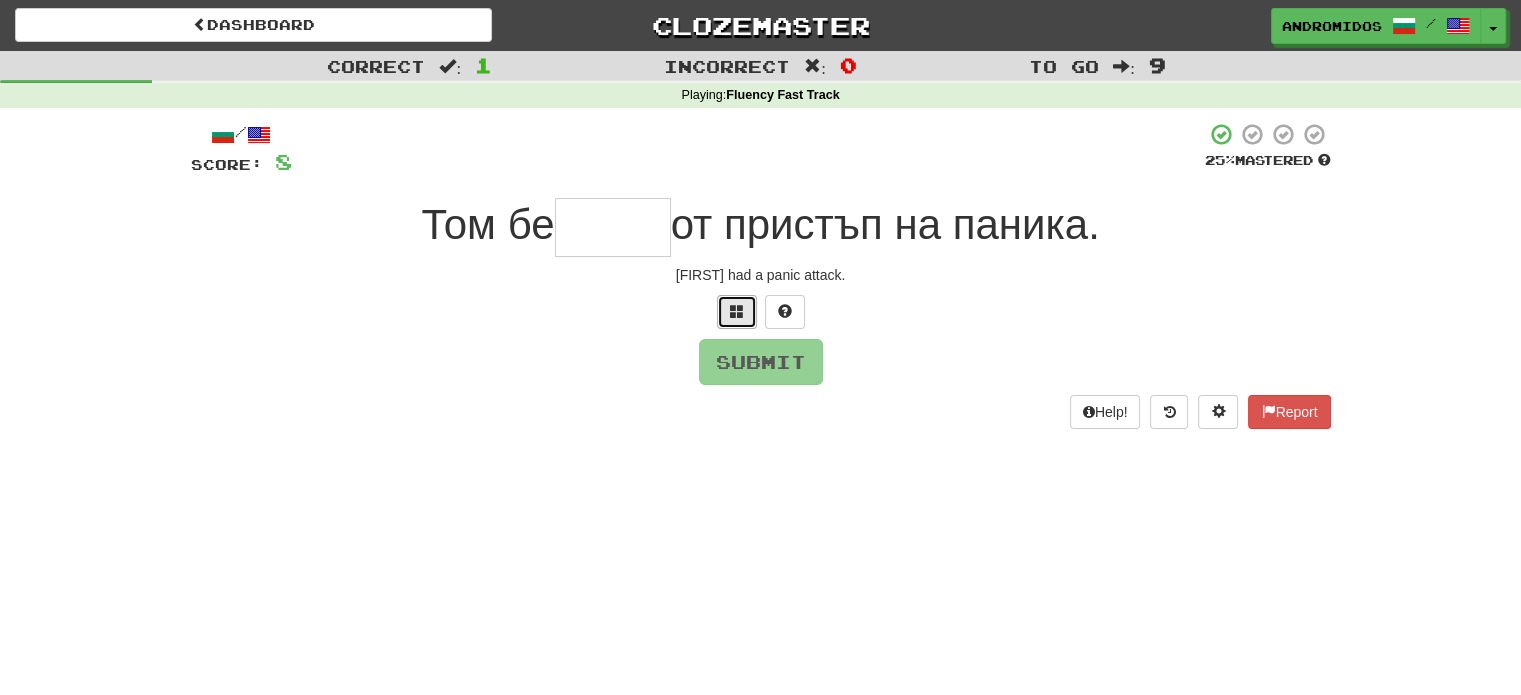click at bounding box center [737, 311] 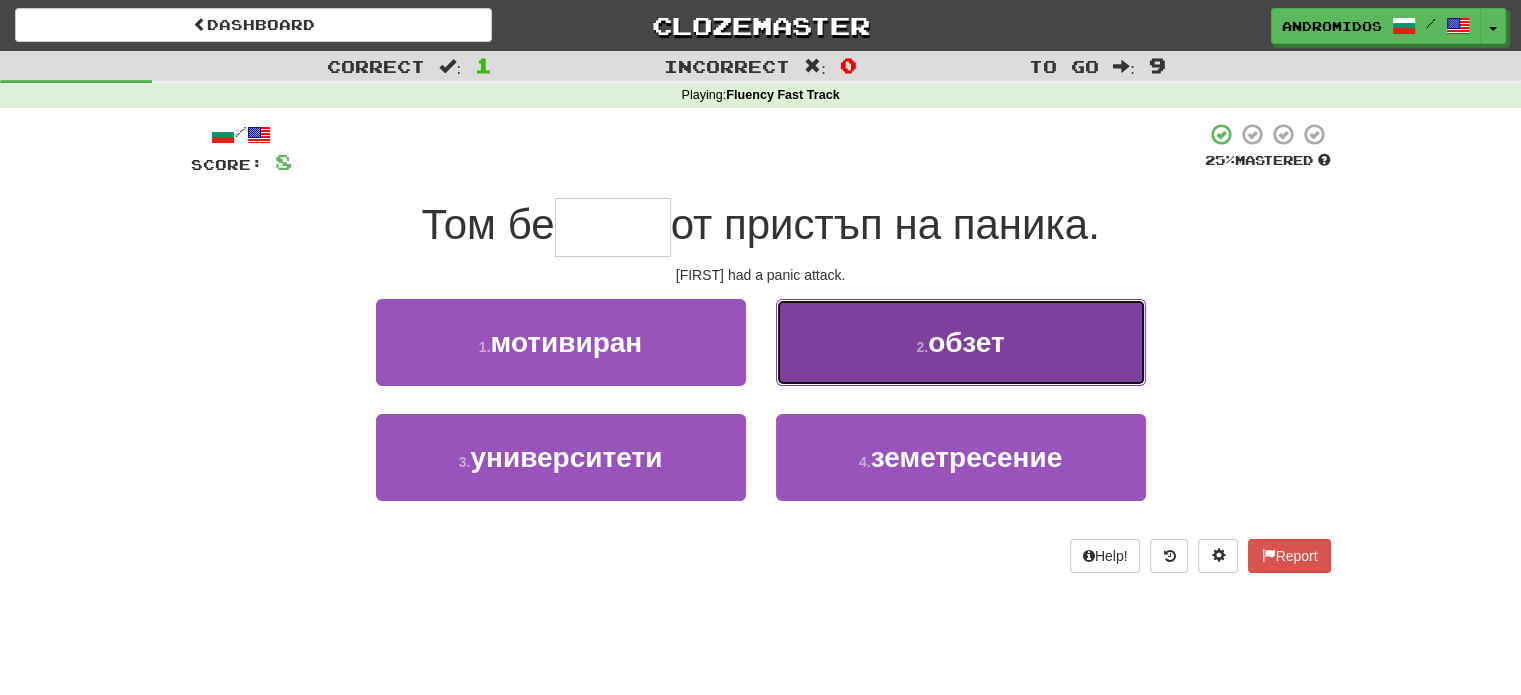 click on "2 .  обзет" at bounding box center (961, 342) 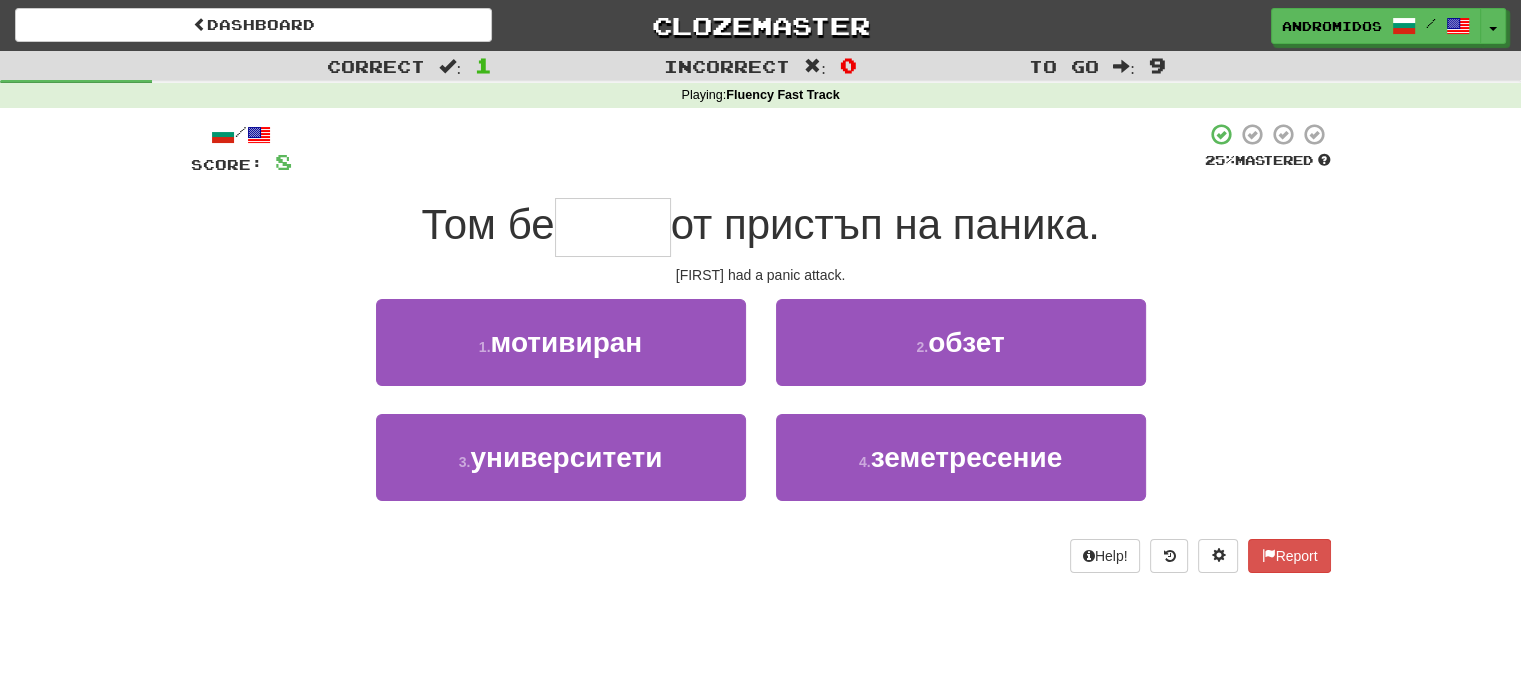 type on "*****" 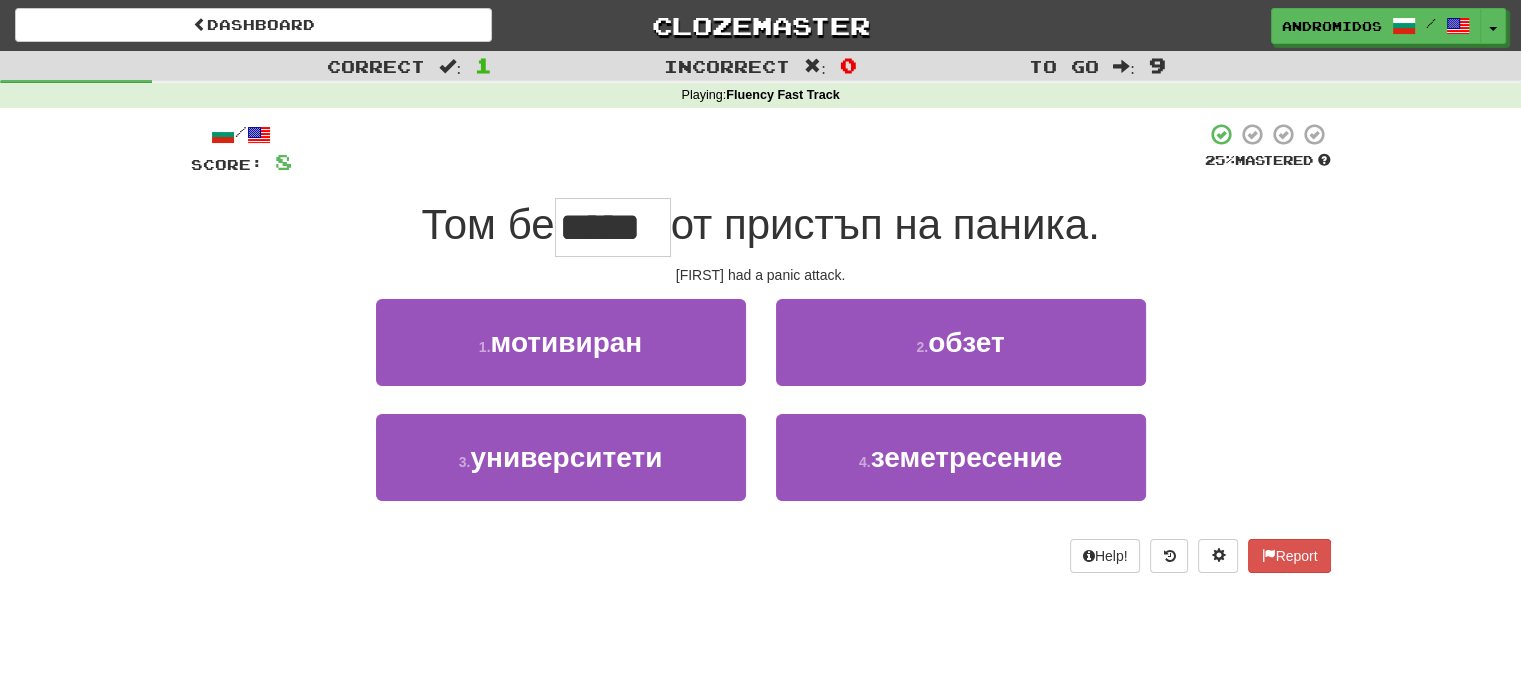 click on "/  Score:   8 25 %  Mastered [PERSON] бе  *****  от пристъп на паника. [PERSON] had a panic attack. 1 .  мотивиран 2 .  обзет 3 .  университети 4 .  земетресение  Help!  Report" at bounding box center (761, 347) 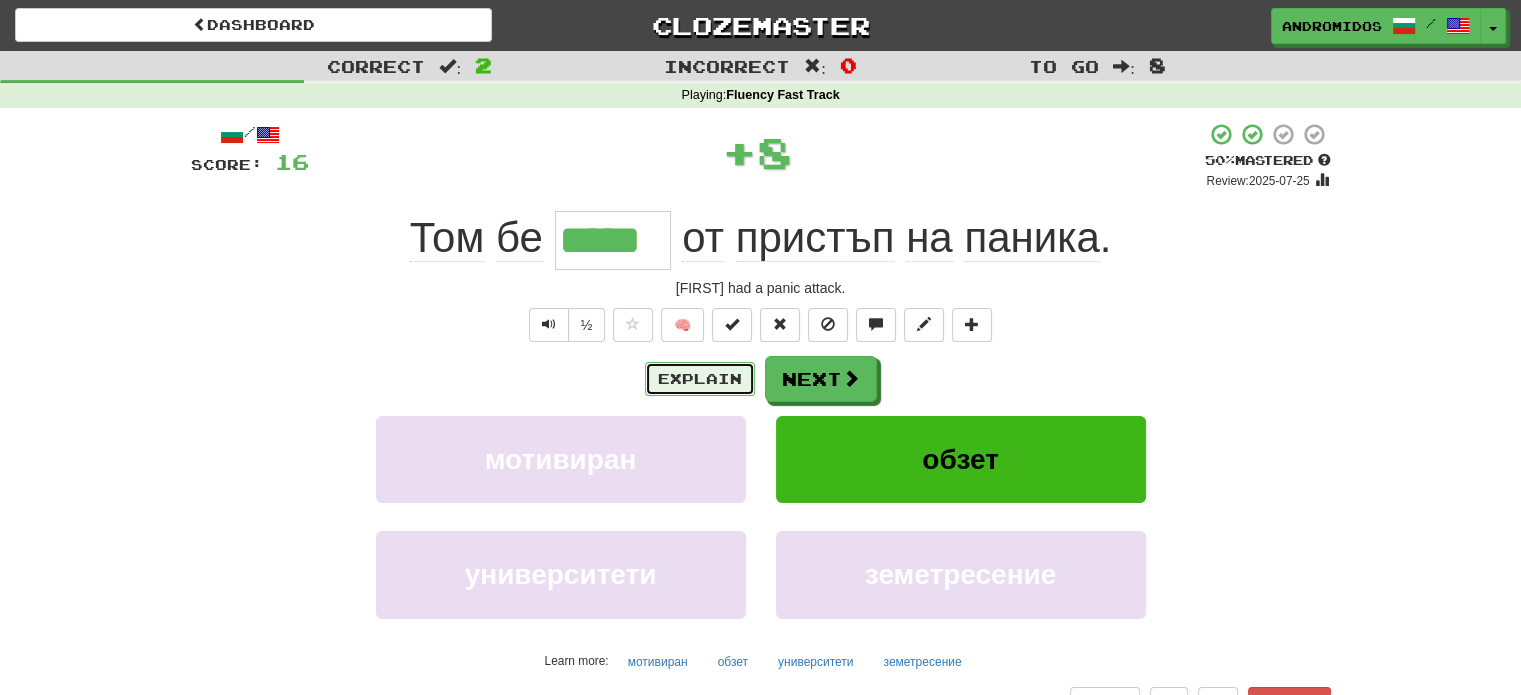 click on "Explain" at bounding box center [700, 379] 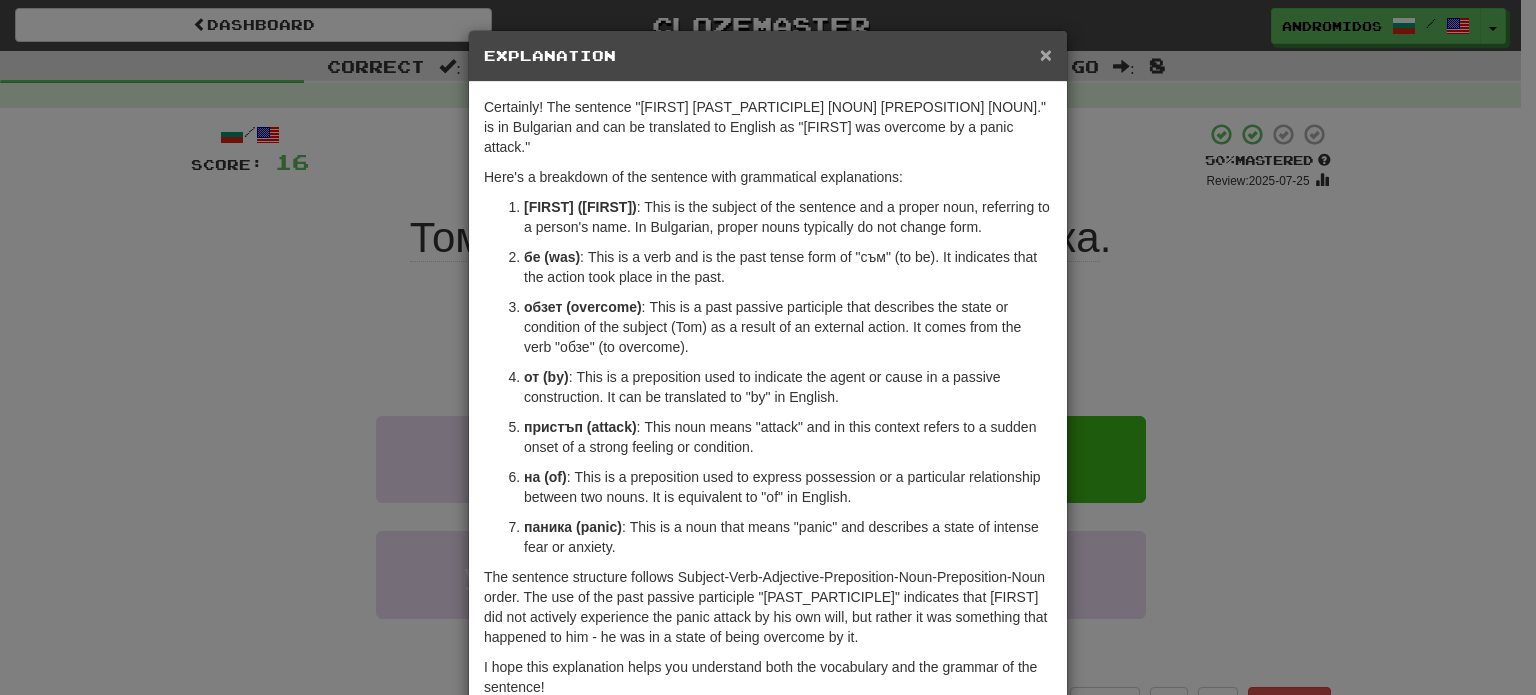 click on "×" at bounding box center [1046, 54] 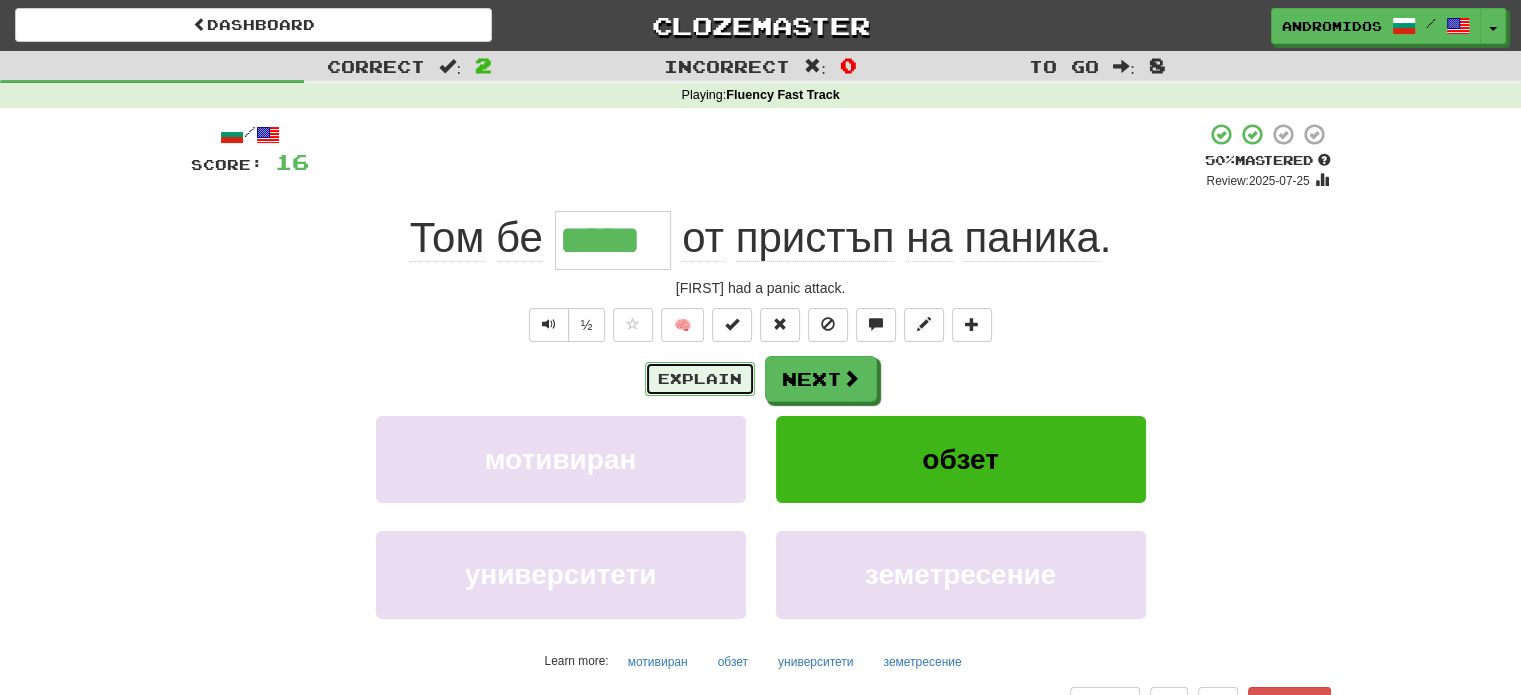 click on "Explain" at bounding box center (700, 379) 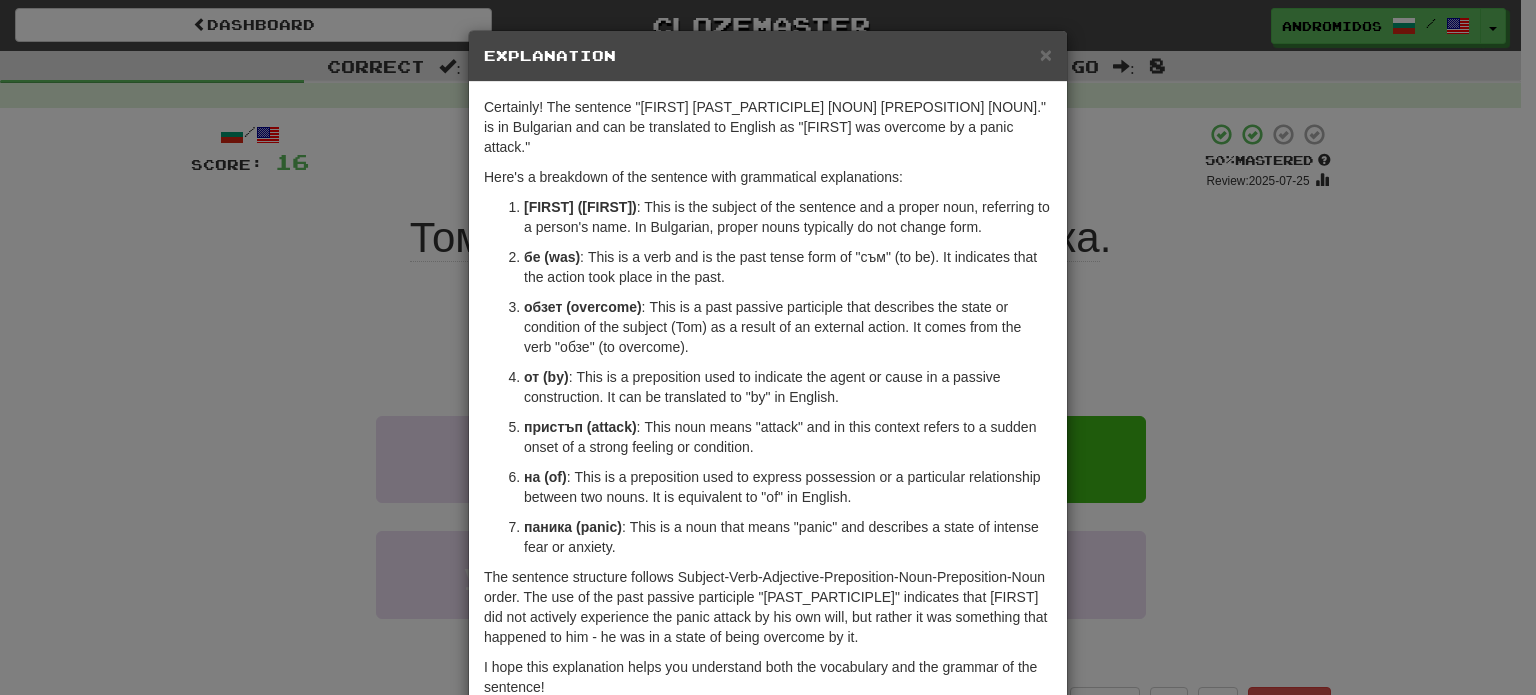 click on "Explanation" at bounding box center [768, 56] 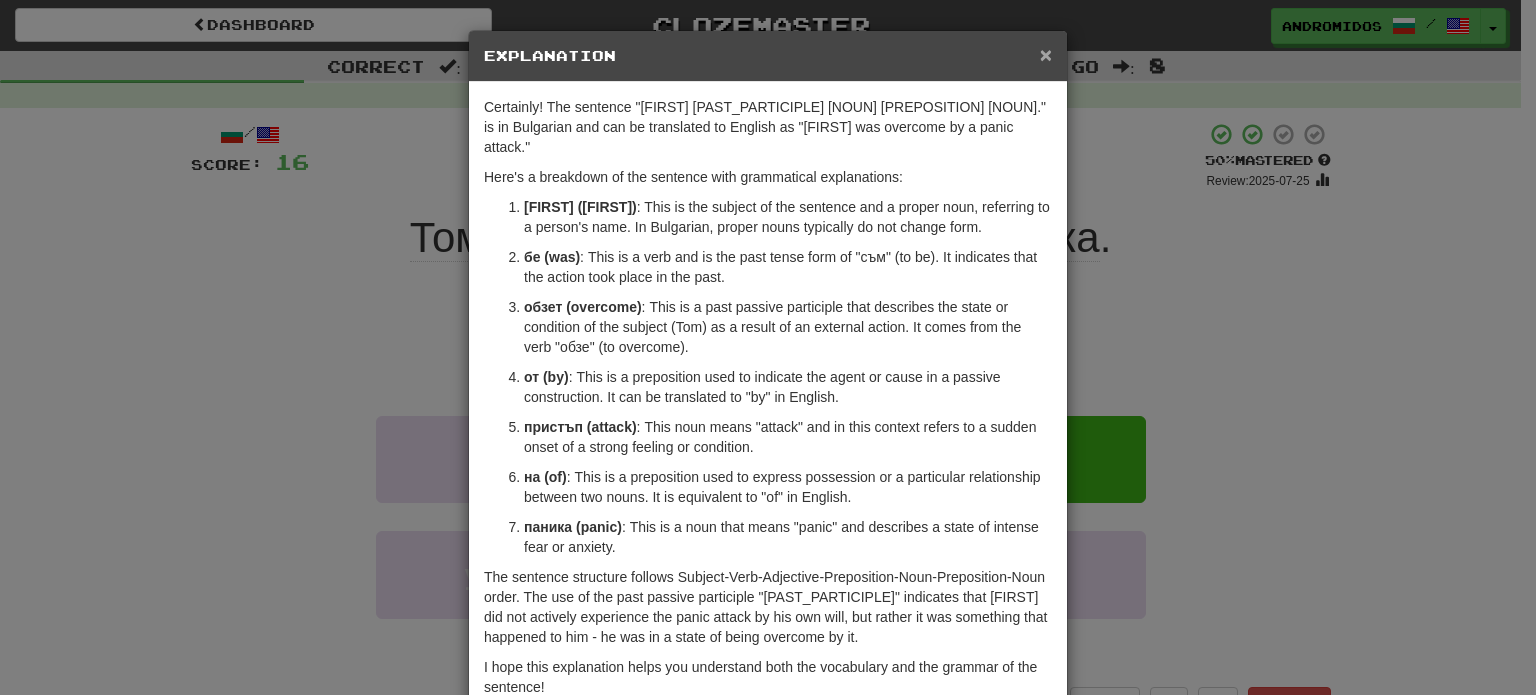 click on "×" at bounding box center (1046, 54) 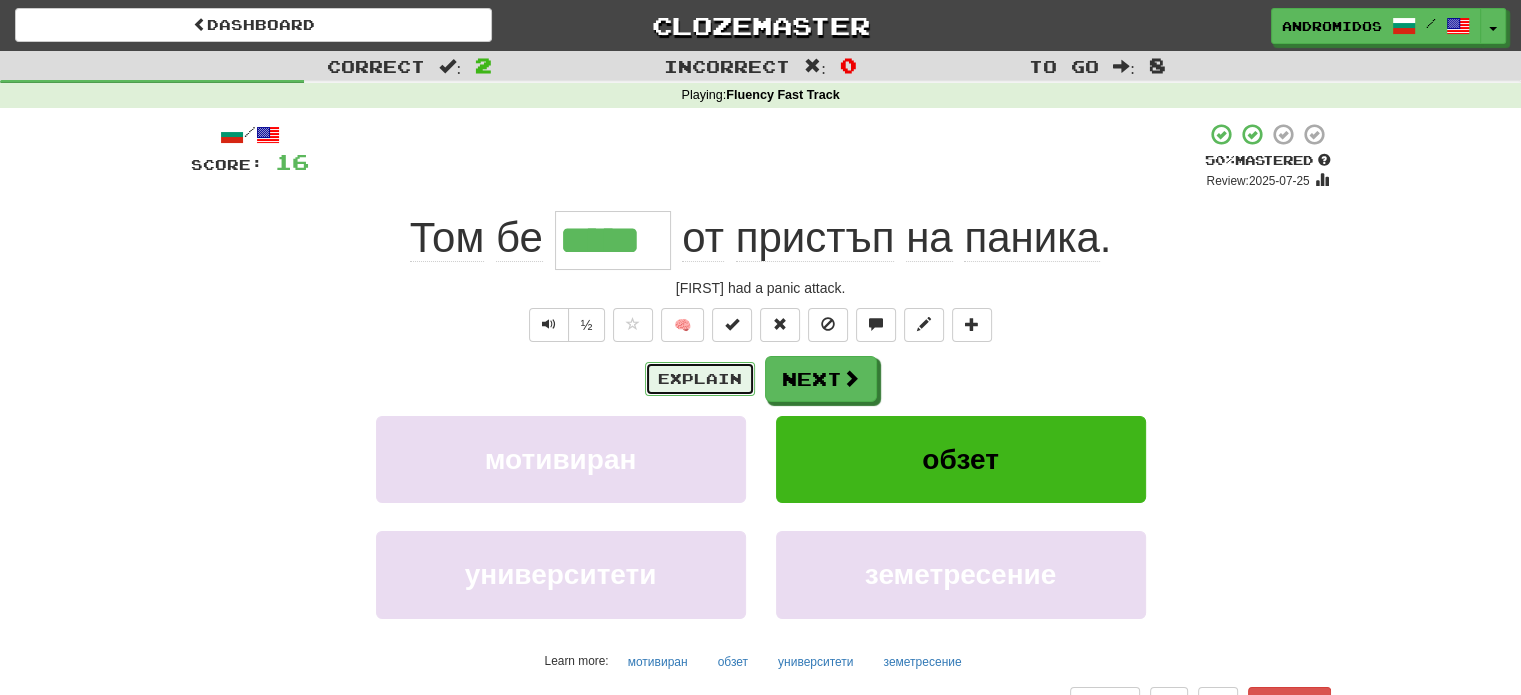 click on "Explain" at bounding box center [700, 379] 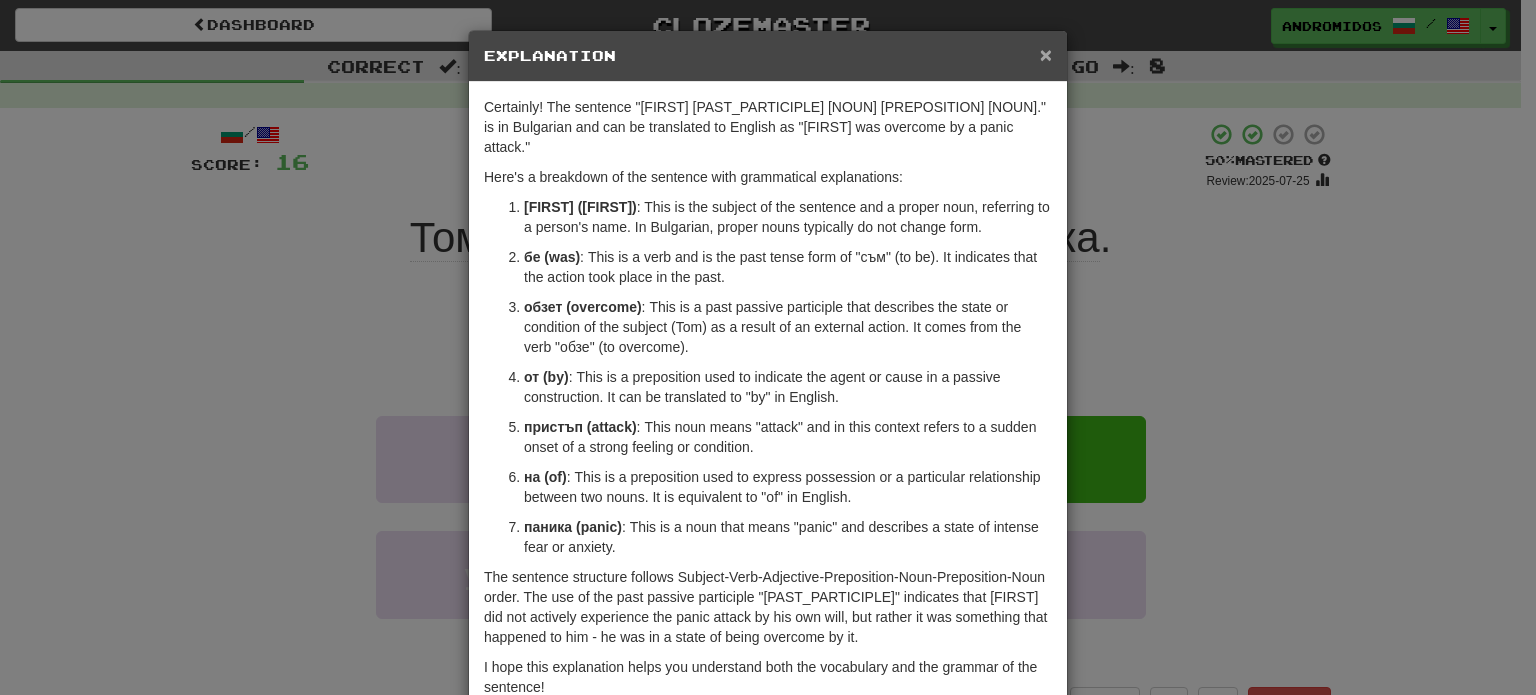 click on "×" at bounding box center (1046, 54) 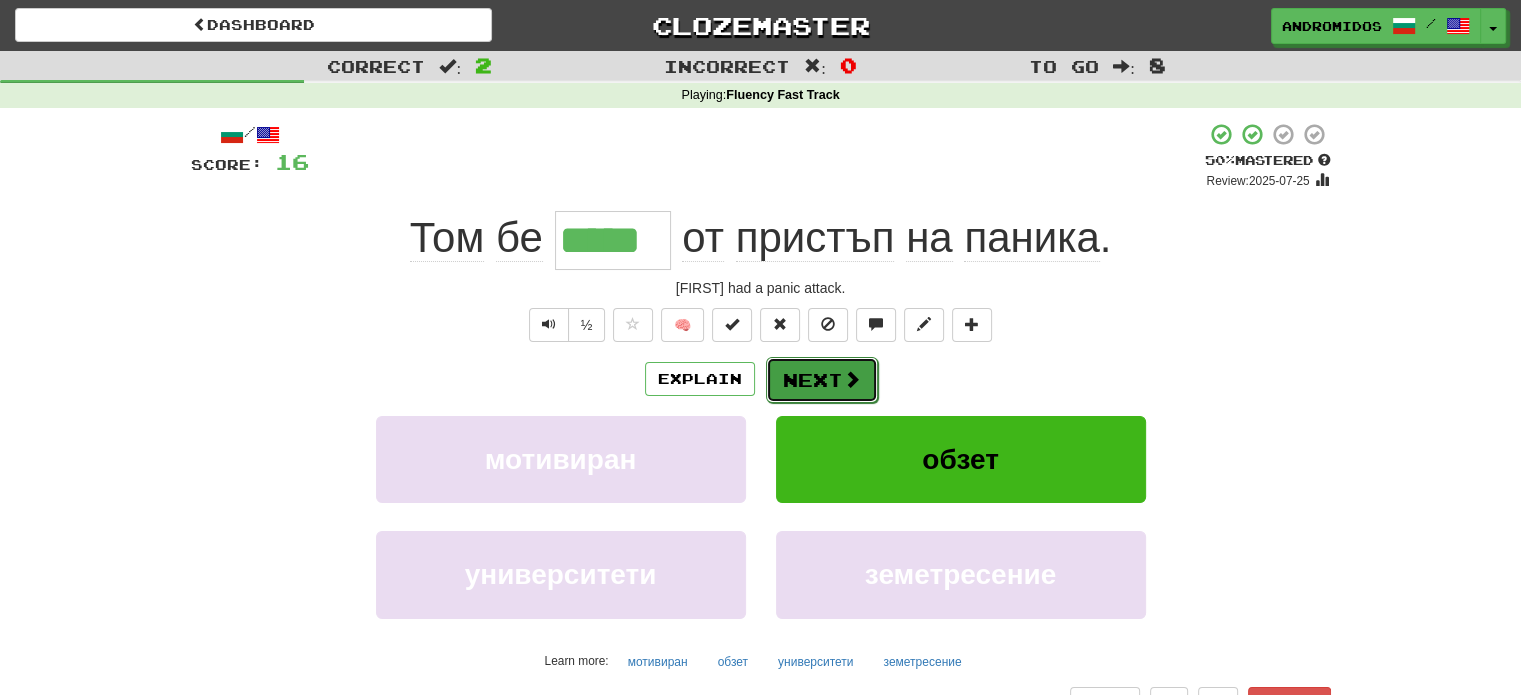 click on "Next" at bounding box center (822, 380) 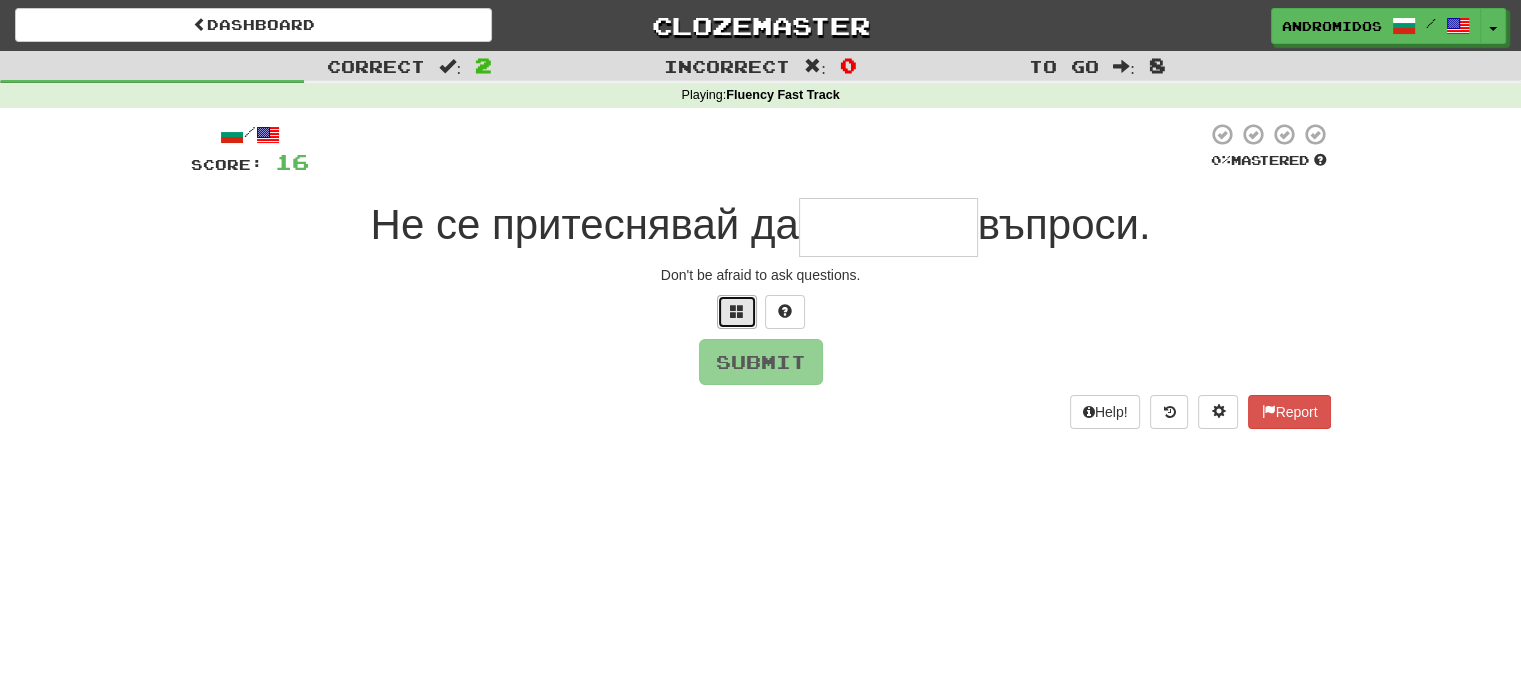 click at bounding box center [737, 312] 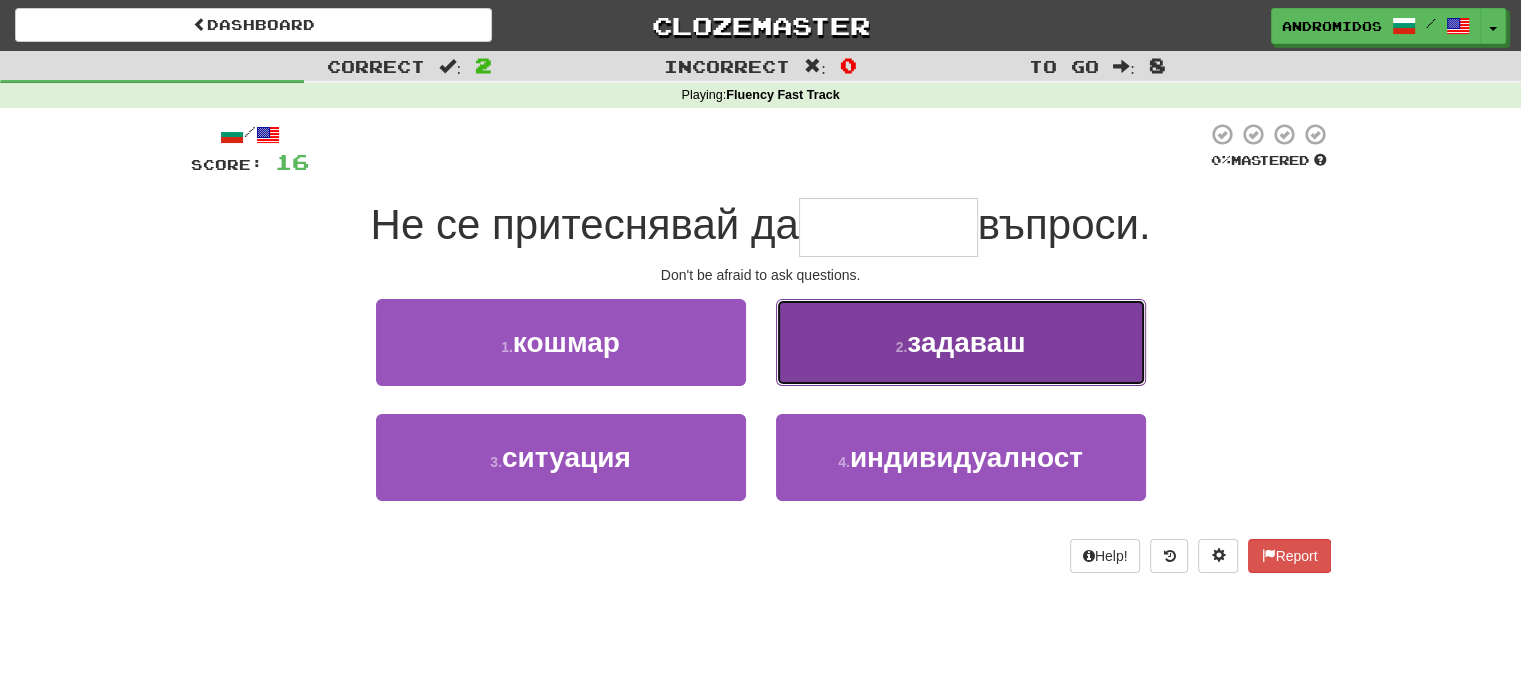 click on "2 .  задаваш" at bounding box center (961, 342) 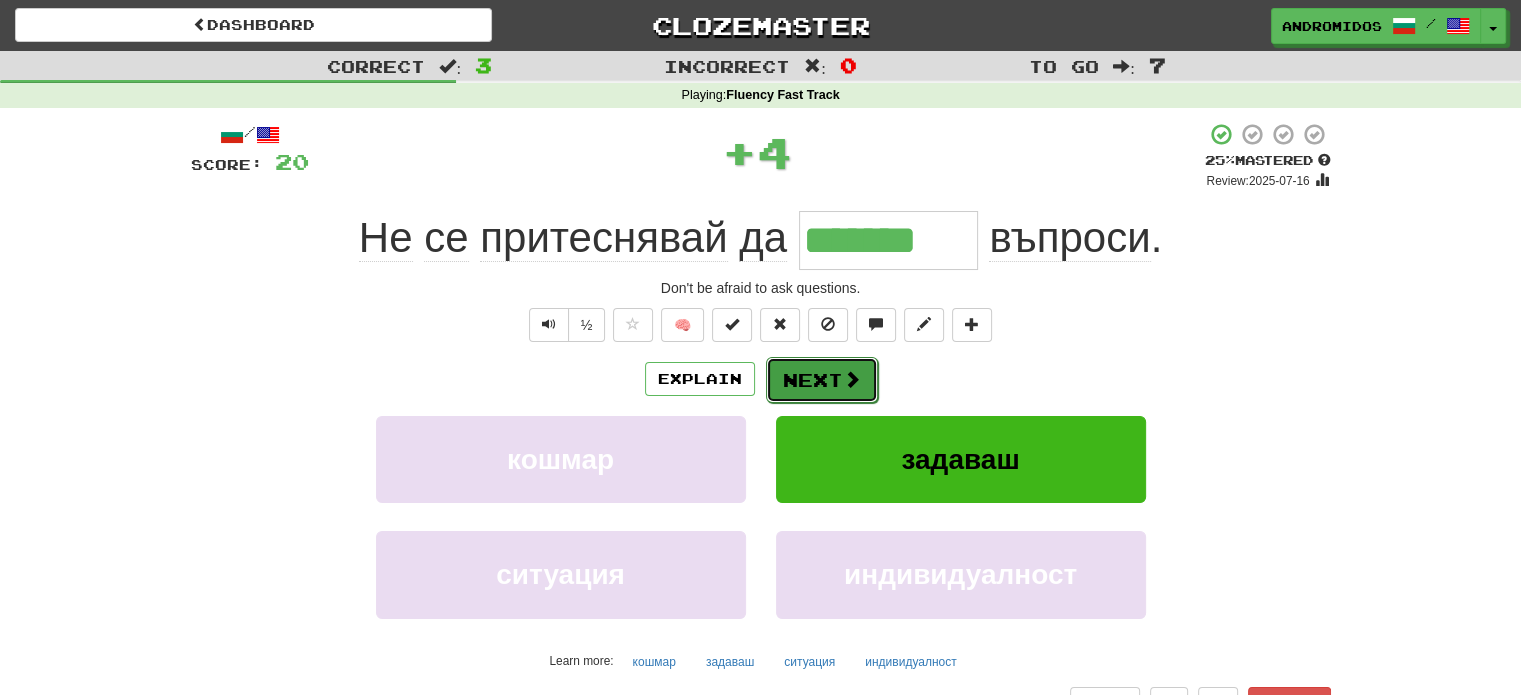 click on "Next" at bounding box center (822, 380) 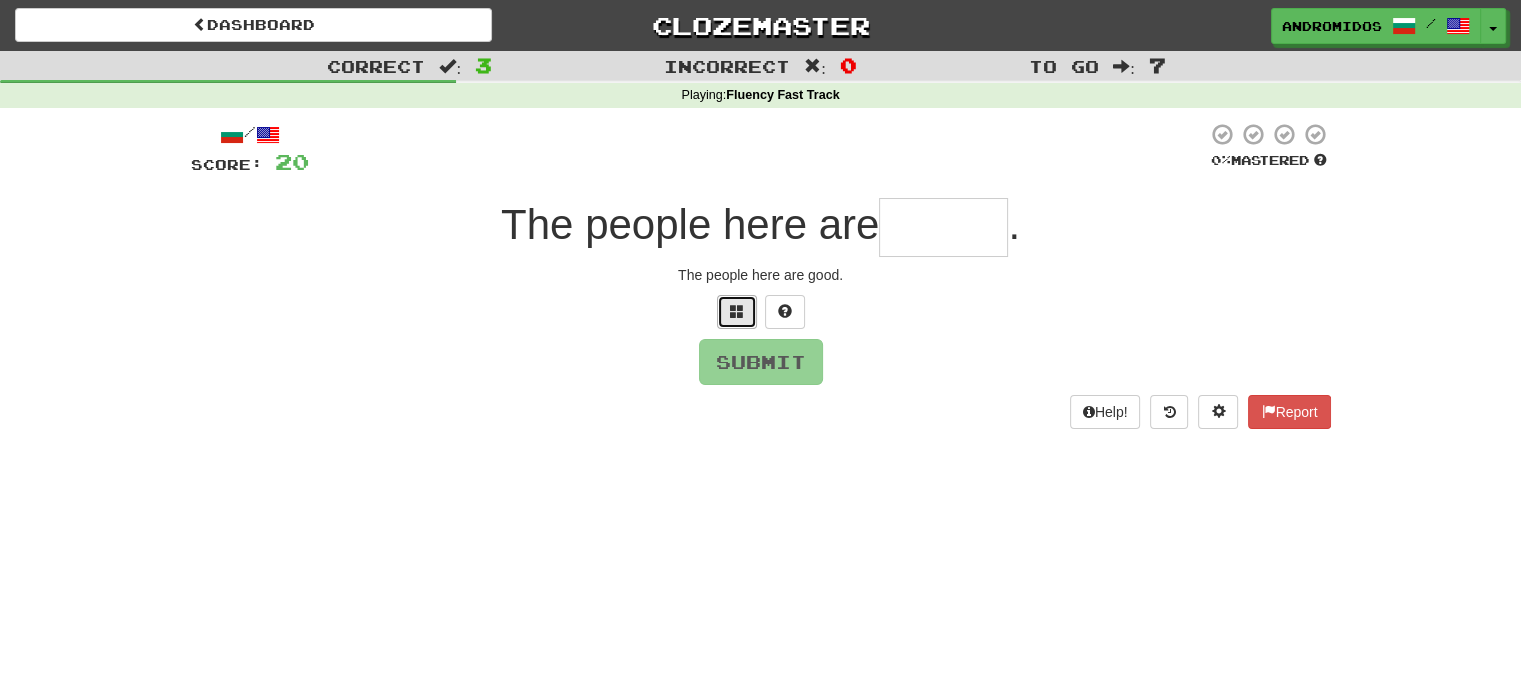 click at bounding box center (737, 312) 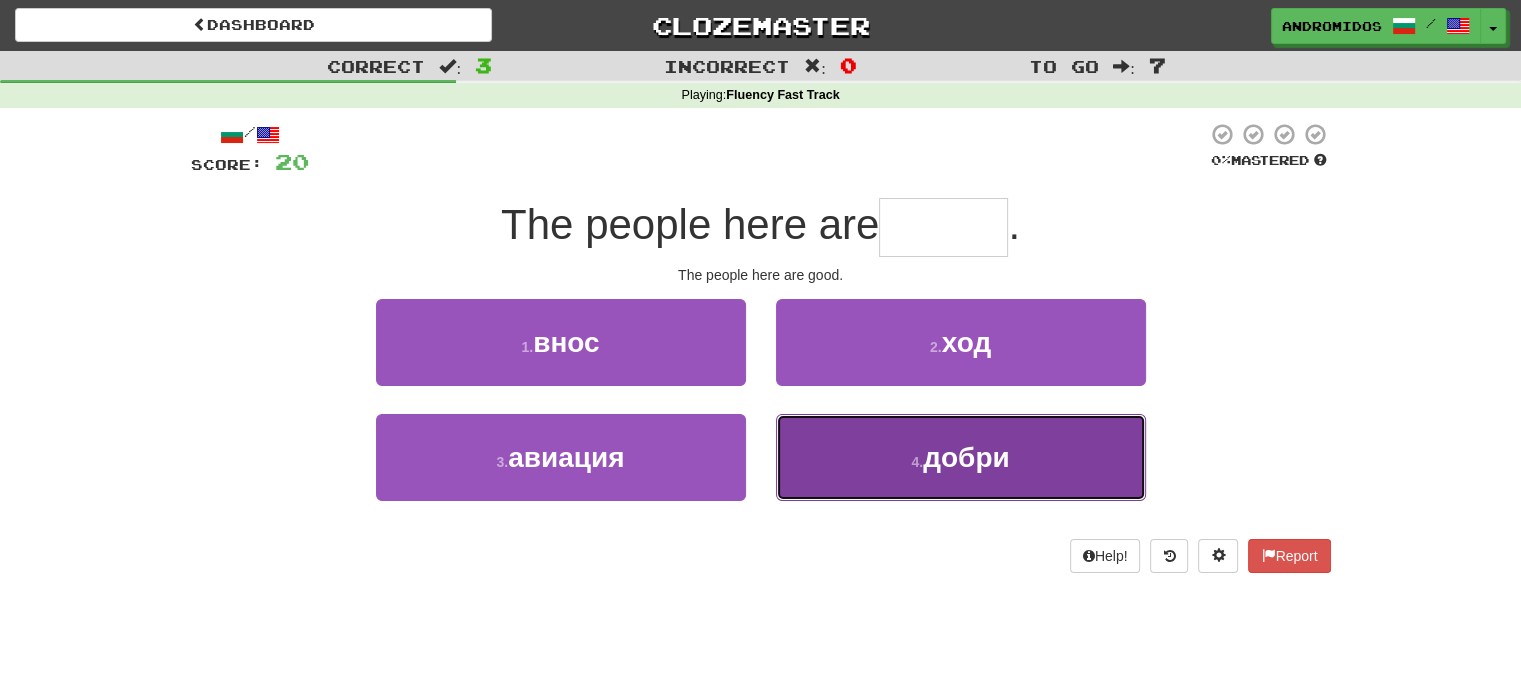 click on "4 .  добри" at bounding box center (961, 457) 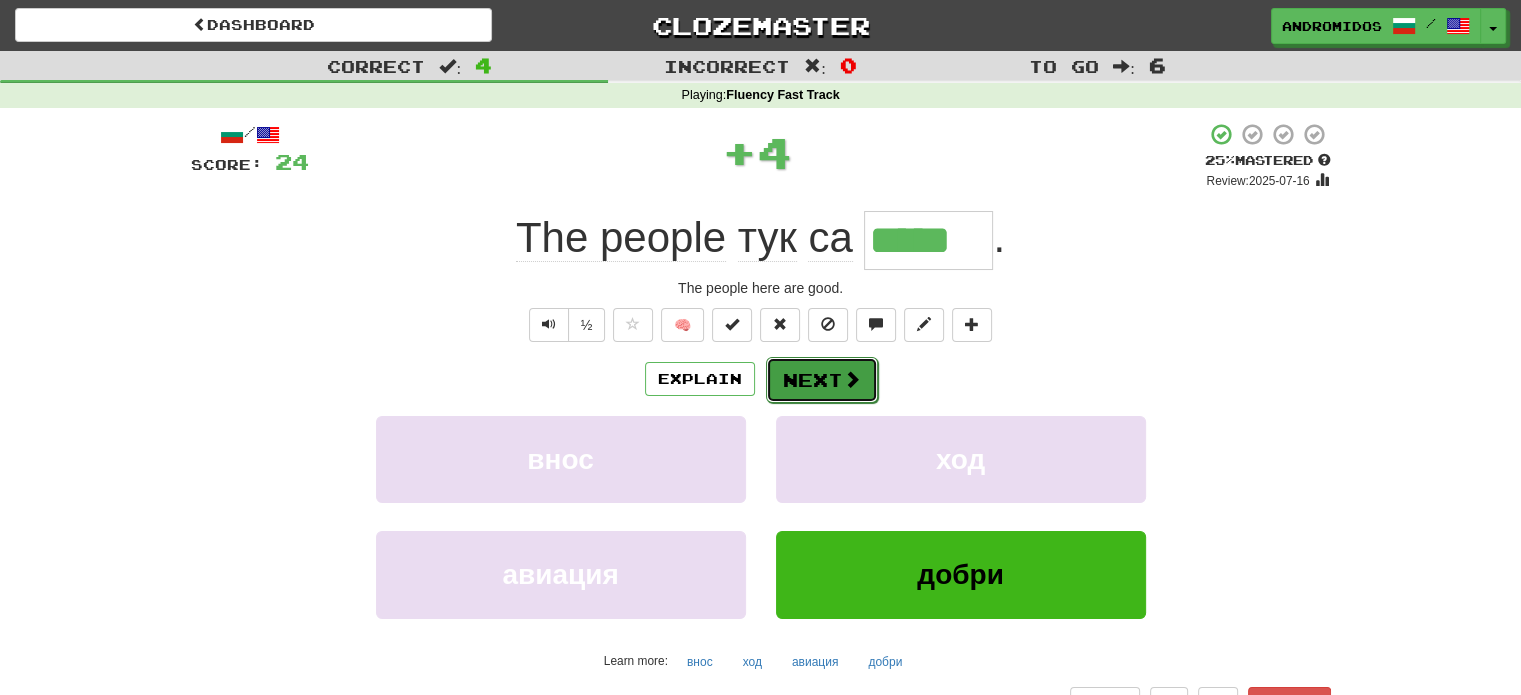 click at bounding box center [852, 379] 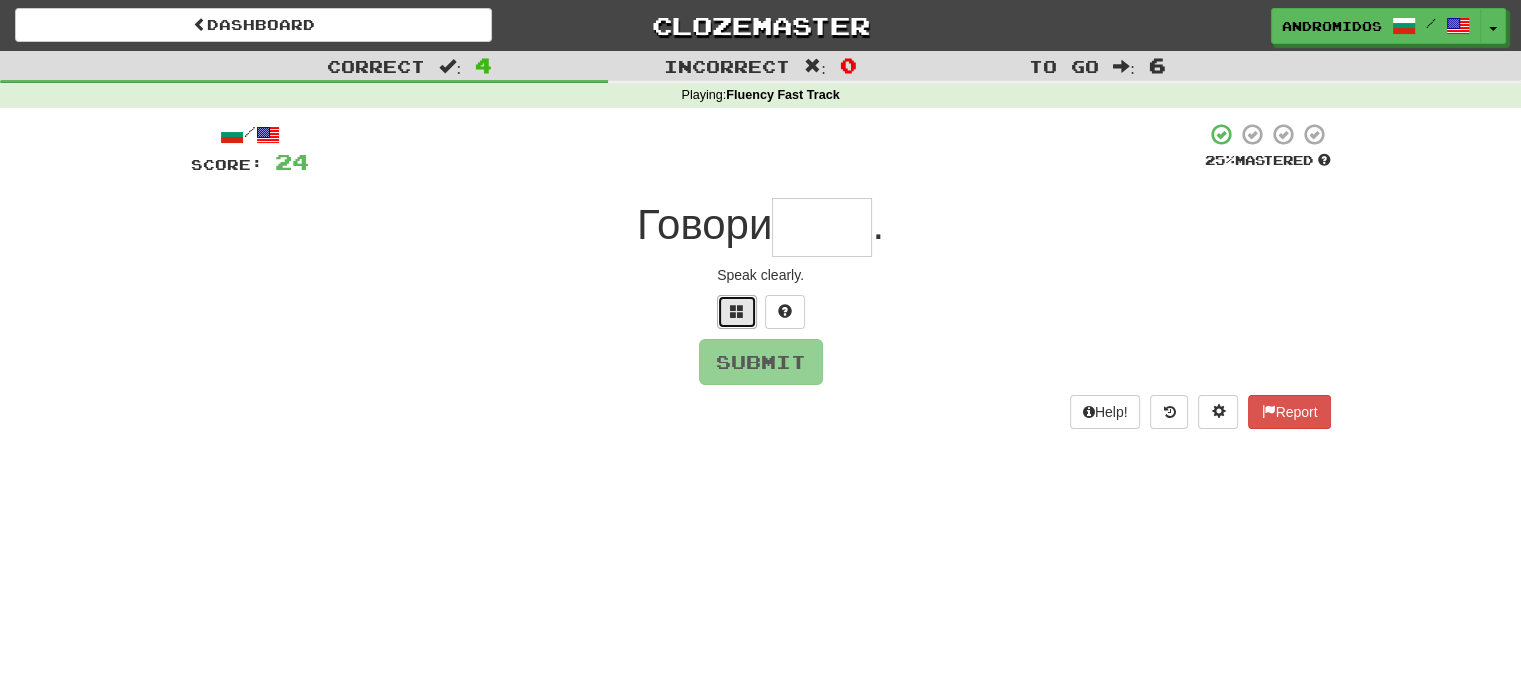click at bounding box center [737, 311] 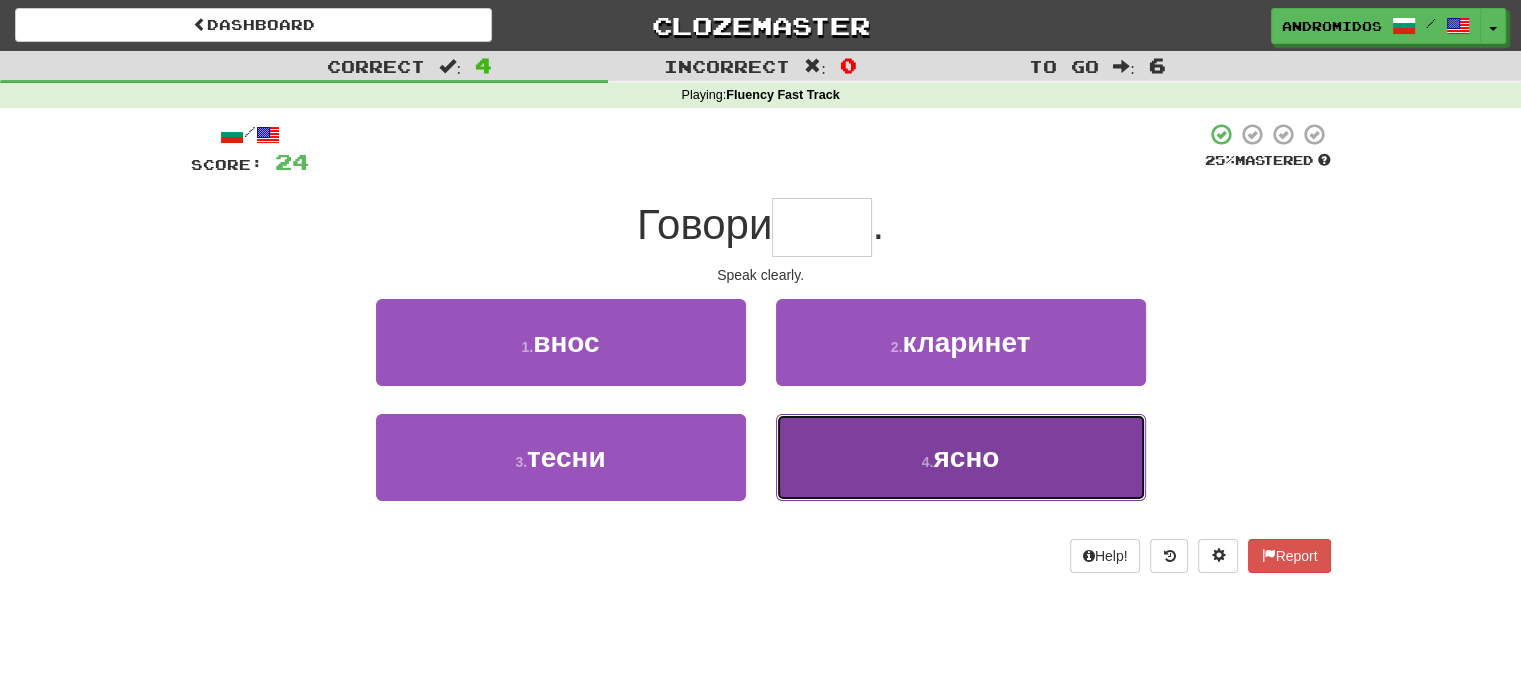 click on "4 .  ясно" at bounding box center (961, 457) 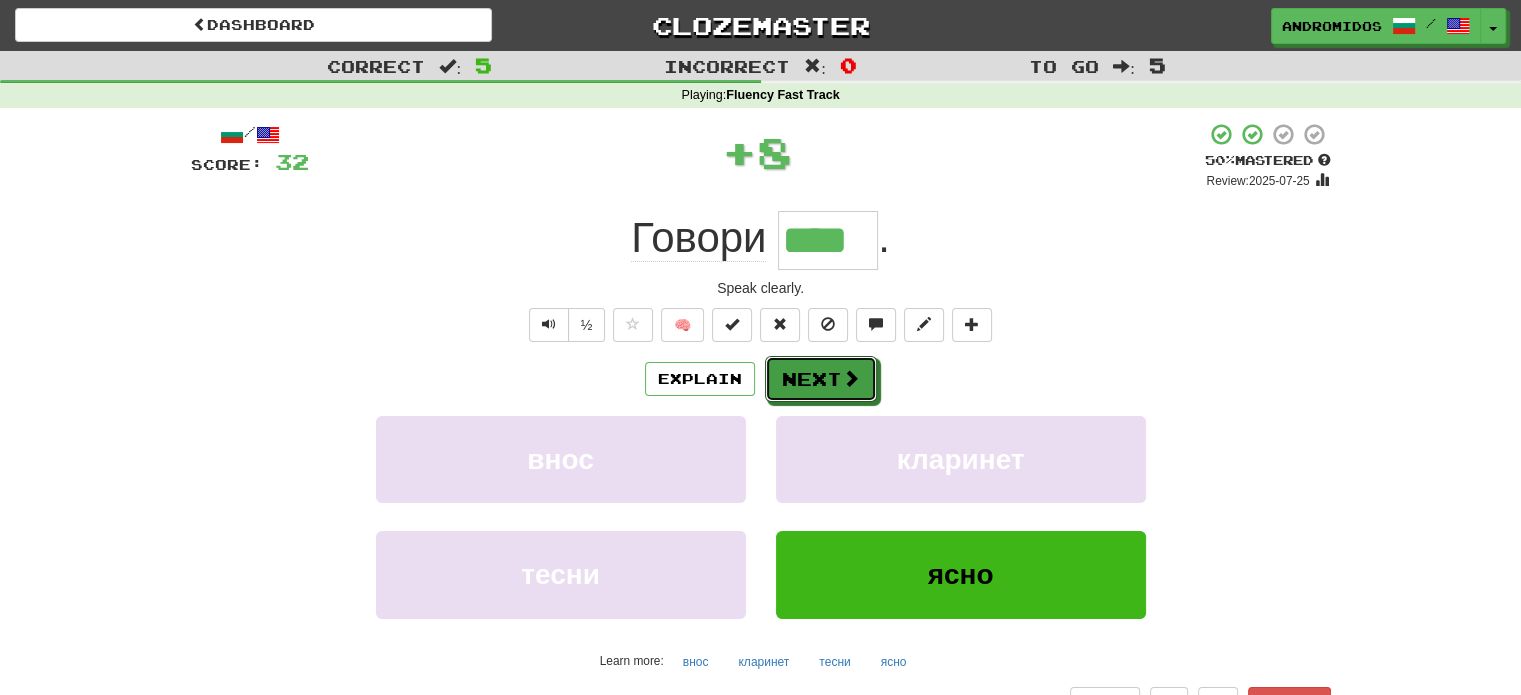 click on "Next" at bounding box center [821, 379] 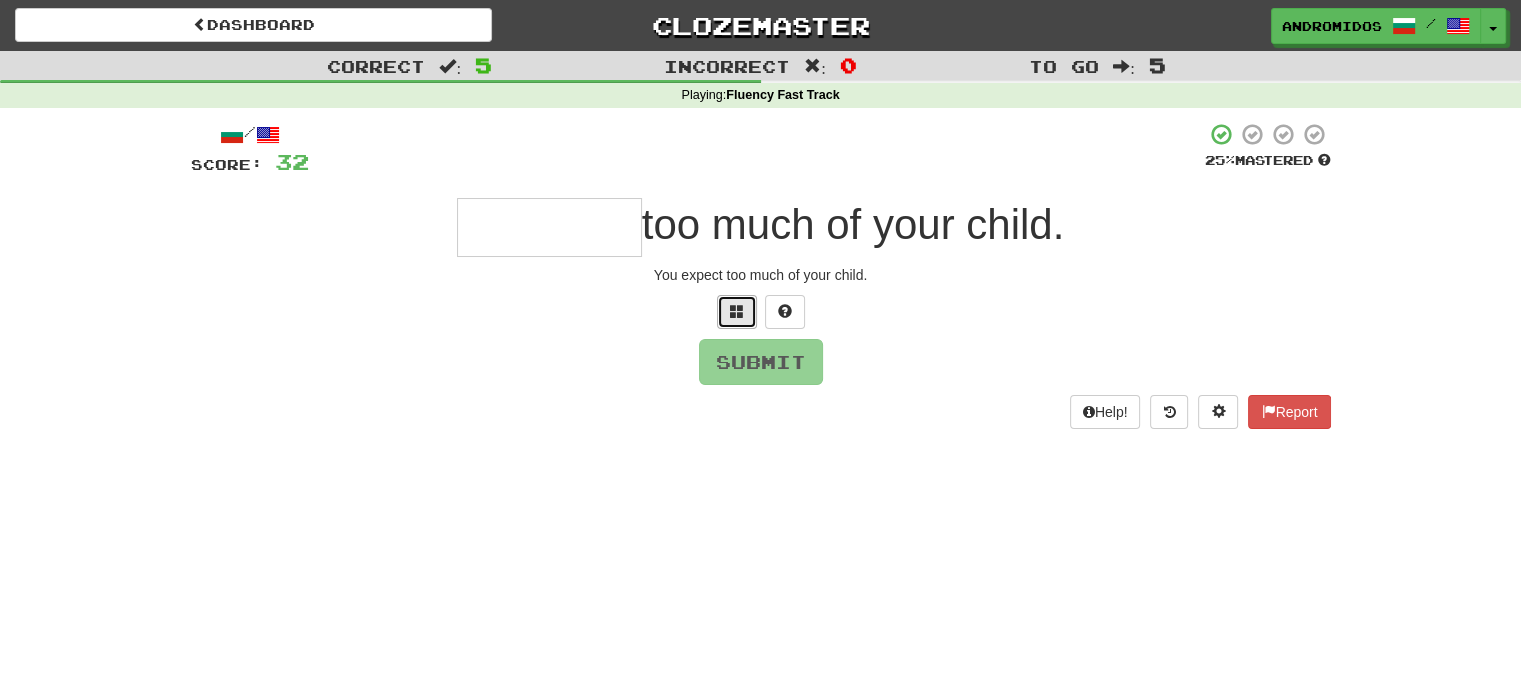 click at bounding box center [737, 311] 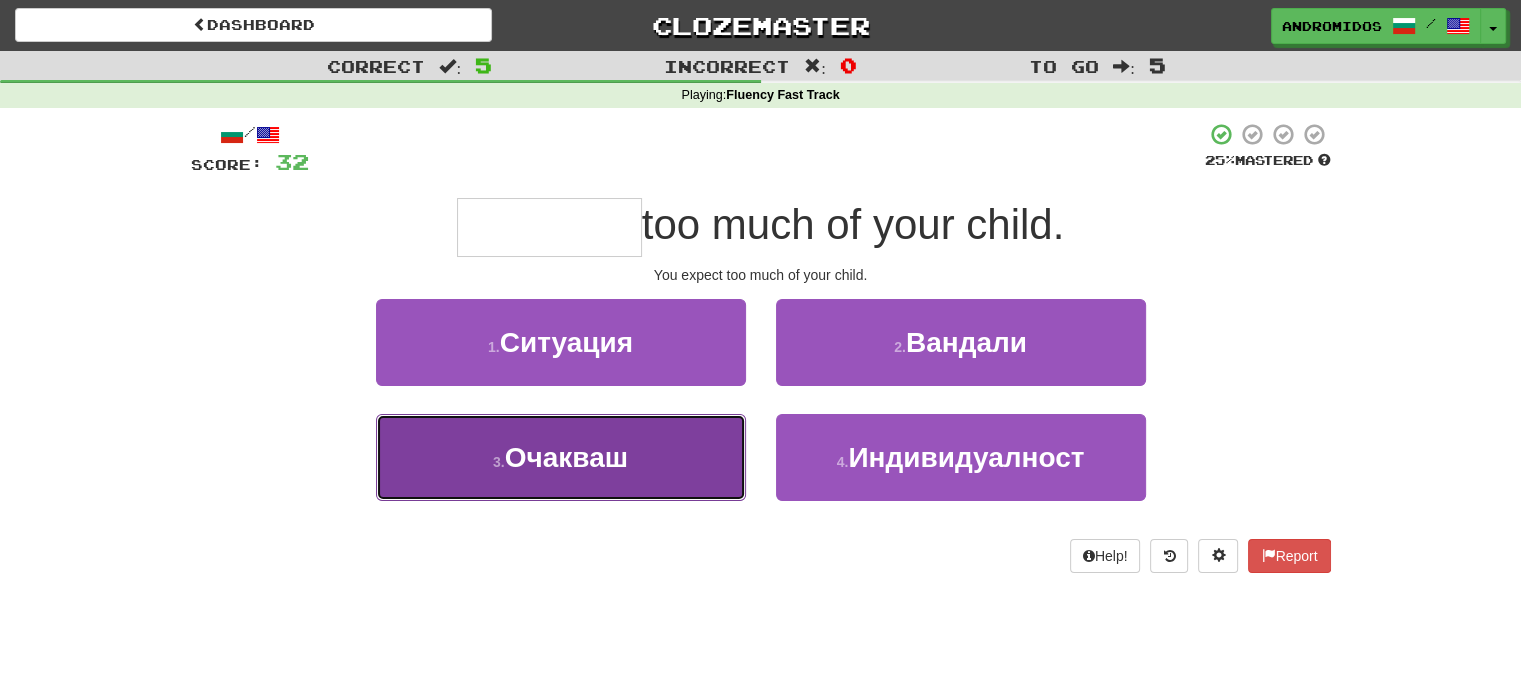 click on "Очакваш" at bounding box center (566, 457) 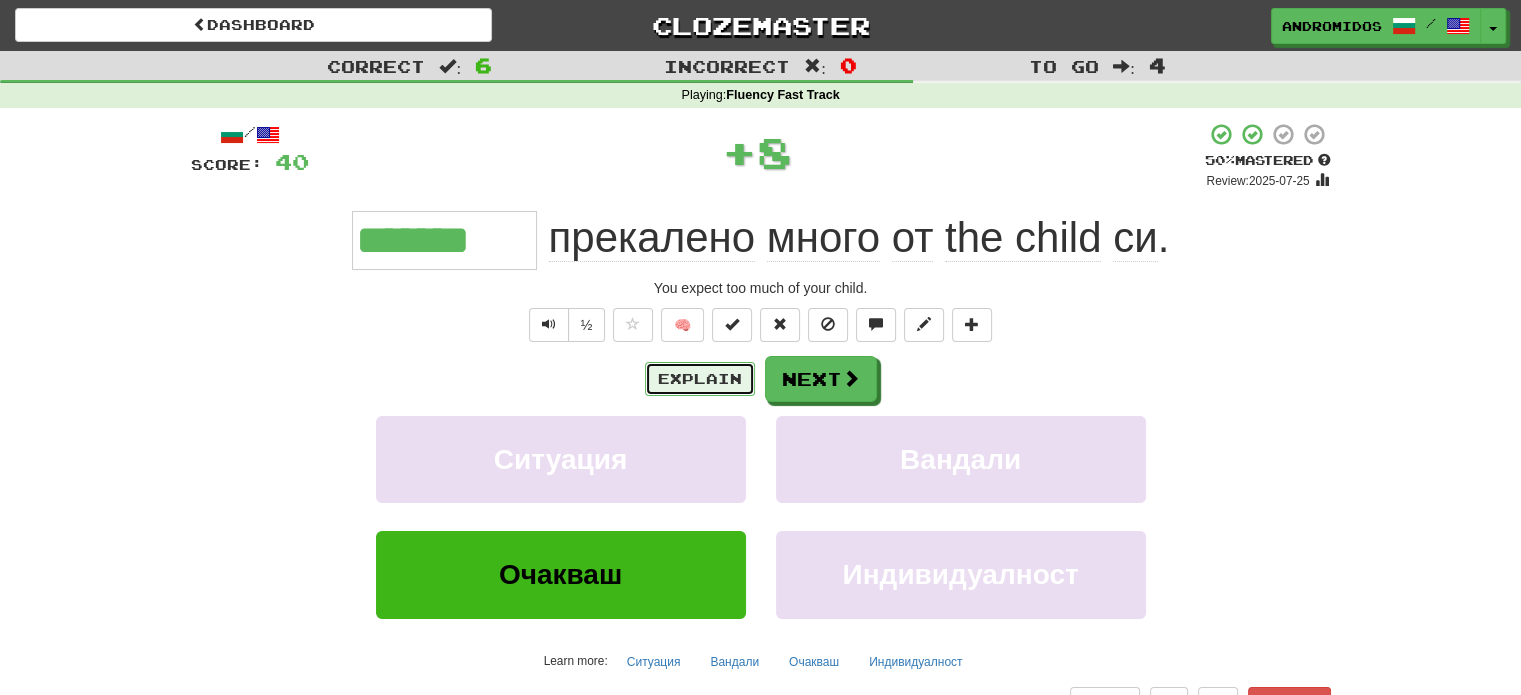 click on "Explain" at bounding box center (700, 379) 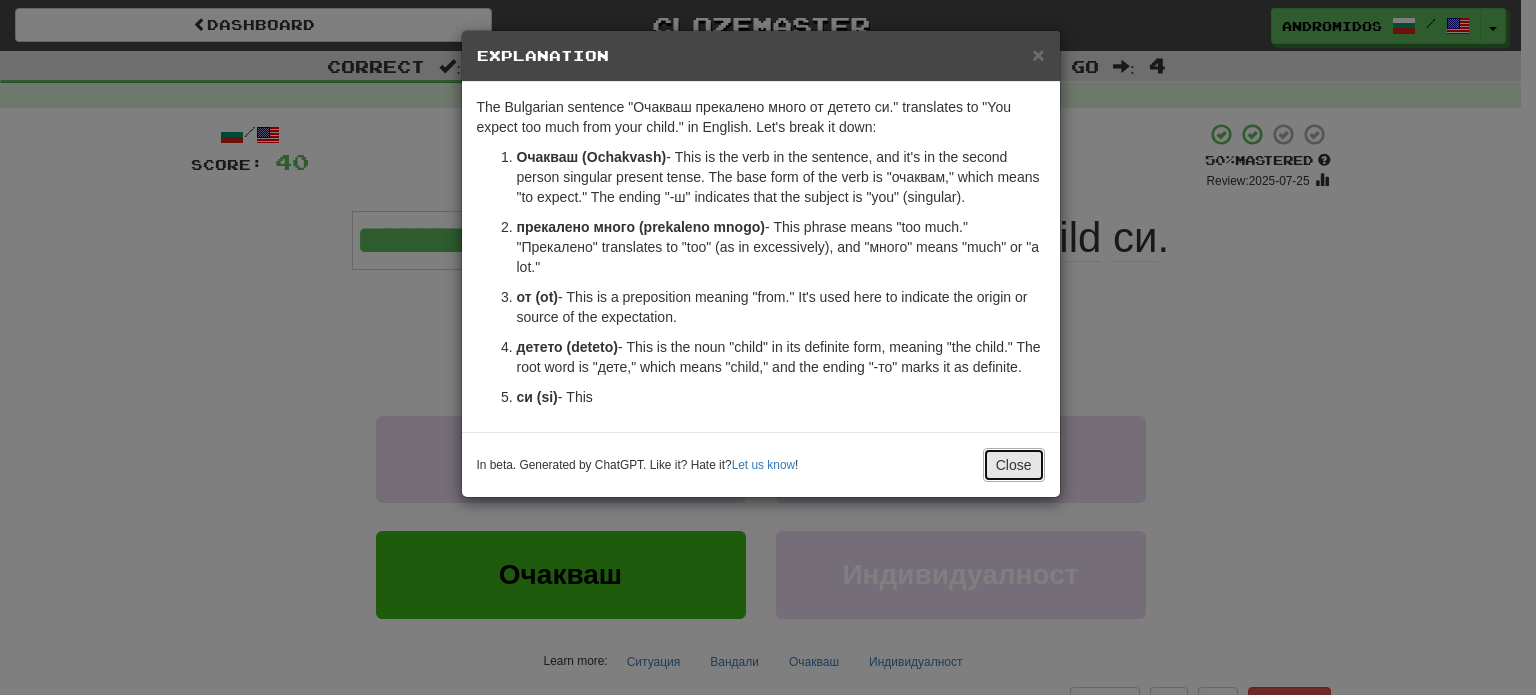 click on "× Explanation The Bulgarian sentence "Очакваш прекалено много от детето си." translates to "You expect too much from your [RELATIONSHIP]." Let's break it down:
Очакваш (Ochakvash)  - This is the verb in the sentence, and it's in the second person singular present tense. The base form of the verb is "очаквам," which means "to expect." The ending "-ш" indicates that the subject is "you" (singular).
прекалено много (prekaleno mnogo)  - This phrase means "too much." "Прекалено" translates to "too" (as in excessively), and "много" means "much" or "a lot."
от (ot)  - This is a preposition meaning "from." It's used here to indicate the origin or source of the expectation.
детето (deteto)  - This is the noun "child" in its definite form, meaning "the child." The root word is "дете," which means "child," and the ending "-то" marks it as definite.
си (si)  - This
Let us know ! Close" at bounding box center [761, 264] 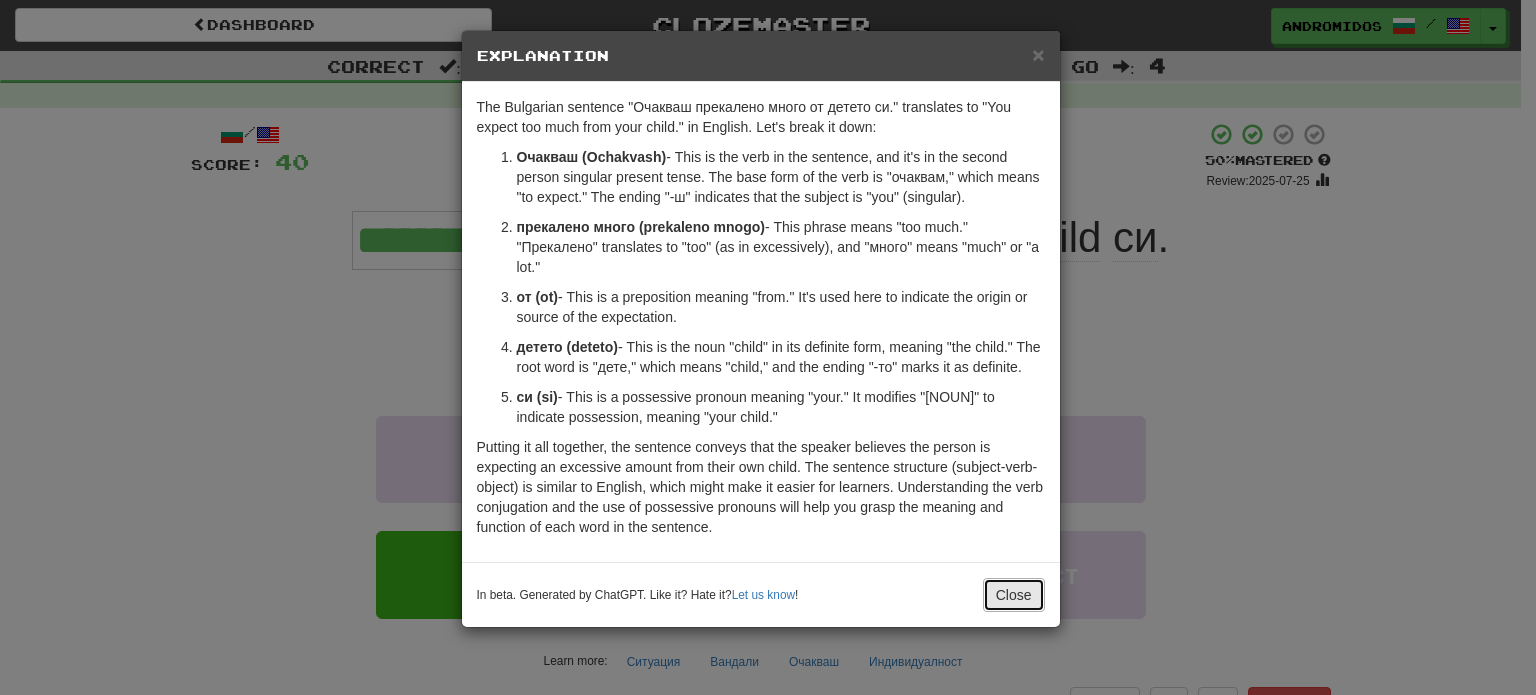 click on "Close" at bounding box center (1014, 595) 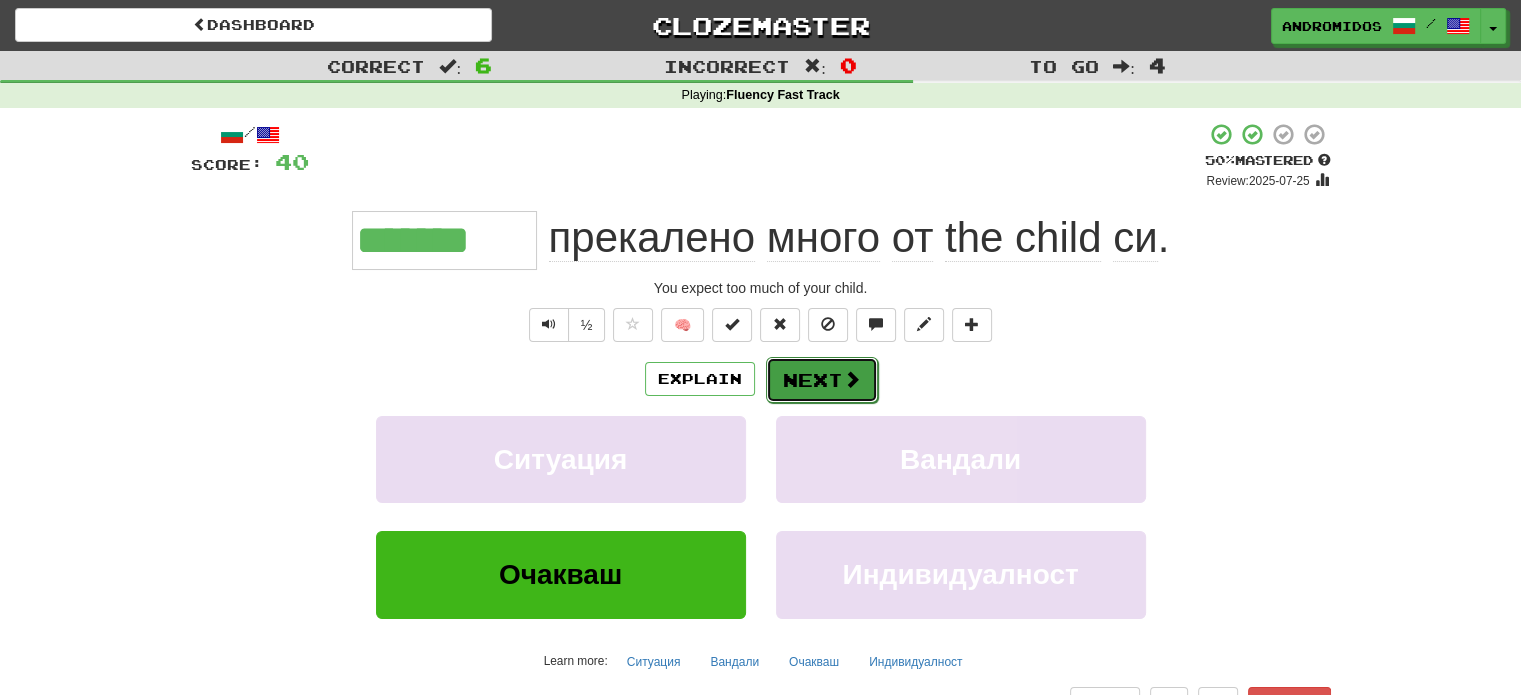 click at bounding box center [852, 379] 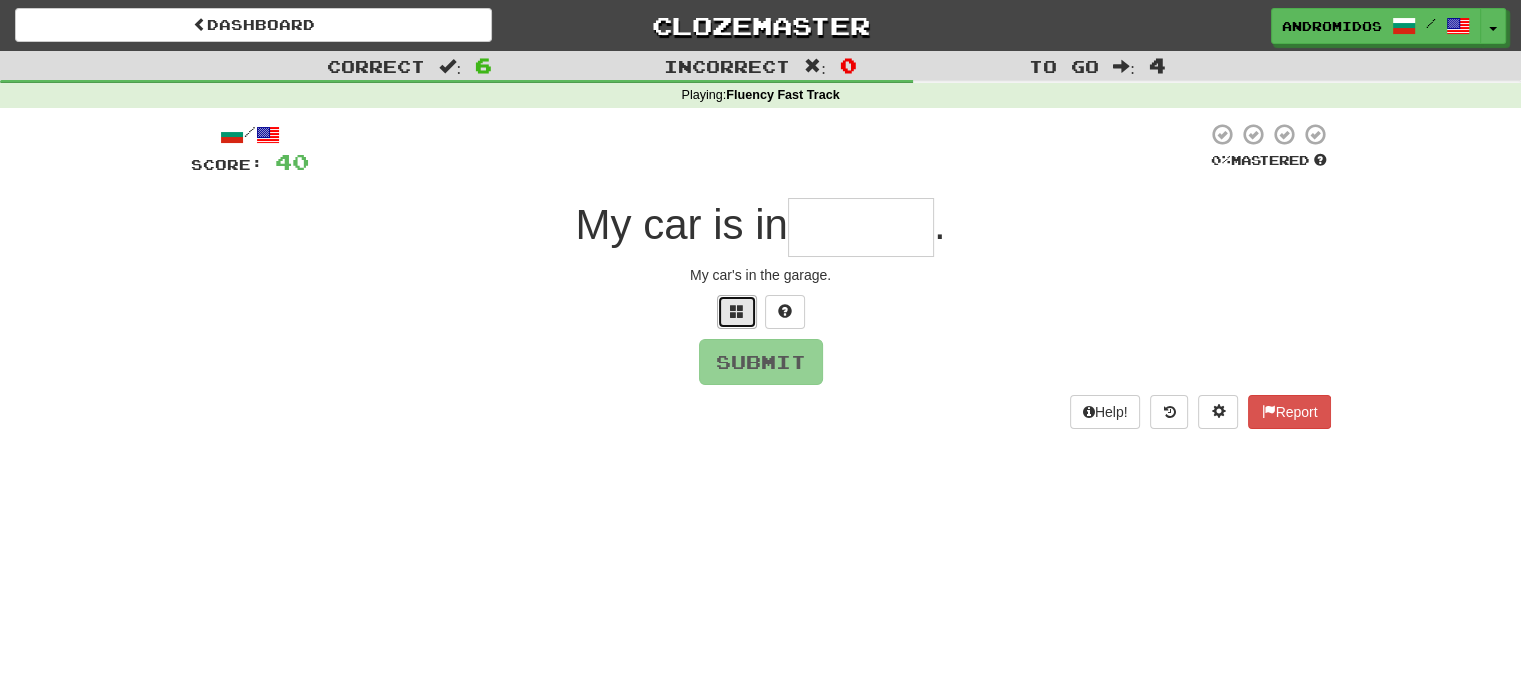click at bounding box center (737, 312) 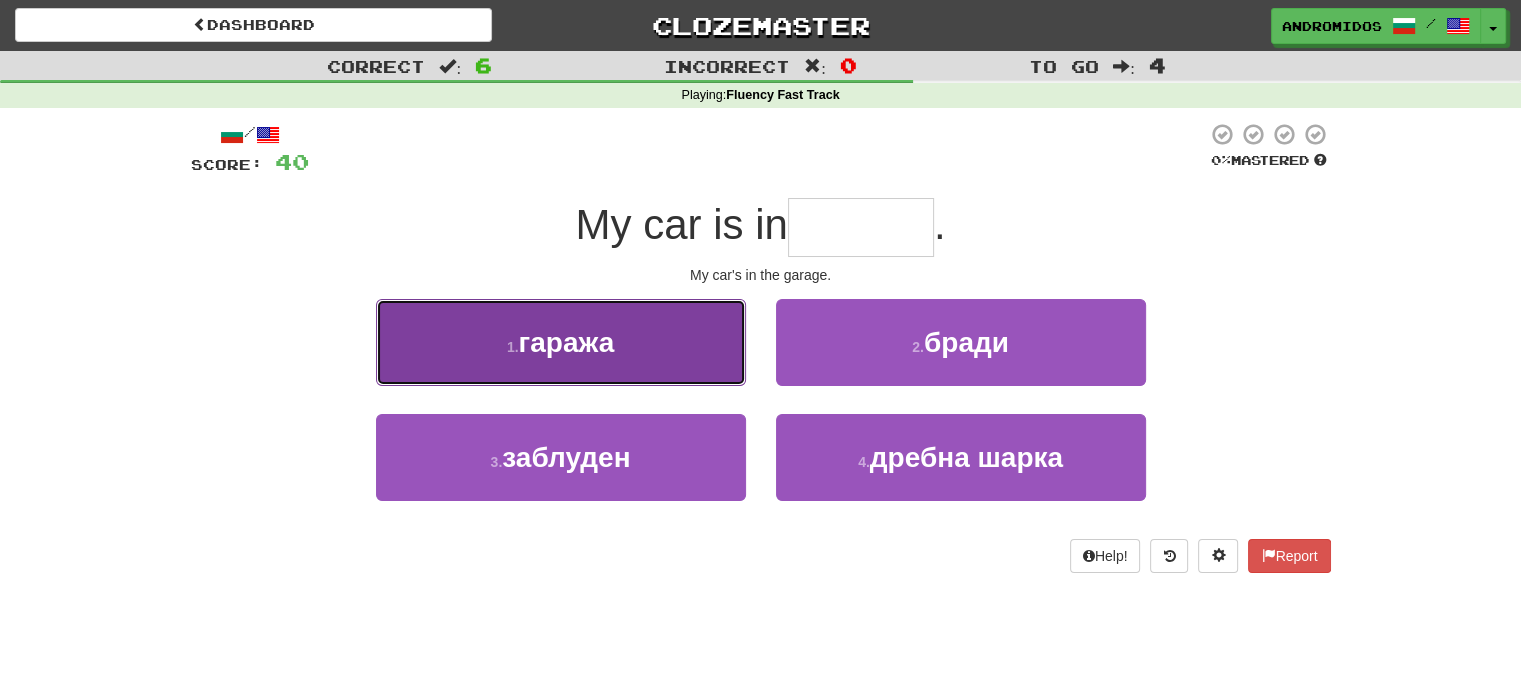 click on "1 .  гаража" at bounding box center [561, 342] 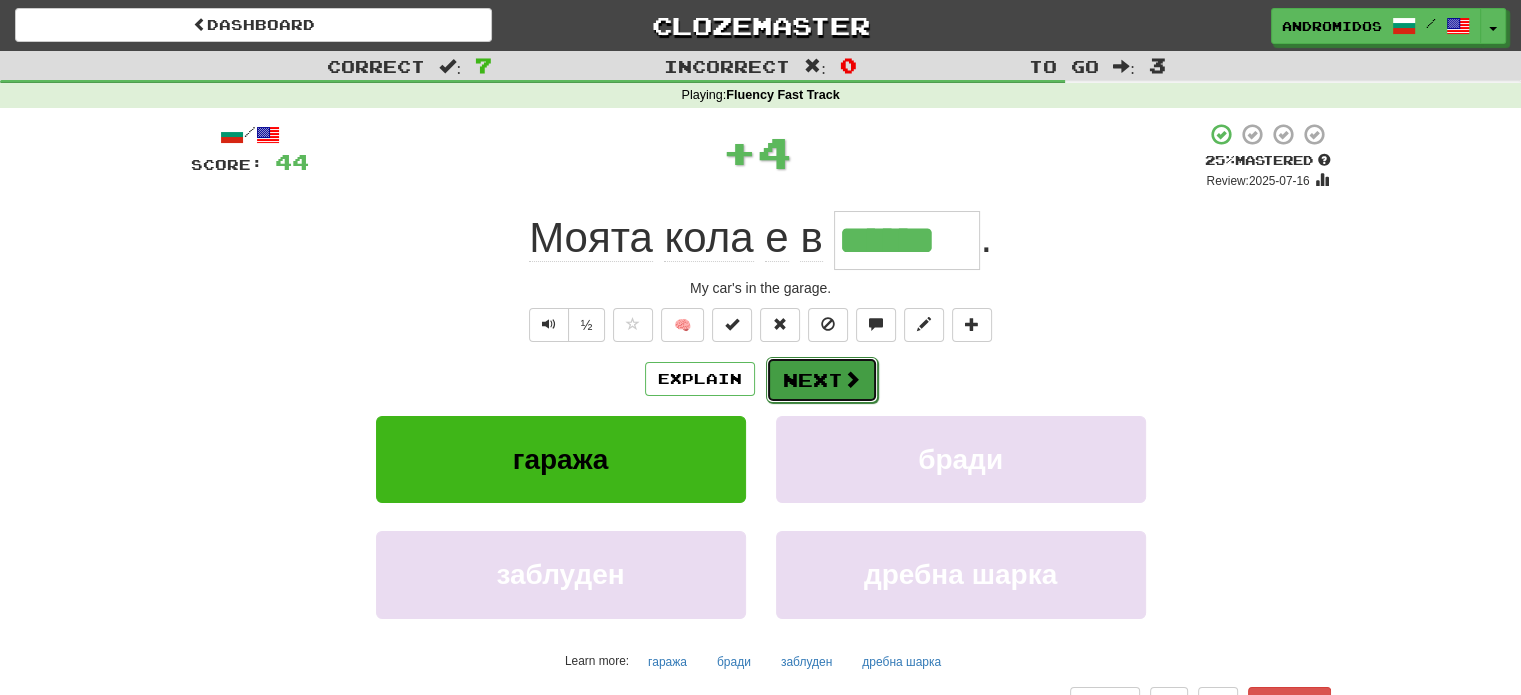 click on "Next" at bounding box center [822, 380] 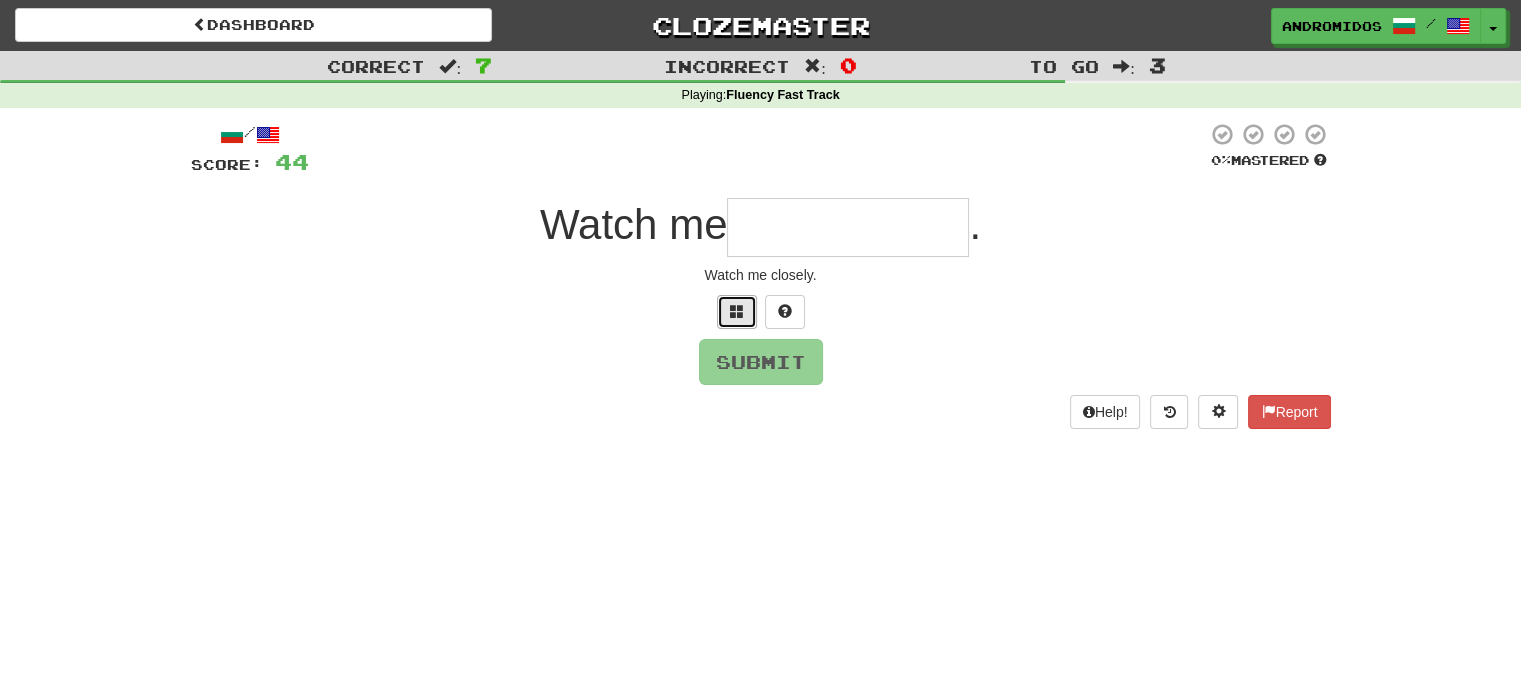 click at bounding box center [737, 312] 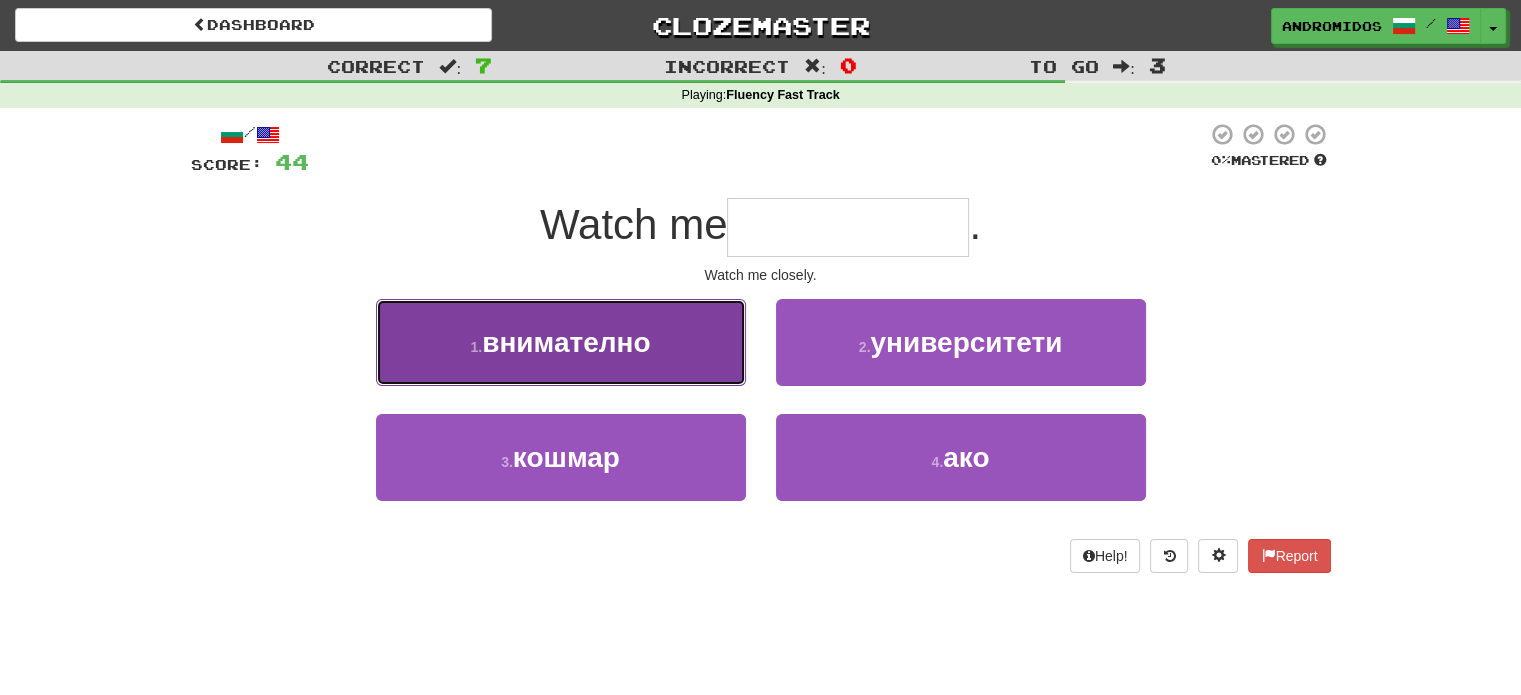 click on "внимателно" at bounding box center [566, 342] 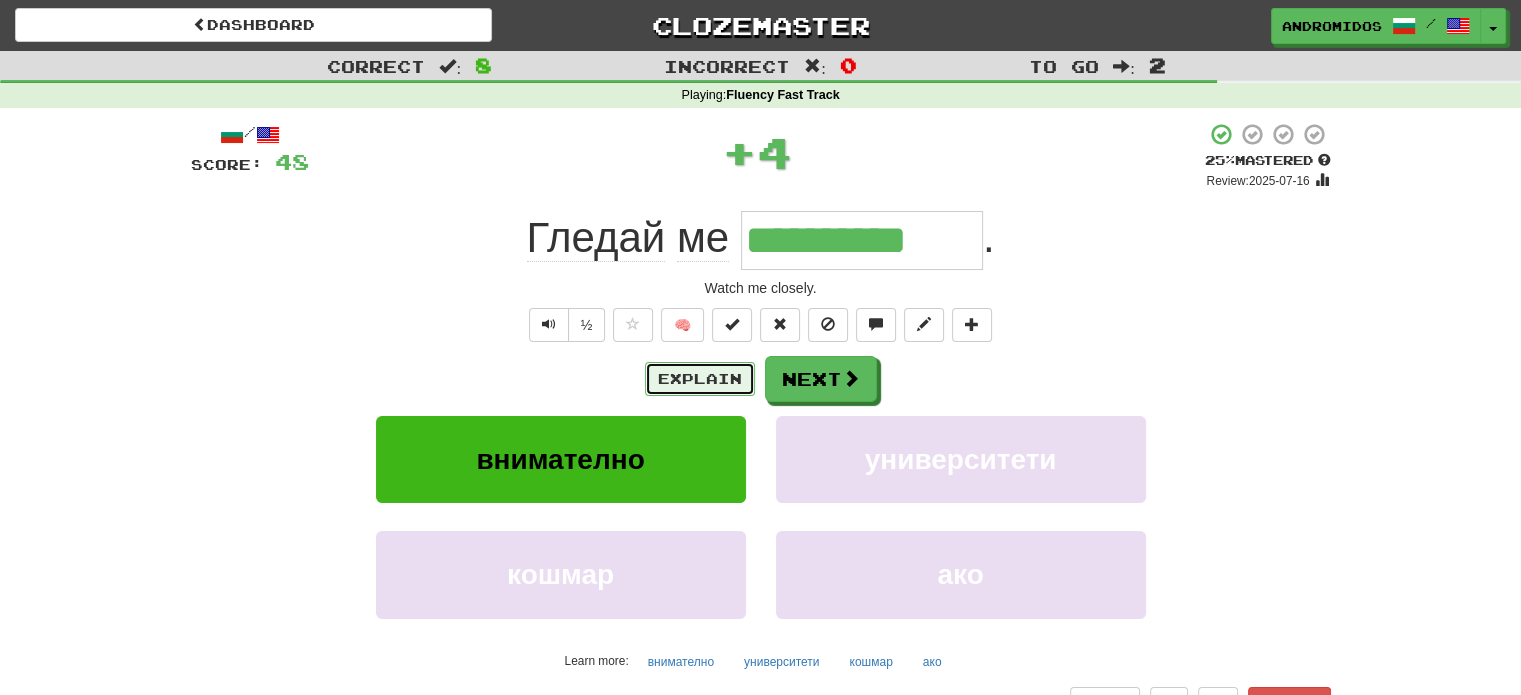 click on "Explain" at bounding box center [700, 379] 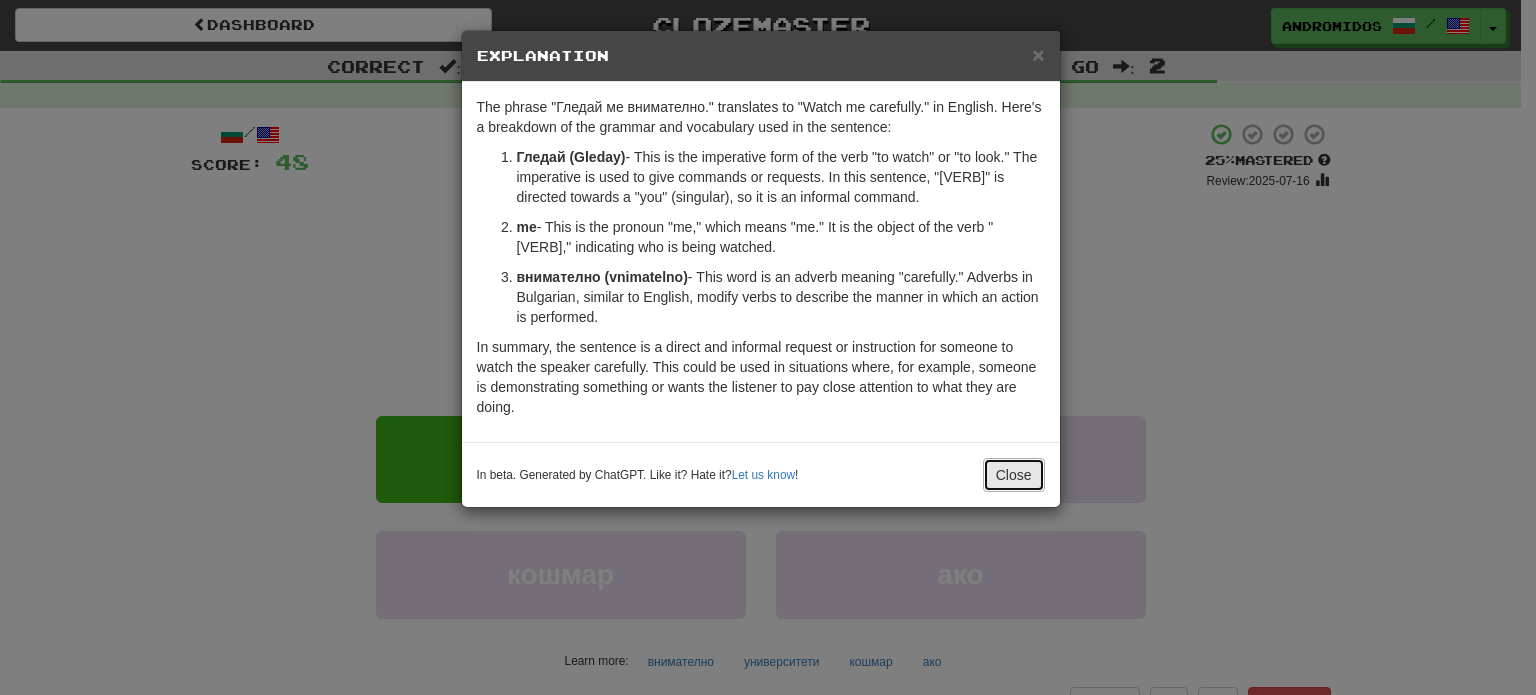 click on "Close" at bounding box center [1014, 475] 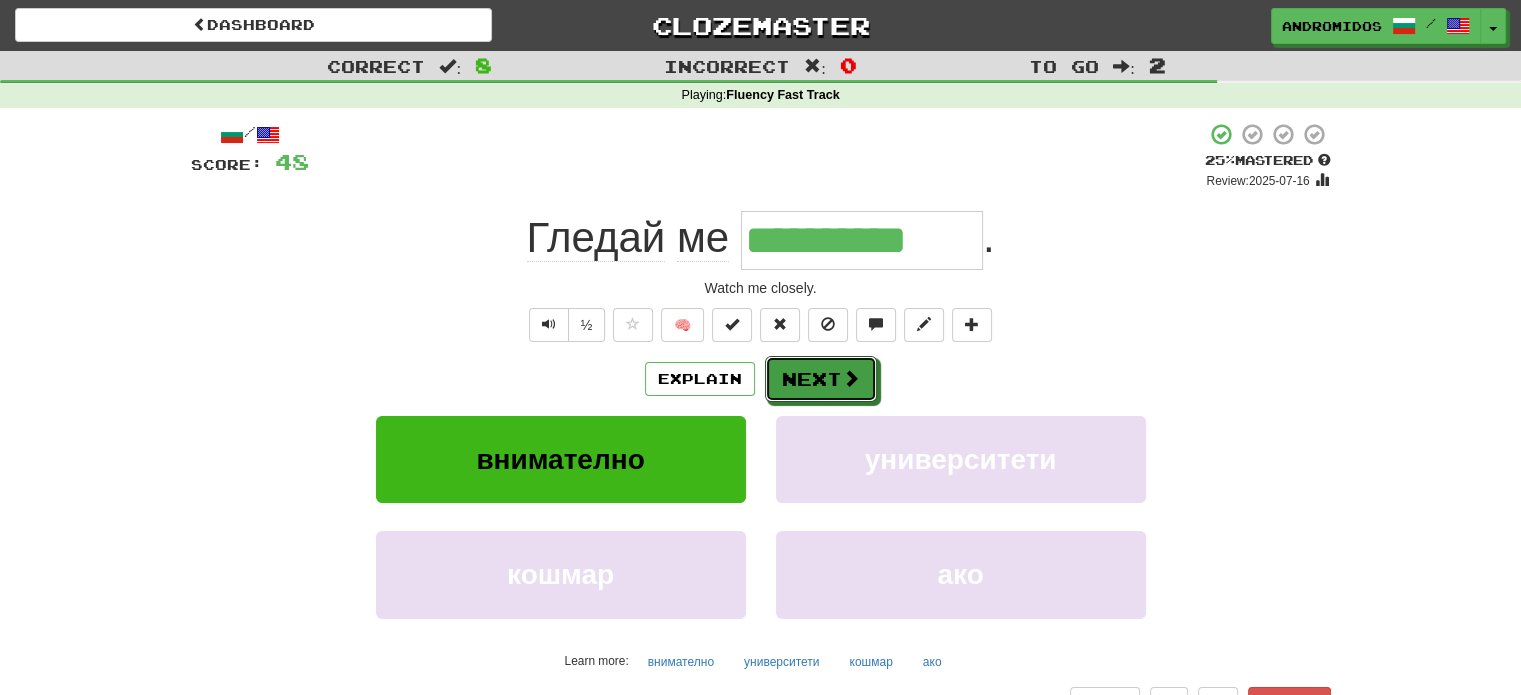 click on "Next" at bounding box center [821, 379] 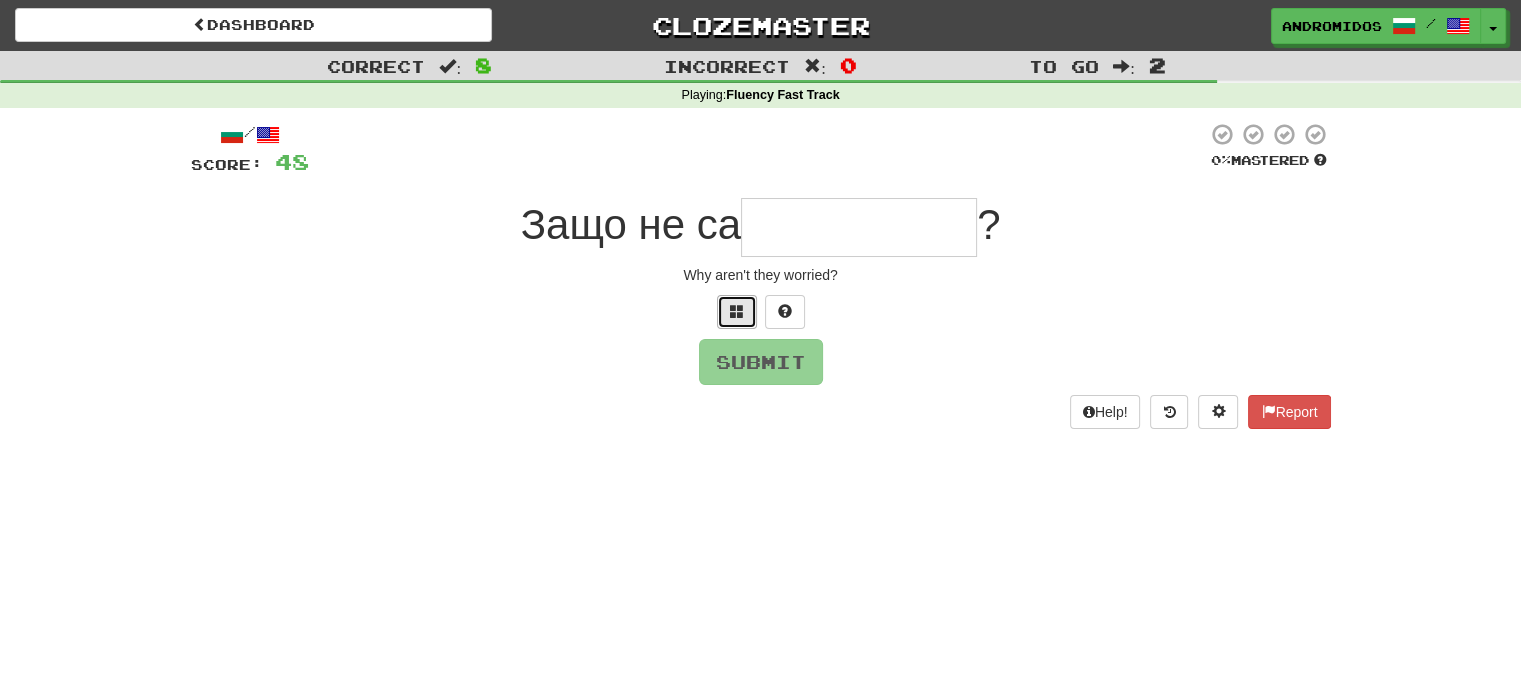 click at bounding box center (737, 312) 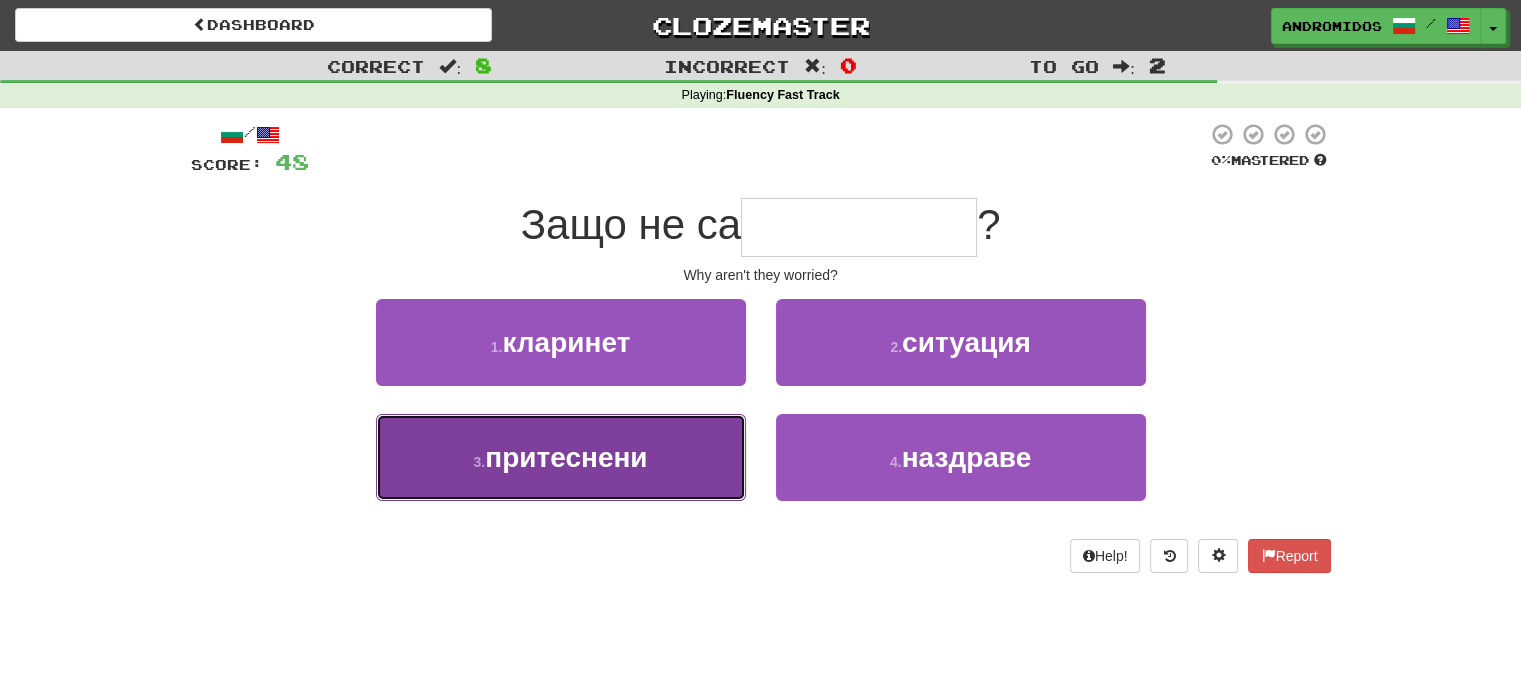 click on "3 .  притеснени" at bounding box center (561, 457) 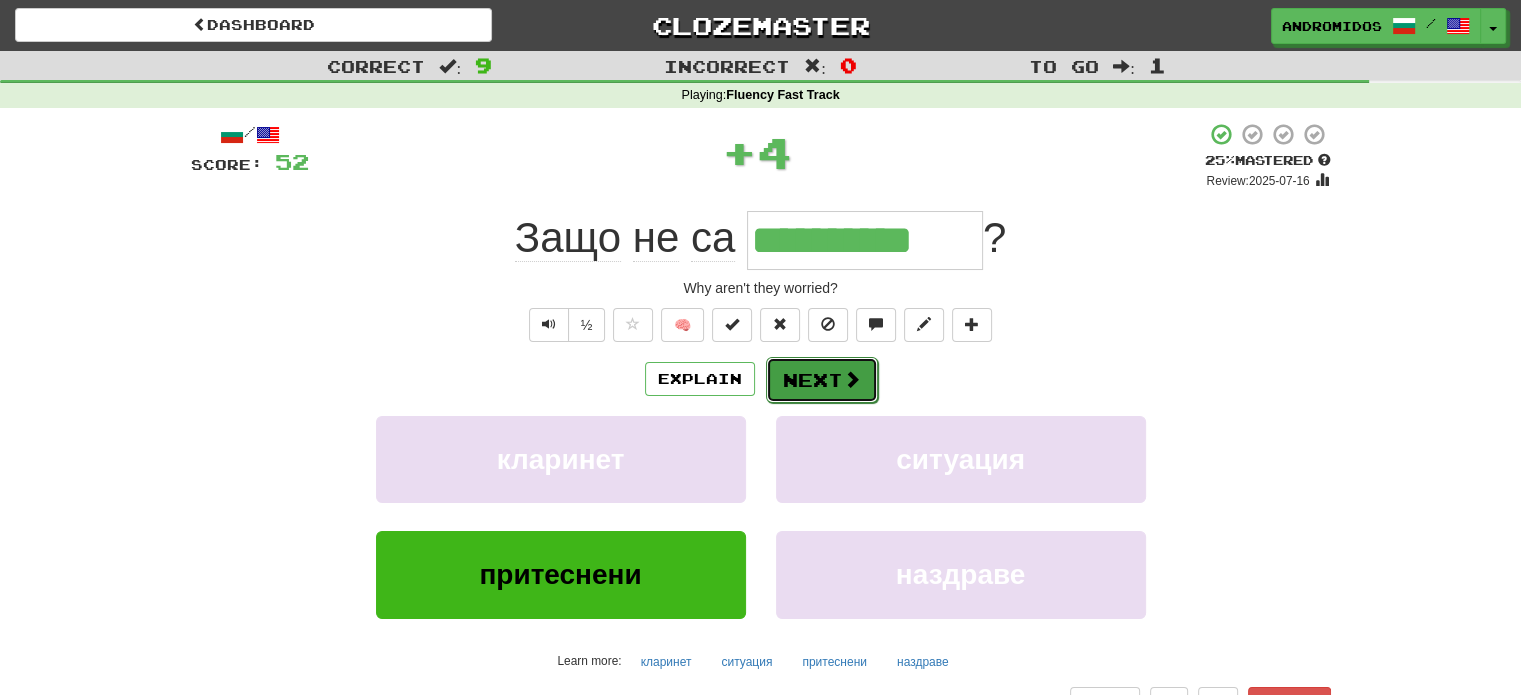 click on "Next" at bounding box center [822, 380] 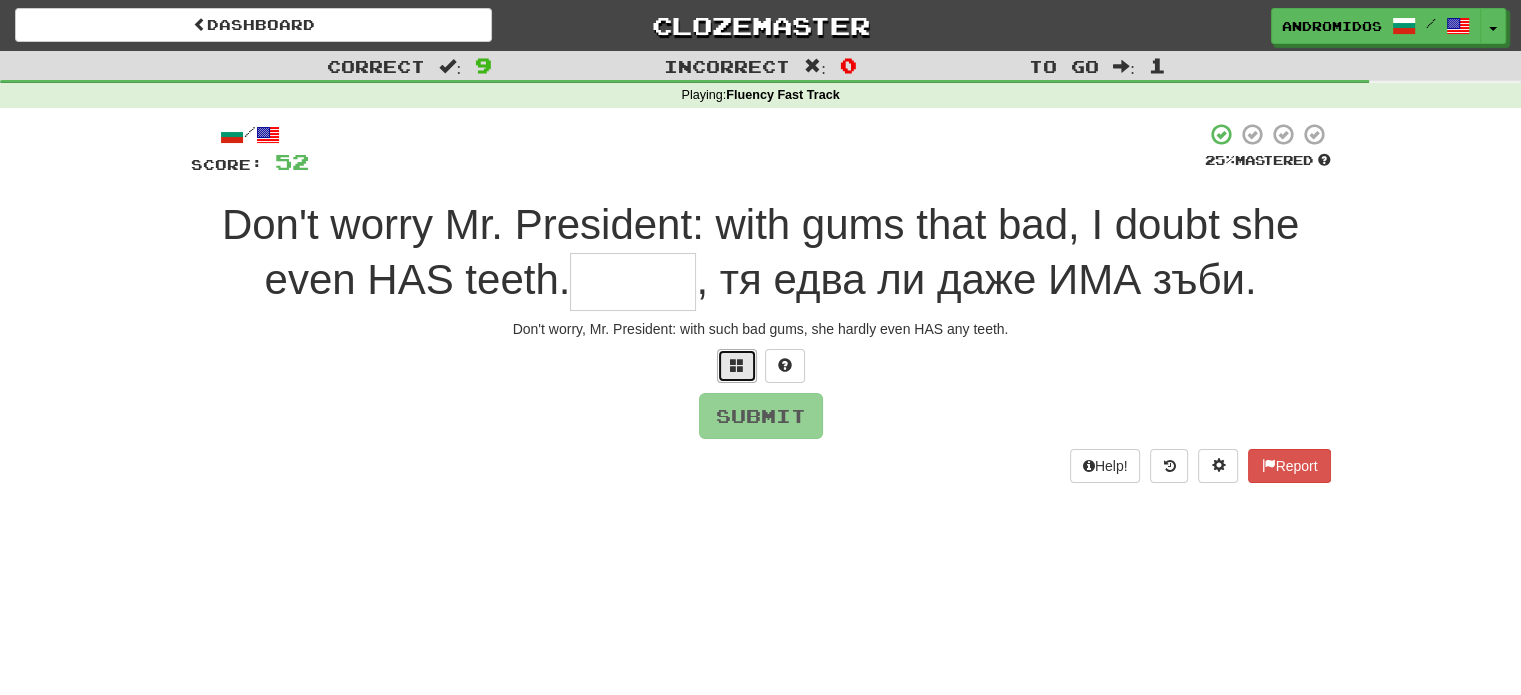 click at bounding box center [737, 365] 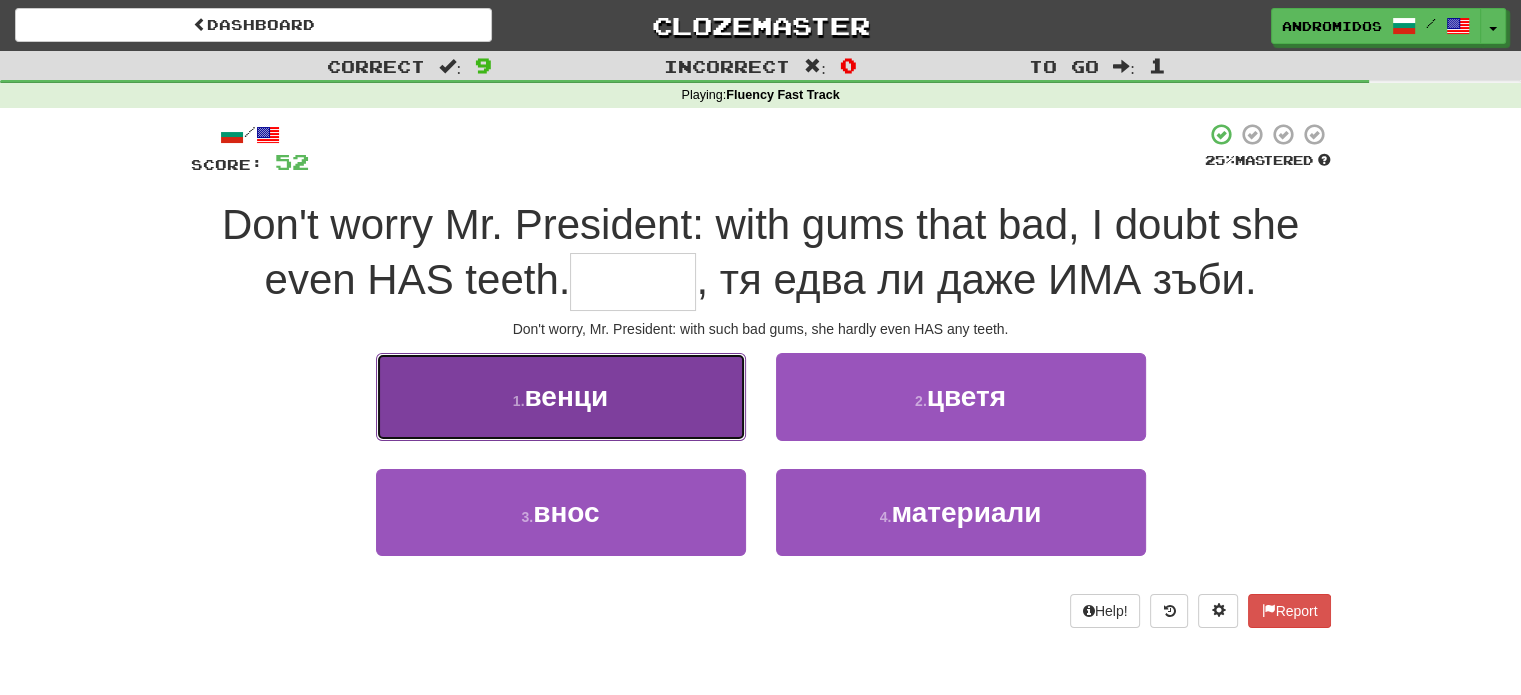 click on "венци" at bounding box center (566, 396) 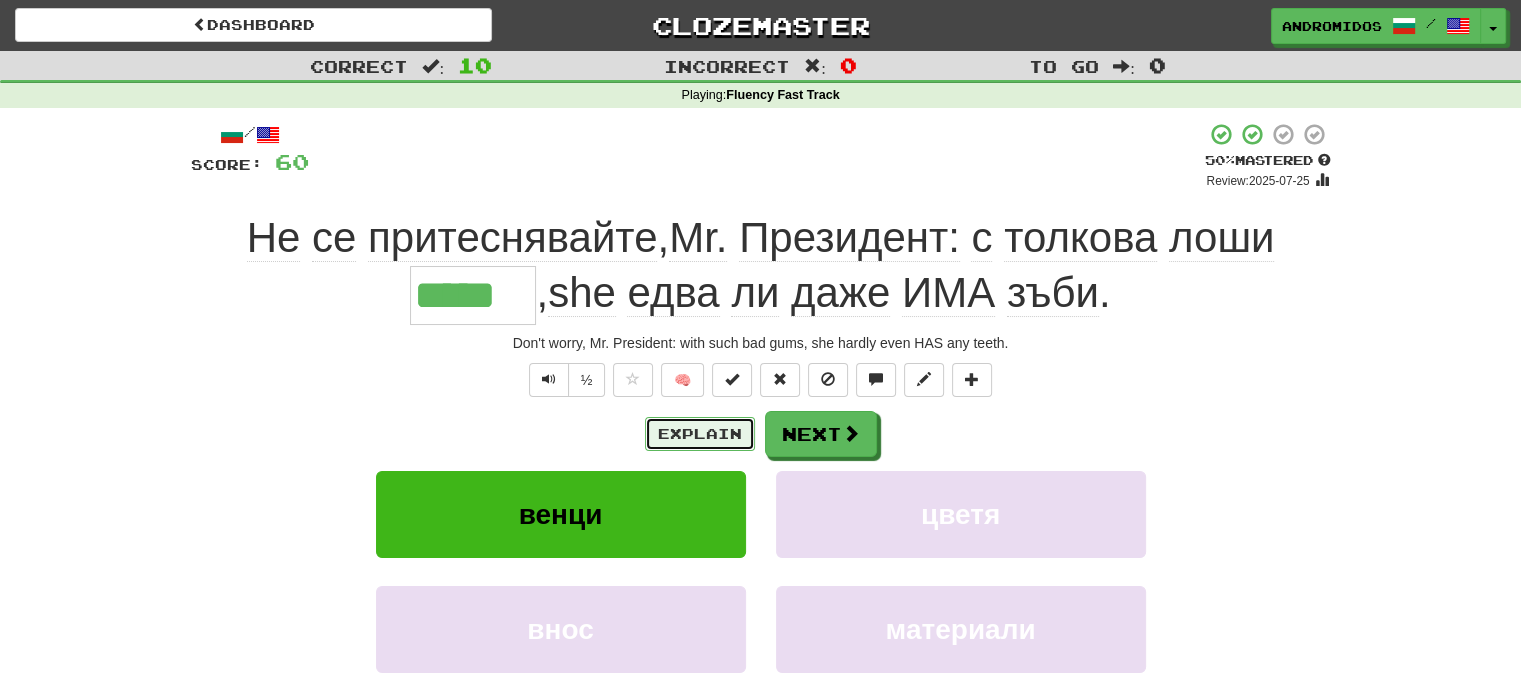 click on "Explain" at bounding box center [700, 434] 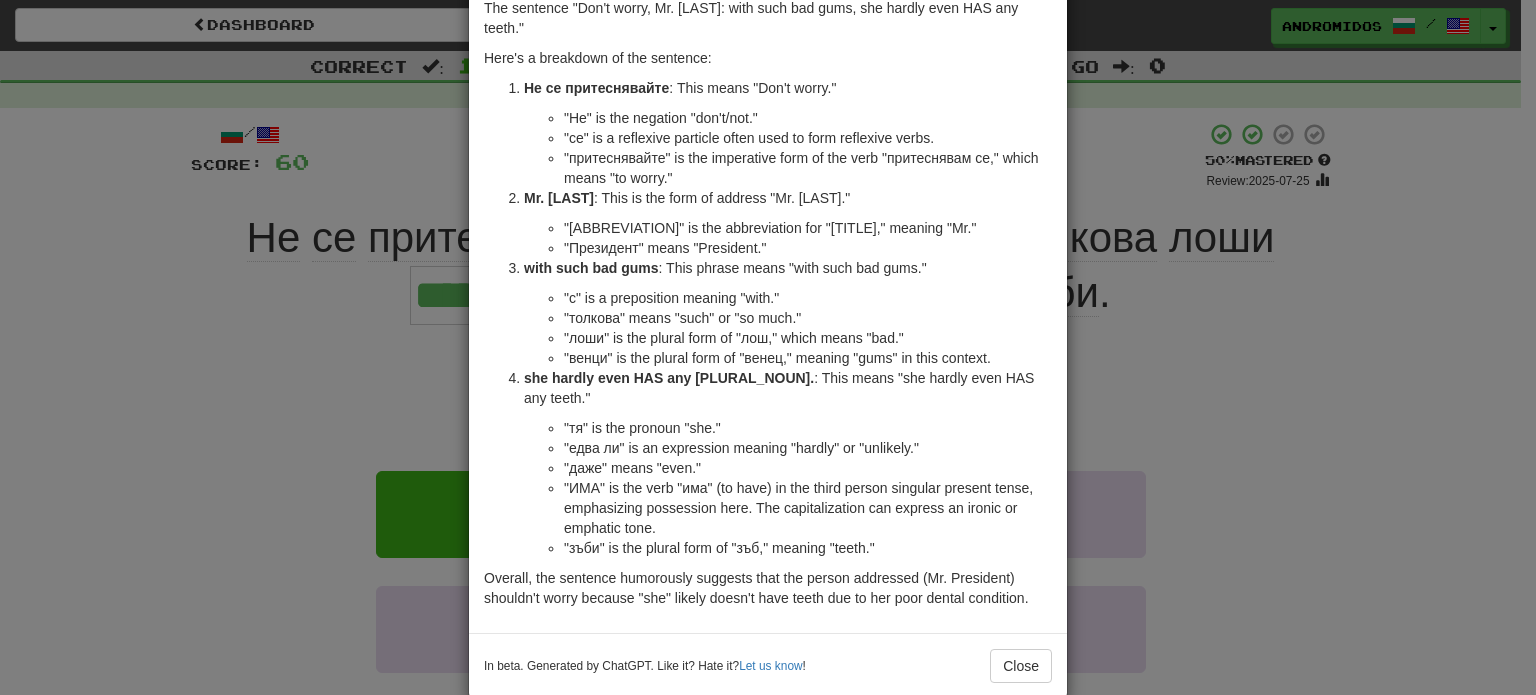 scroll, scrollTop: 100, scrollLeft: 0, axis: vertical 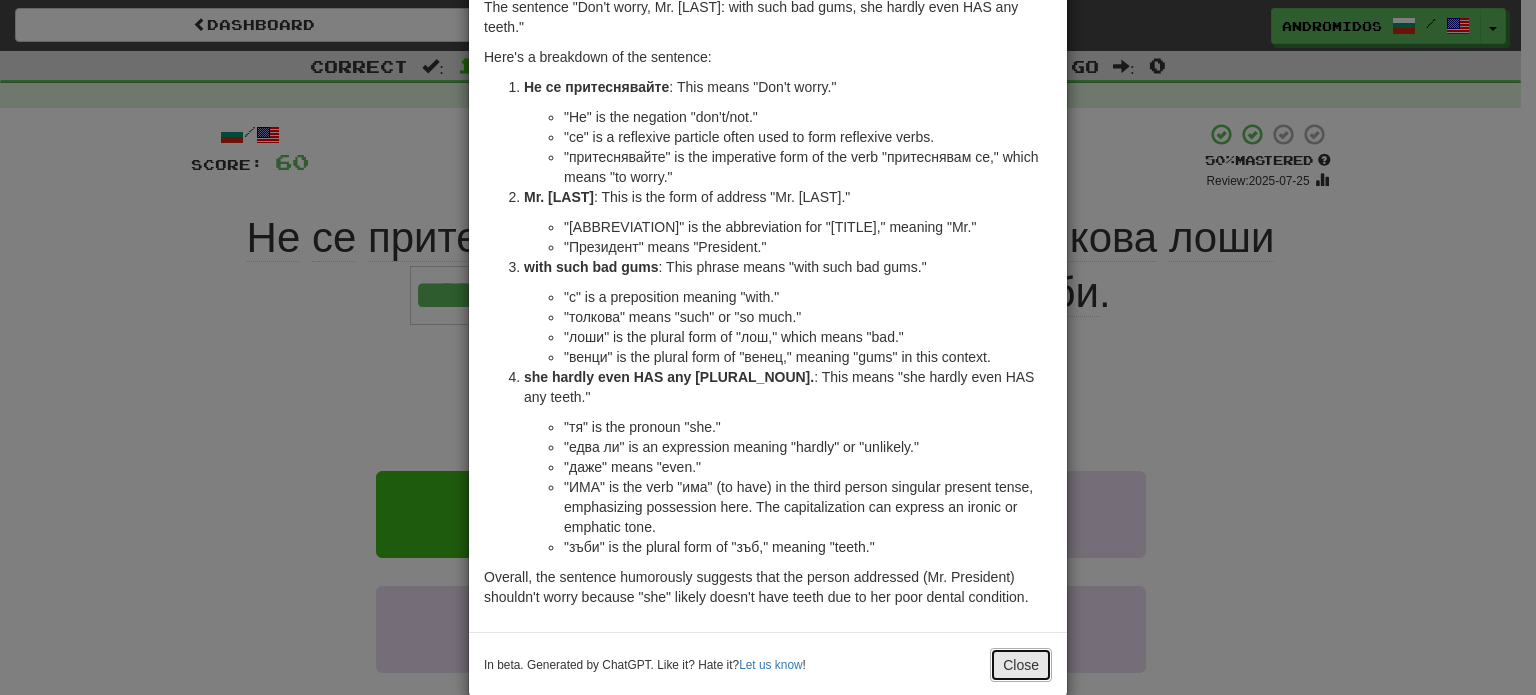 click on "Close" at bounding box center (1021, 665) 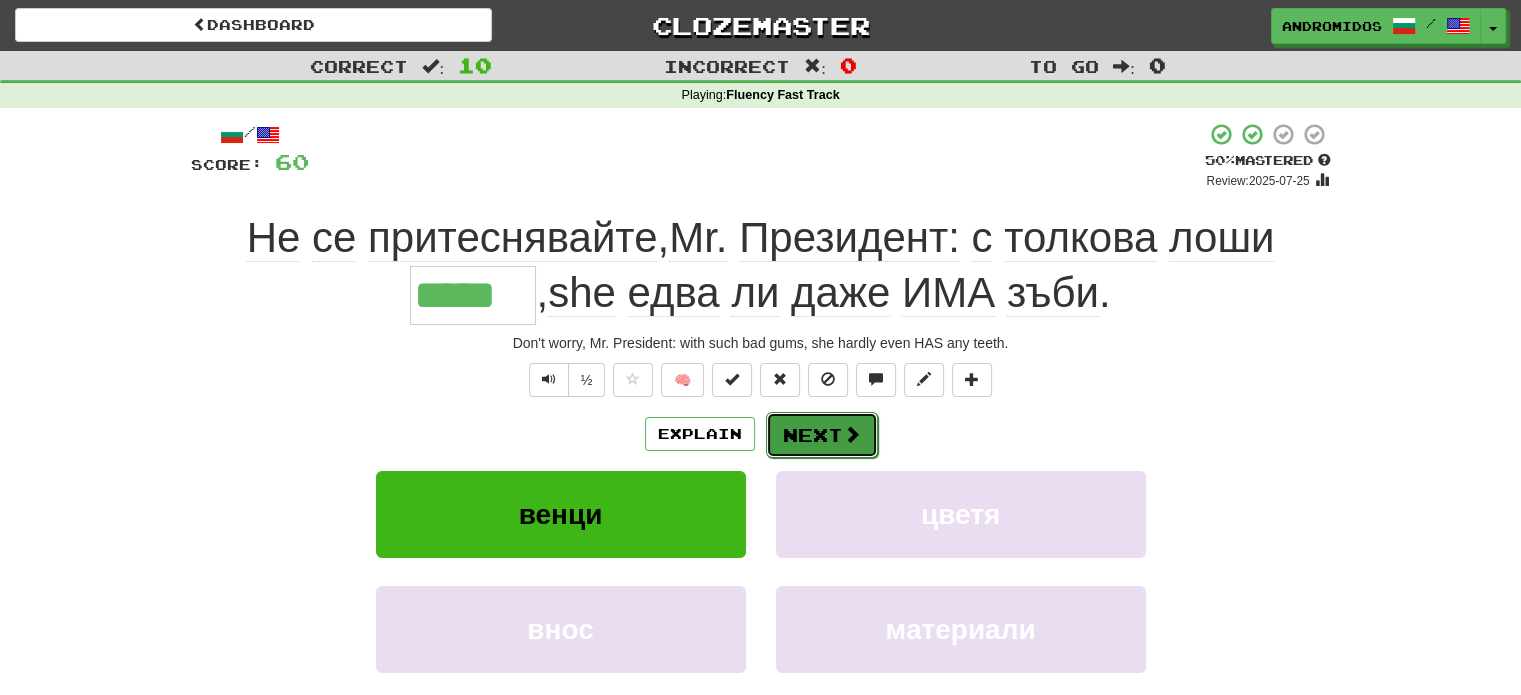 click at bounding box center [852, 434] 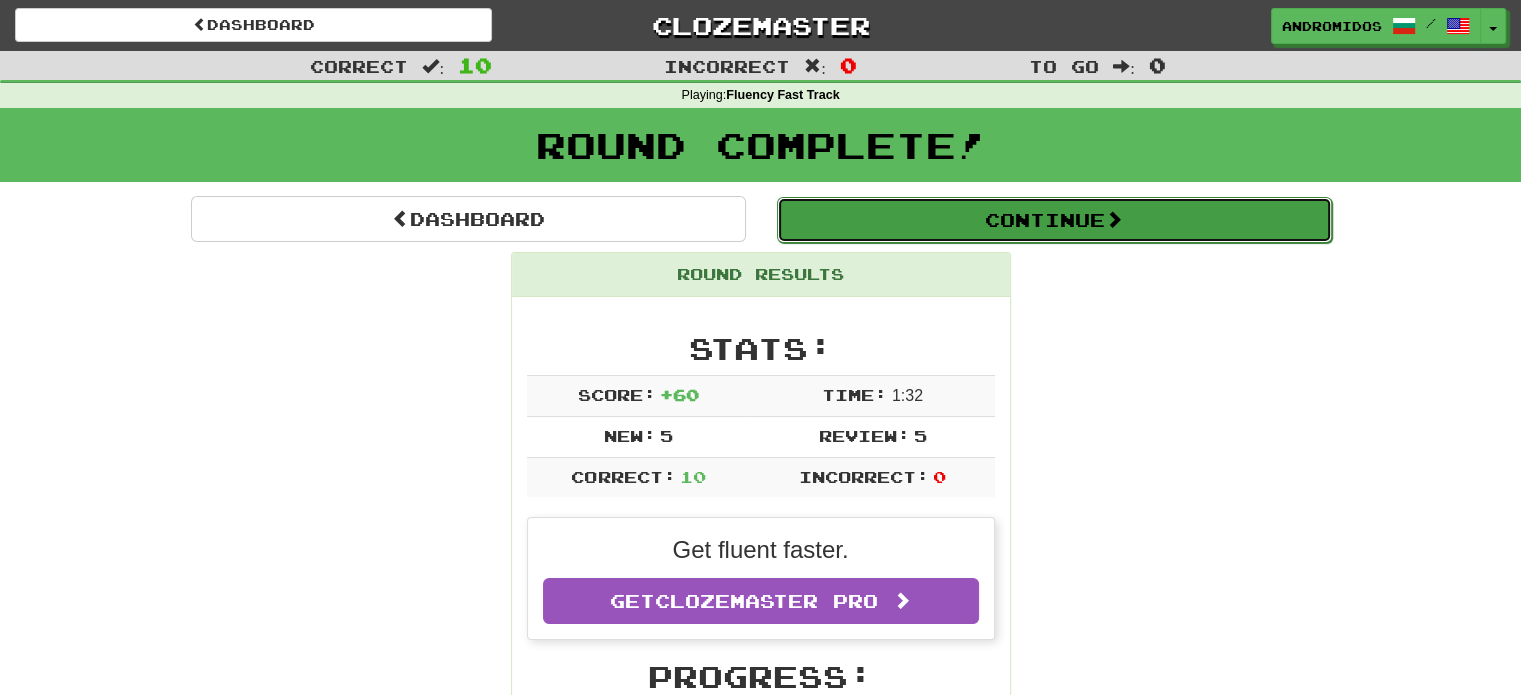 click on "Continue" at bounding box center (1054, 220) 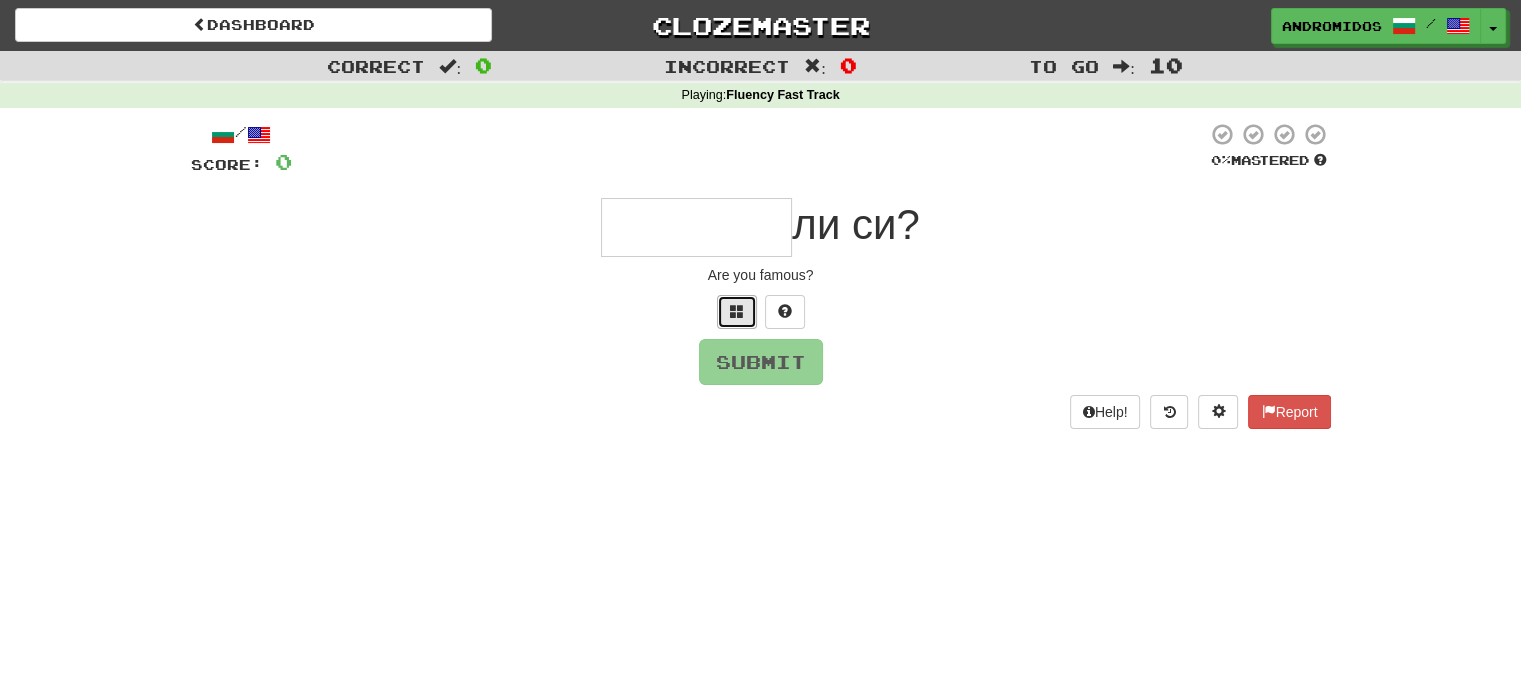 click at bounding box center (737, 312) 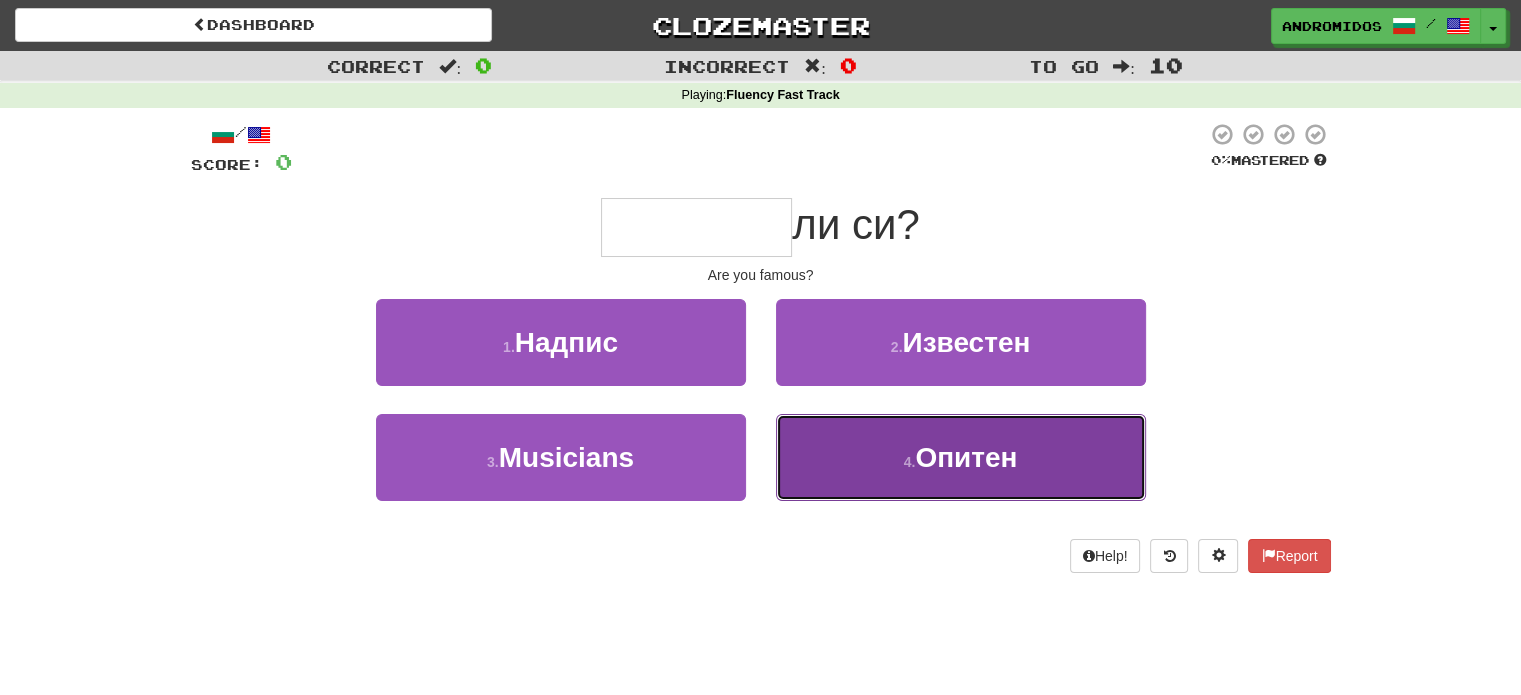 click on "4 .  Опитен" at bounding box center [961, 457] 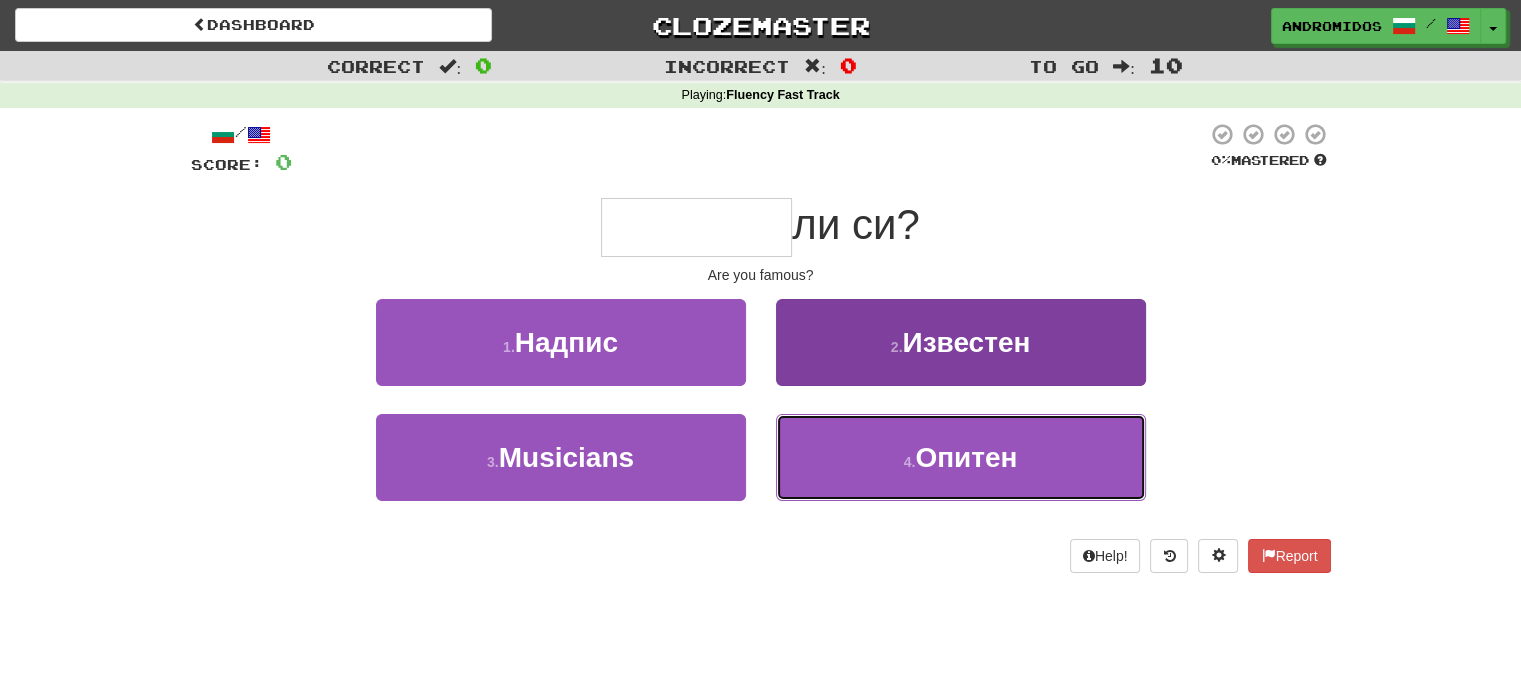 type on "********" 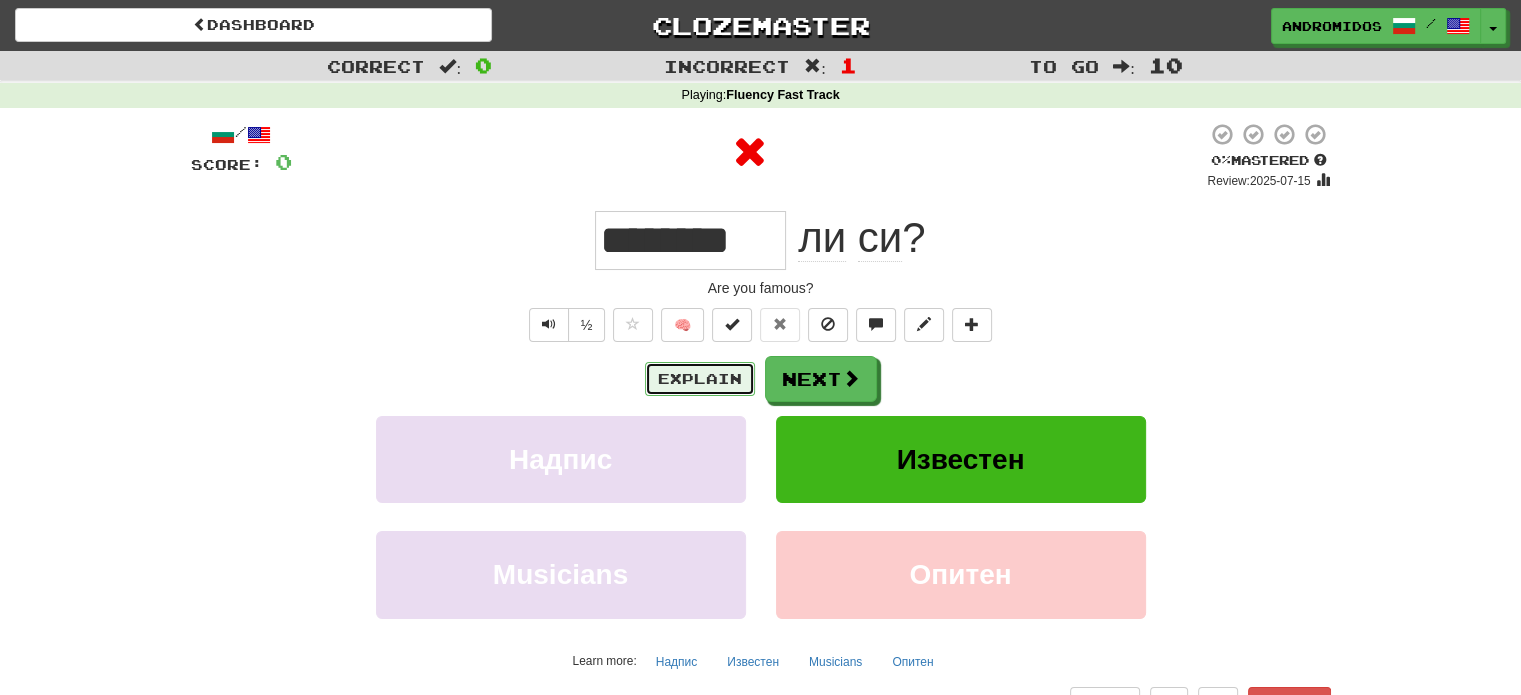 click on "Explain" at bounding box center (700, 379) 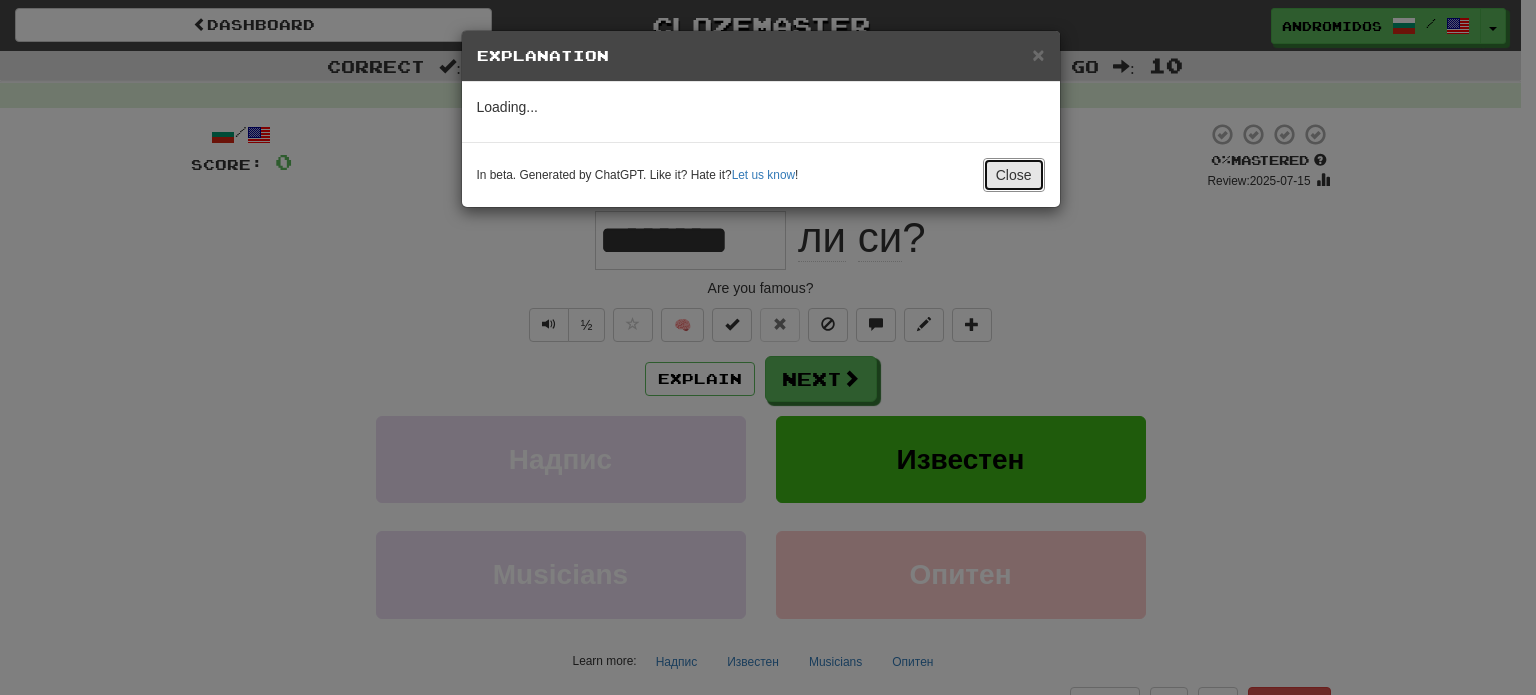 click on "Close" at bounding box center [1014, 175] 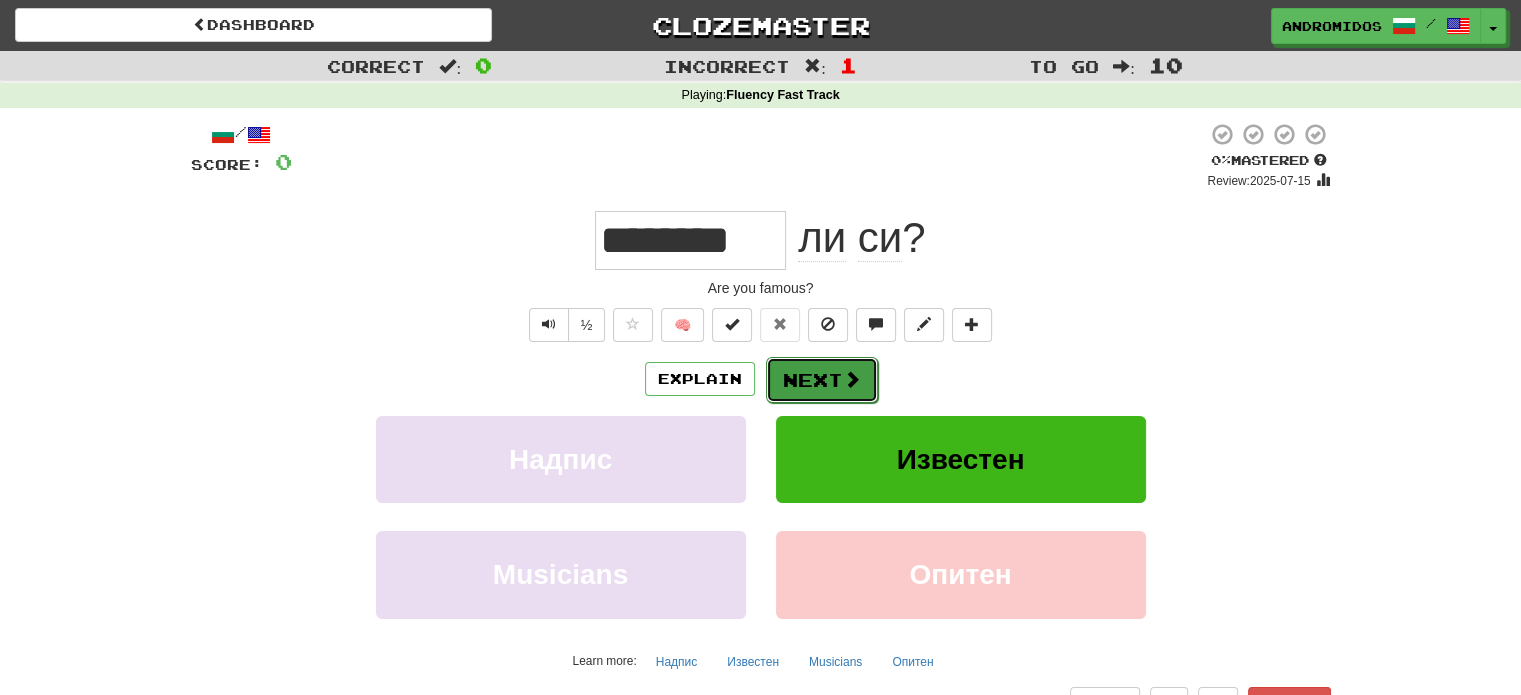 click on "Next" at bounding box center [822, 380] 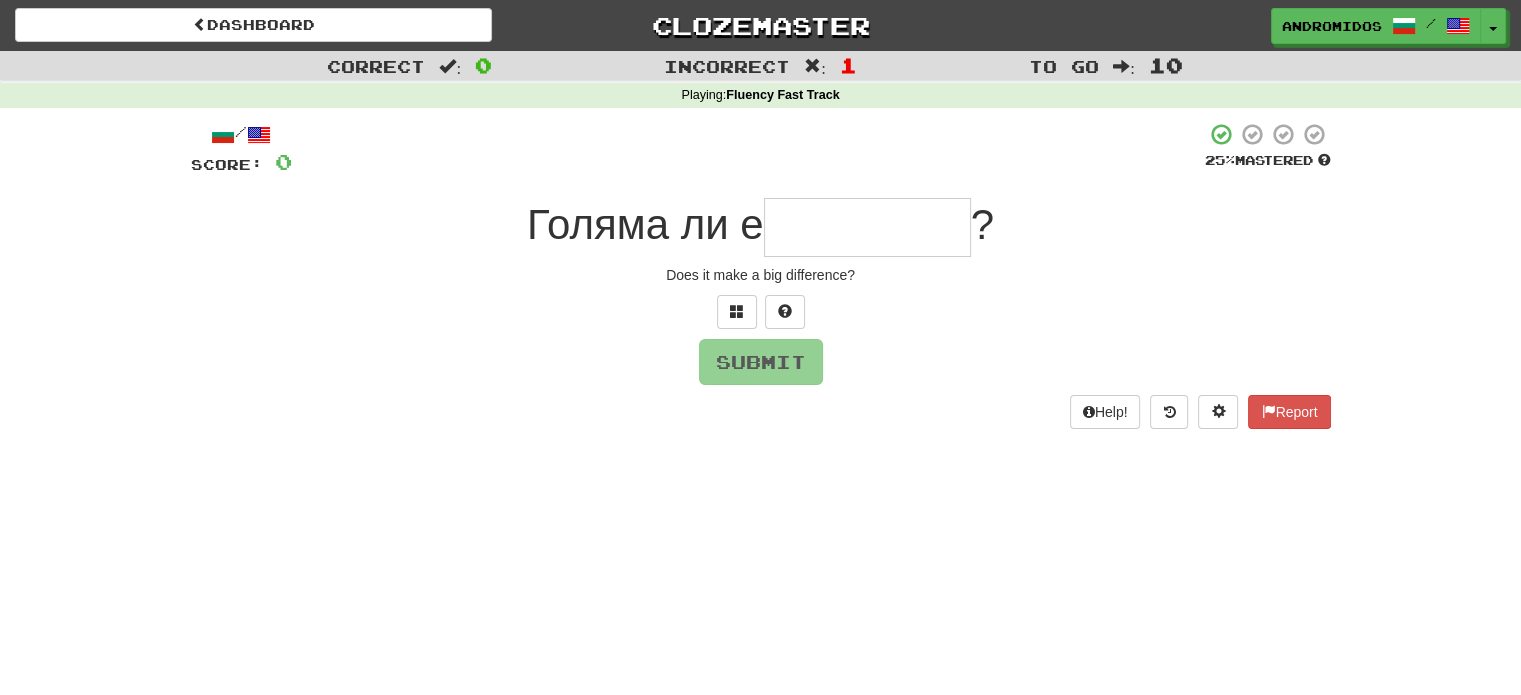 click at bounding box center (761, 312) 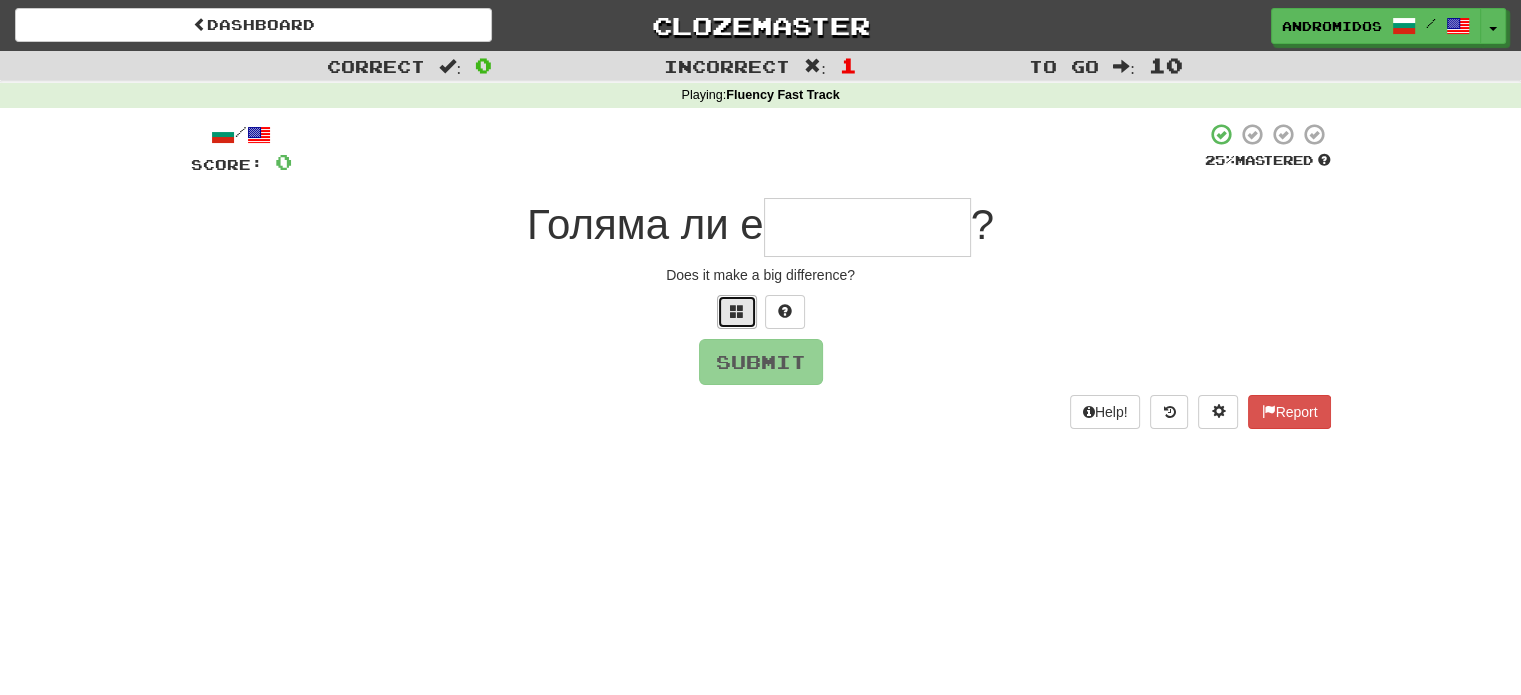 click at bounding box center (737, 312) 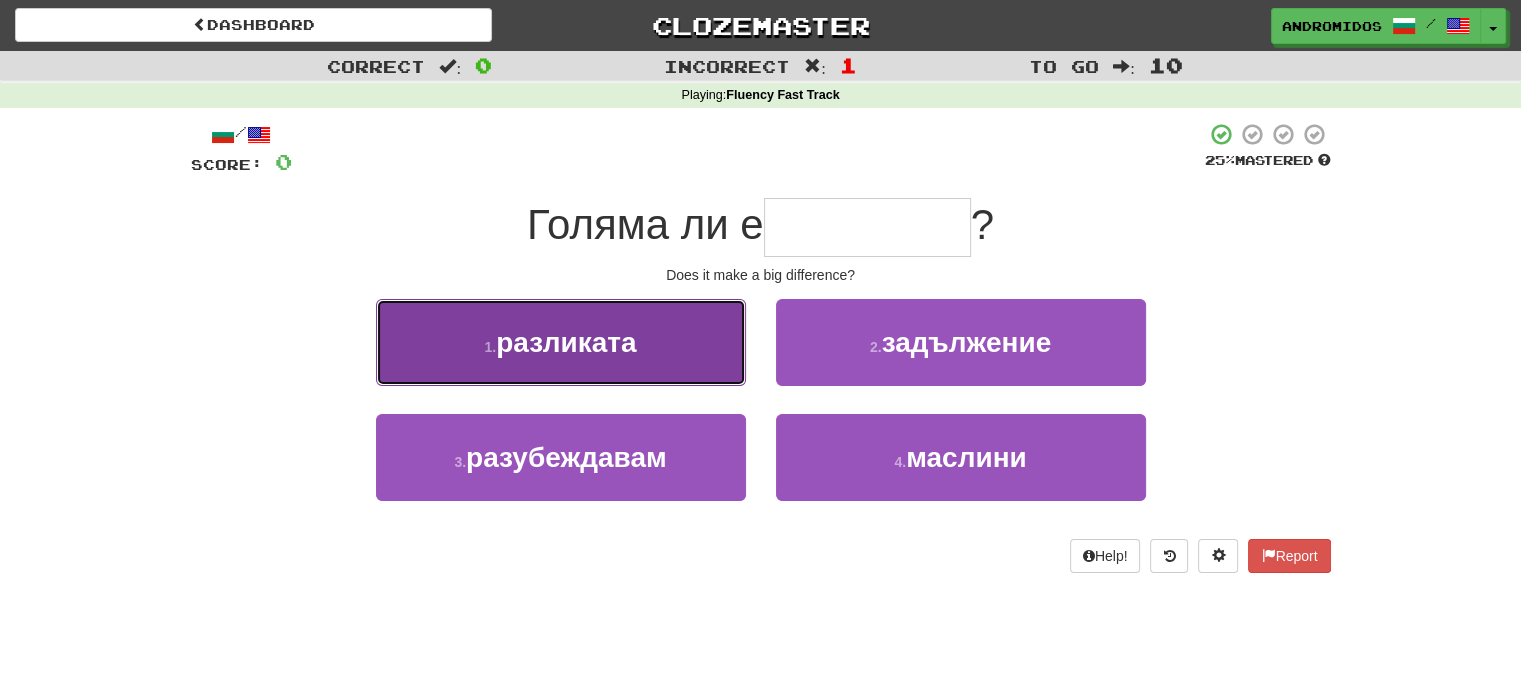 click on "1 .  разликата" at bounding box center [561, 342] 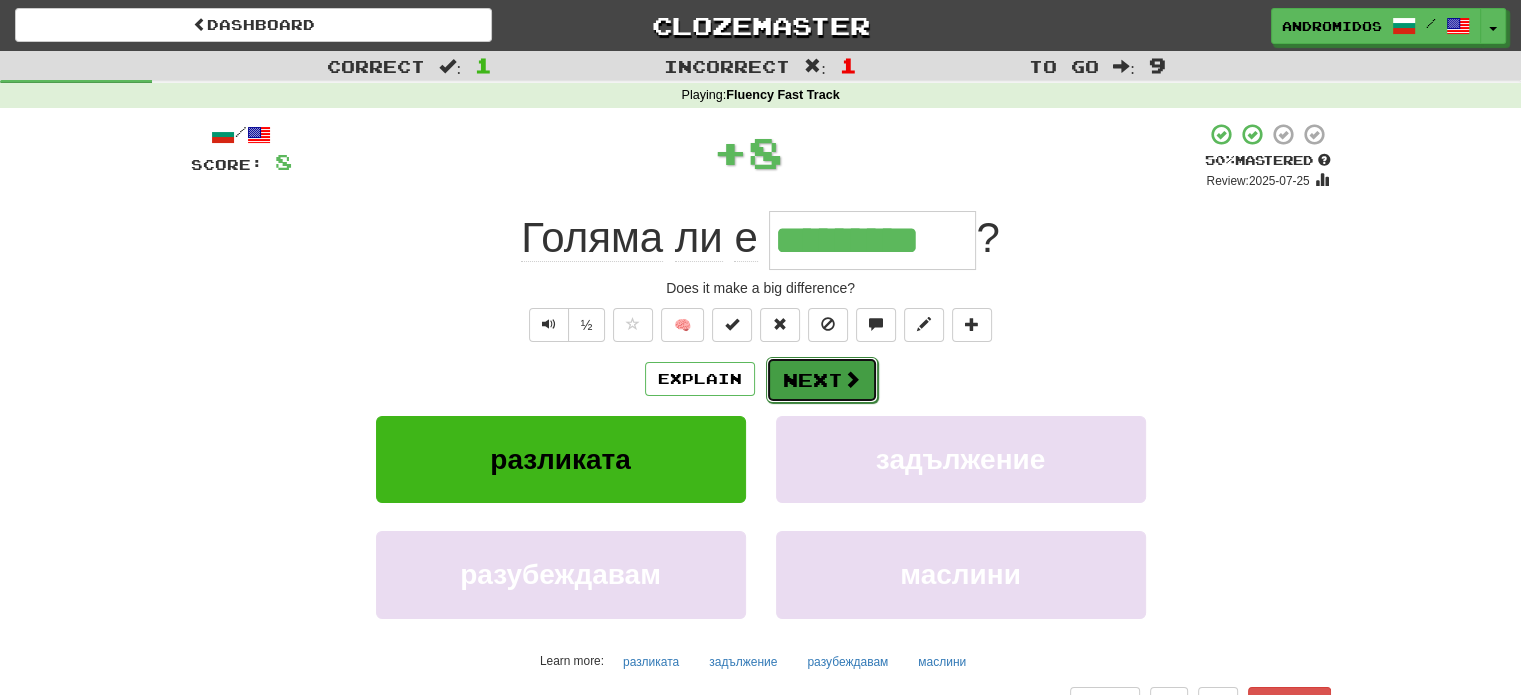 click at bounding box center [852, 379] 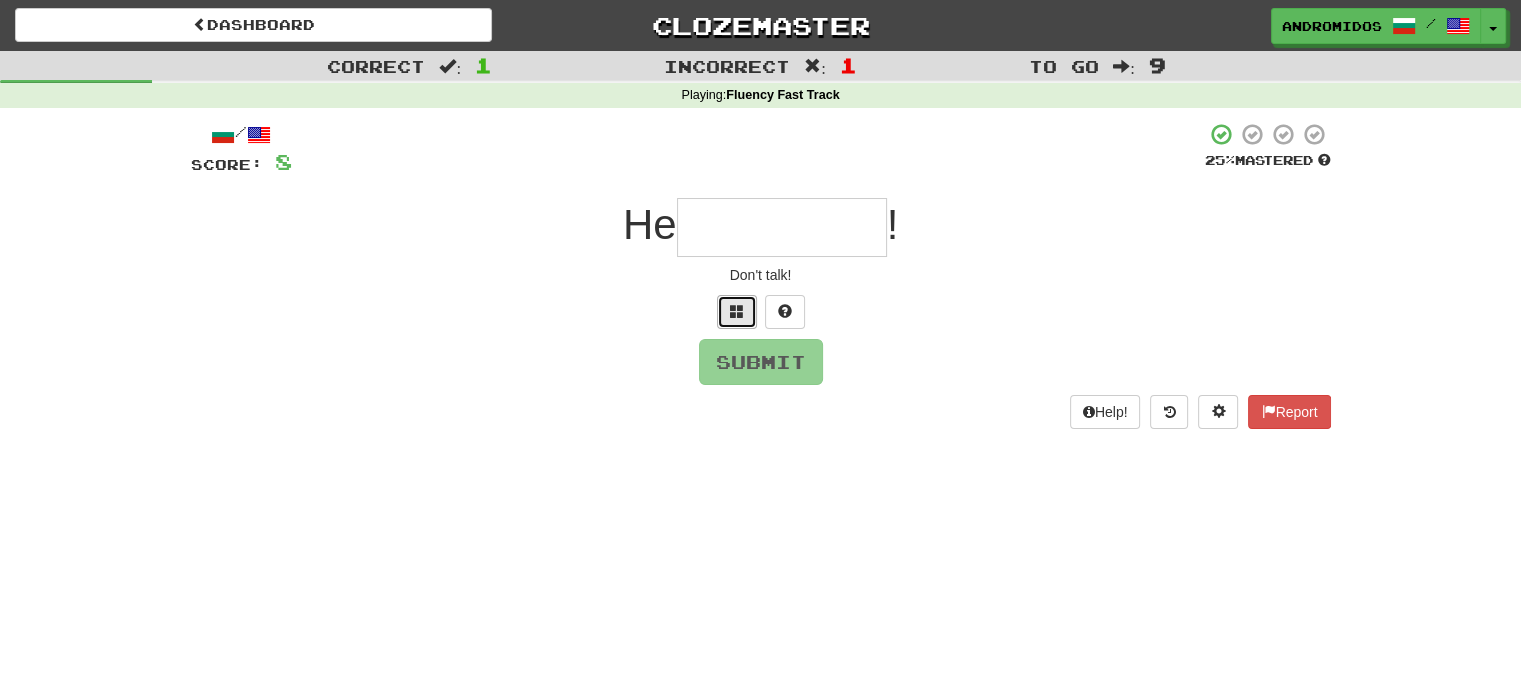 click at bounding box center (737, 311) 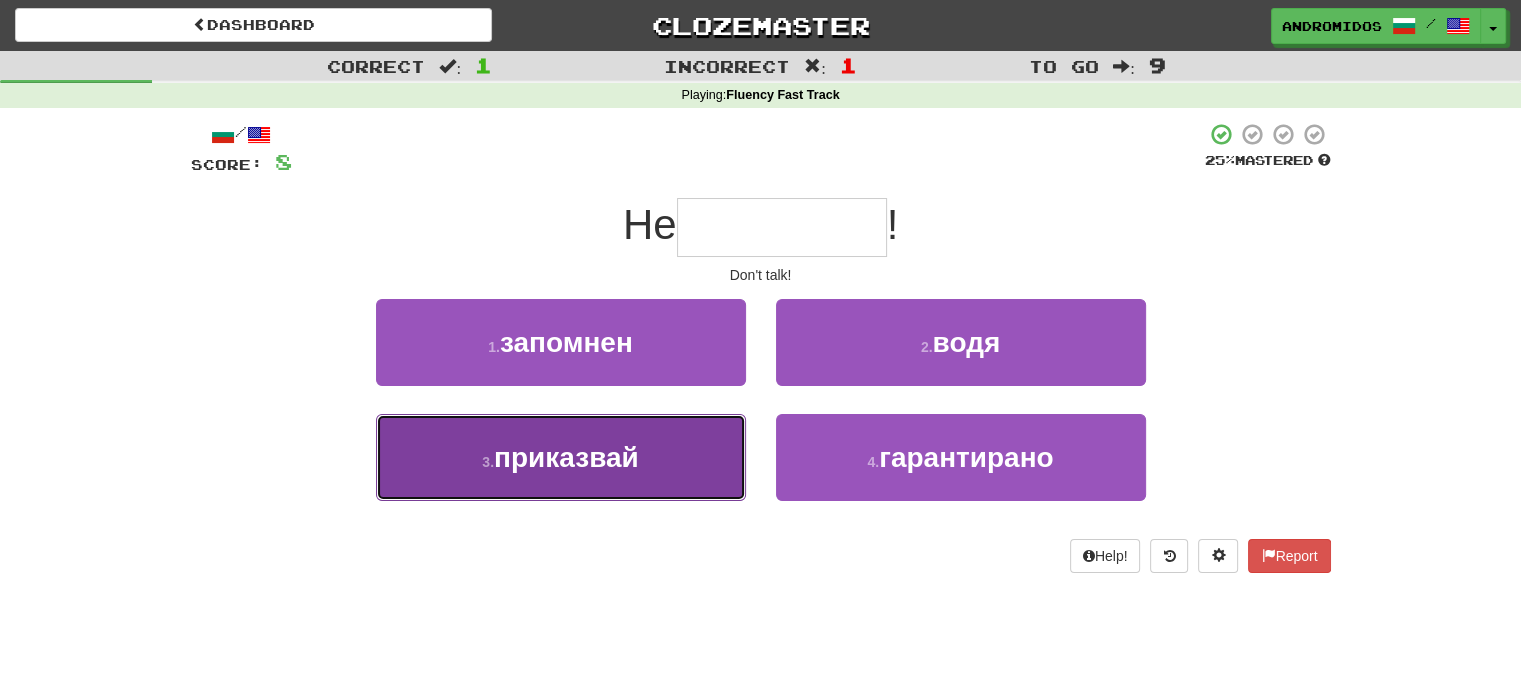 click on "приказвай" at bounding box center (566, 457) 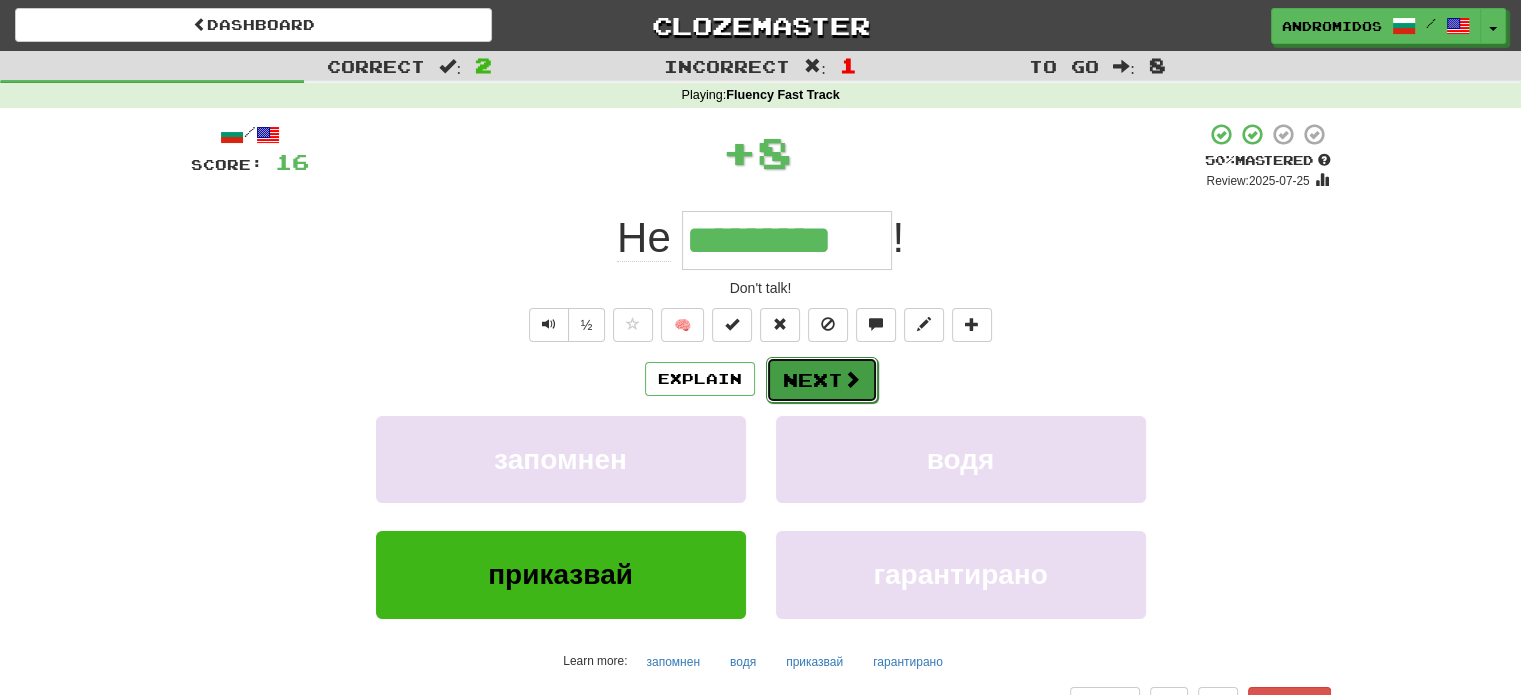 click on "Next" at bounding box center [822, 380] 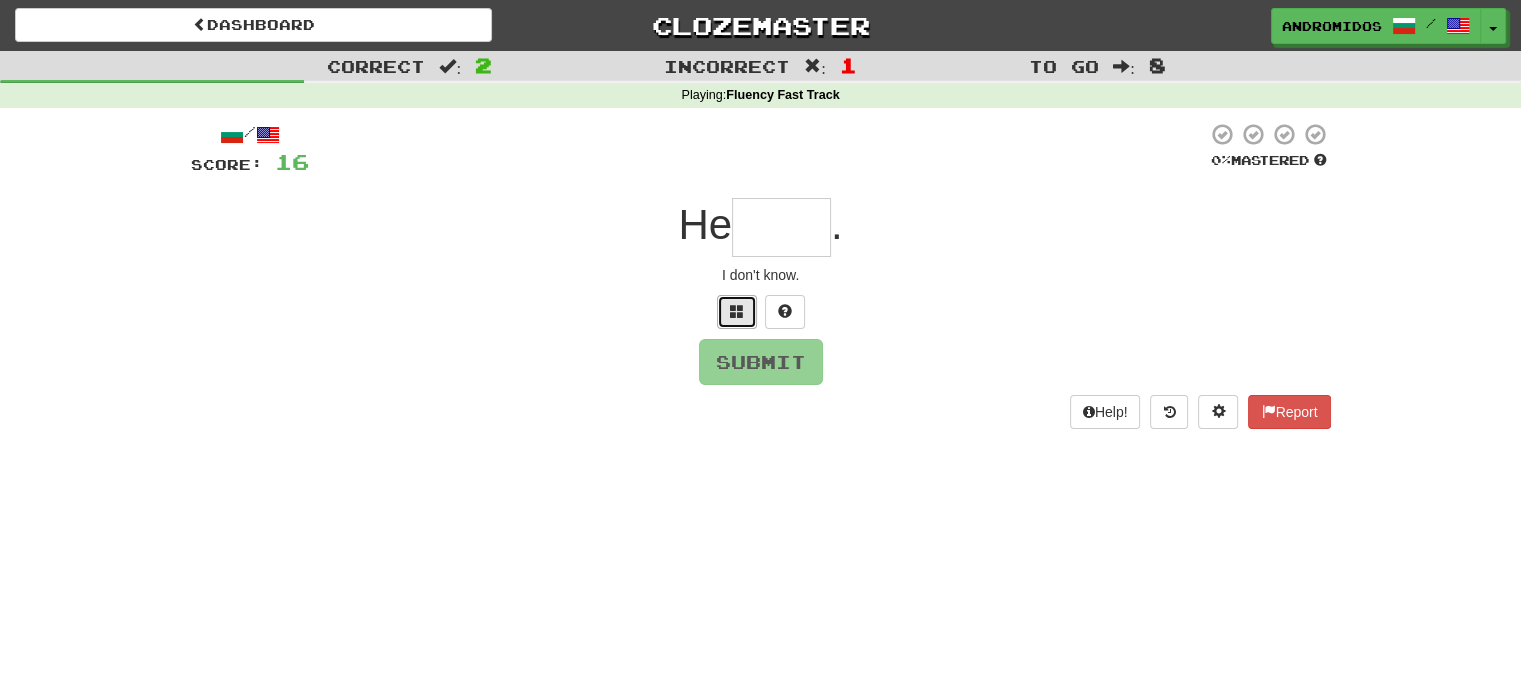click at bounding box center [737, 312] 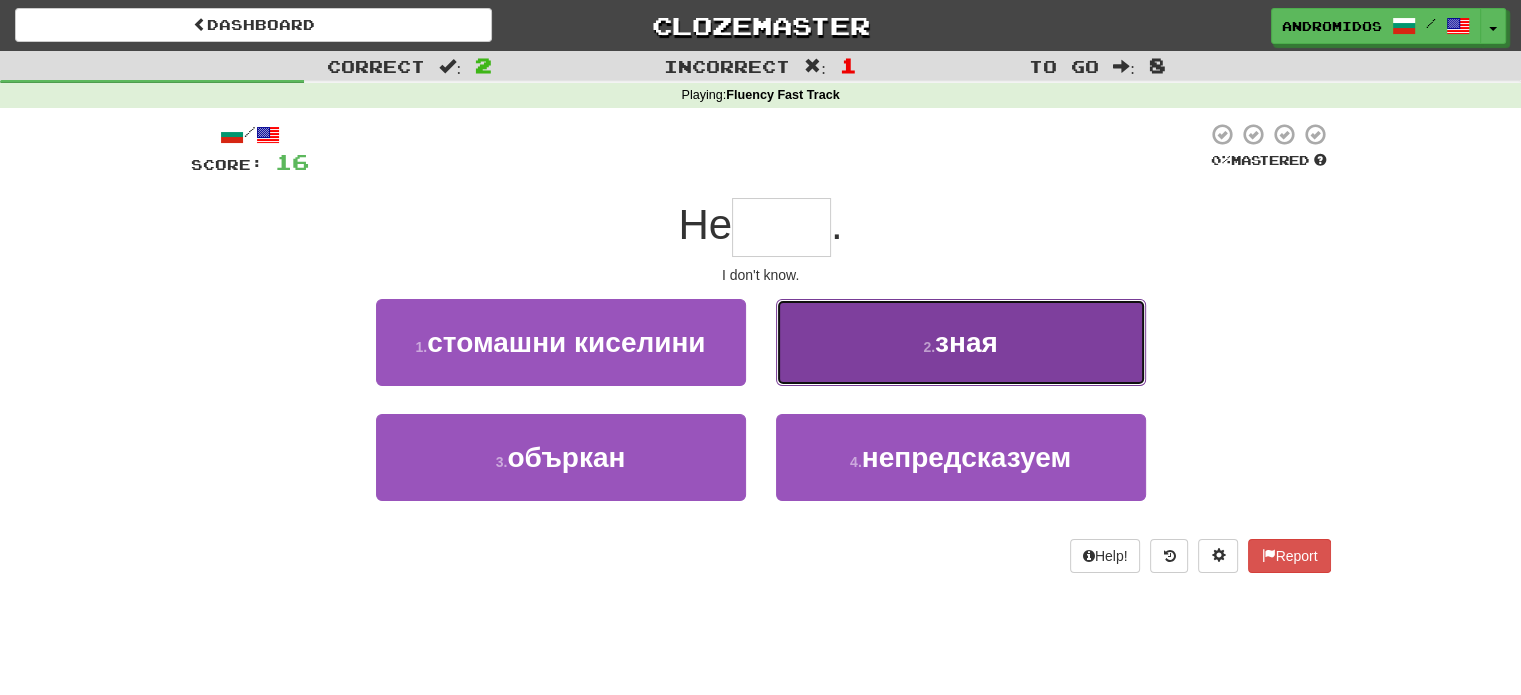 click on "2 .  зная" at bounding box center (961, 342) 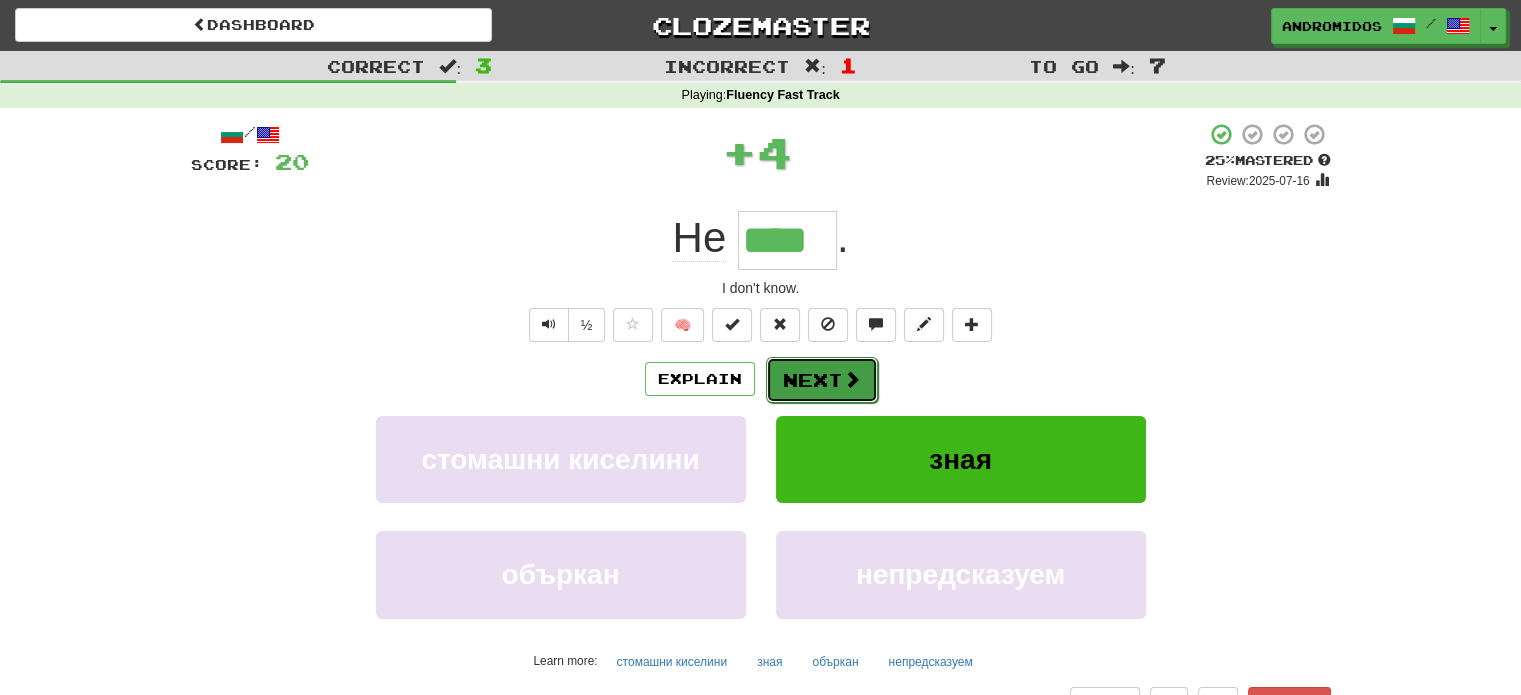 click at bounding box center [852, 379] 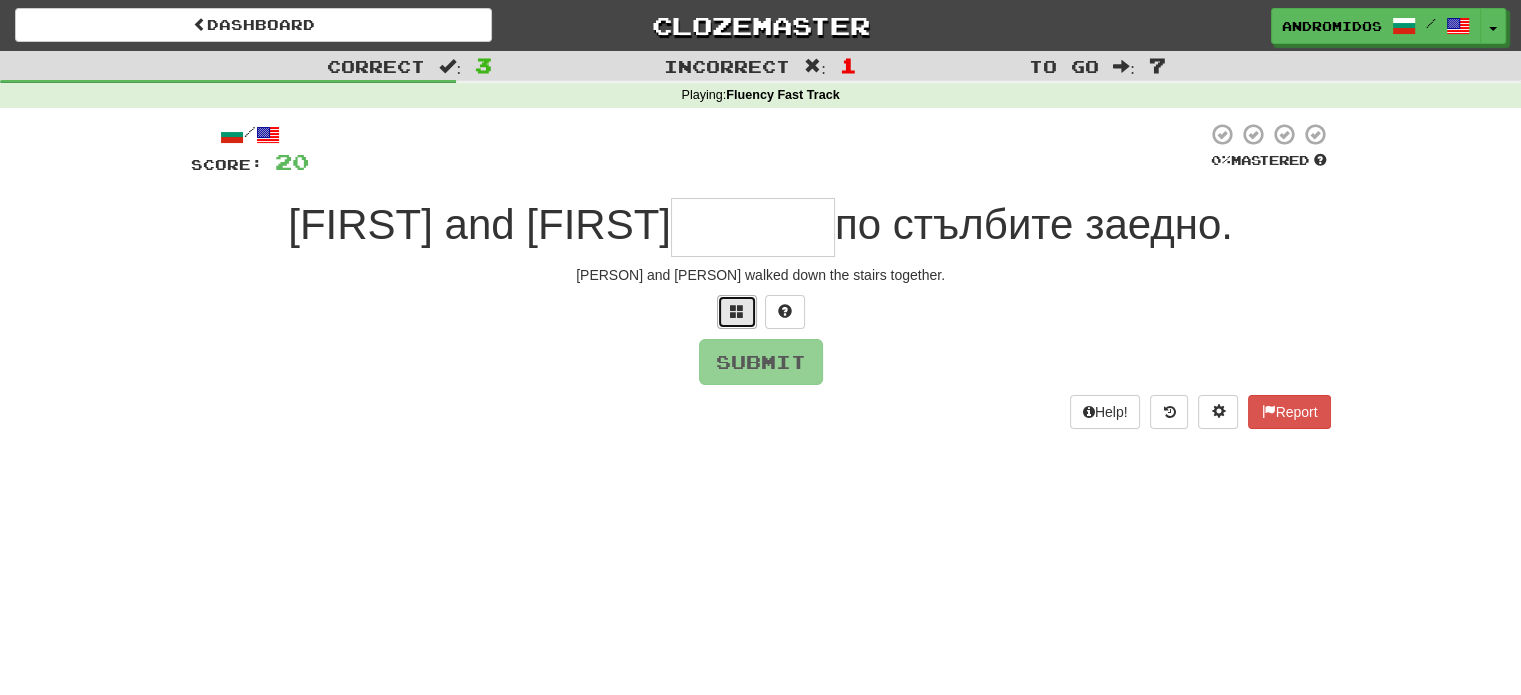 click at bounding box center [737, 312] 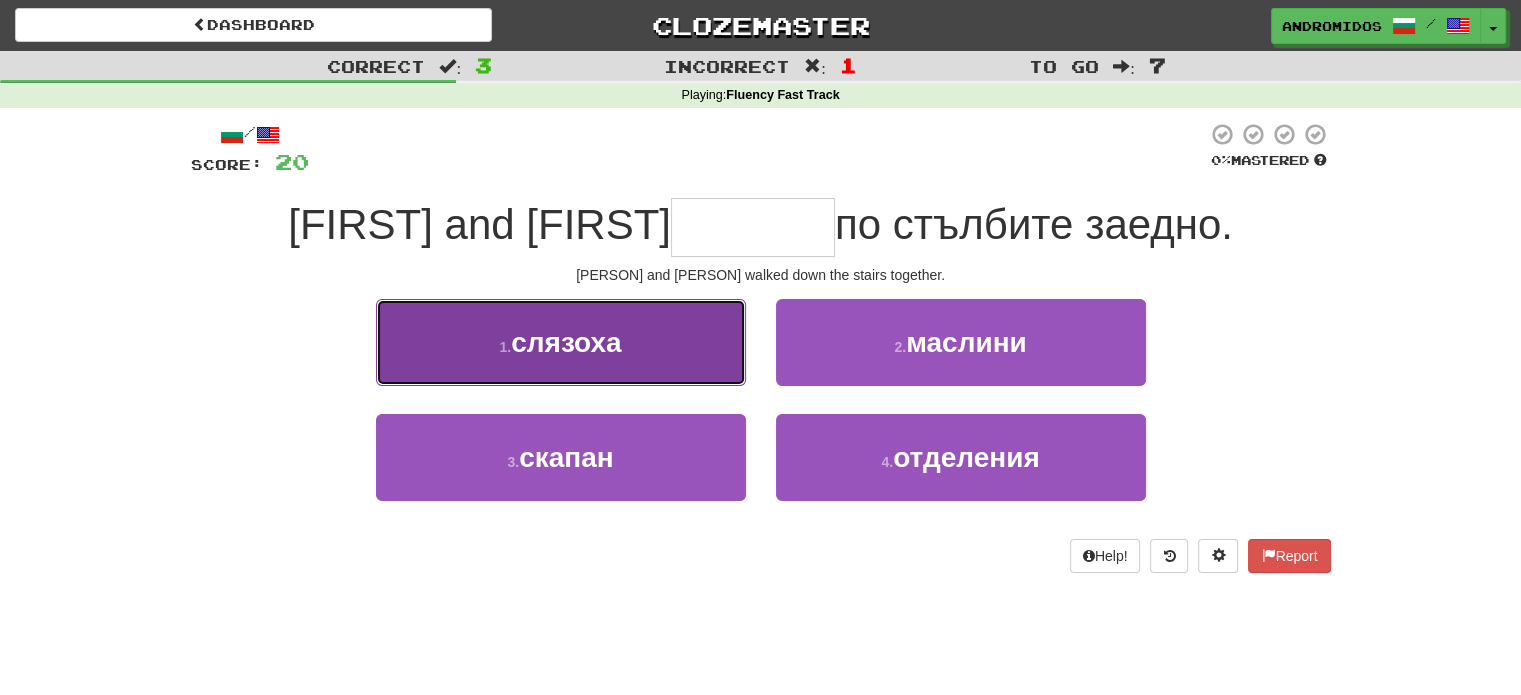 click on "1 .  слязоха" at bounding box center (561, 342) 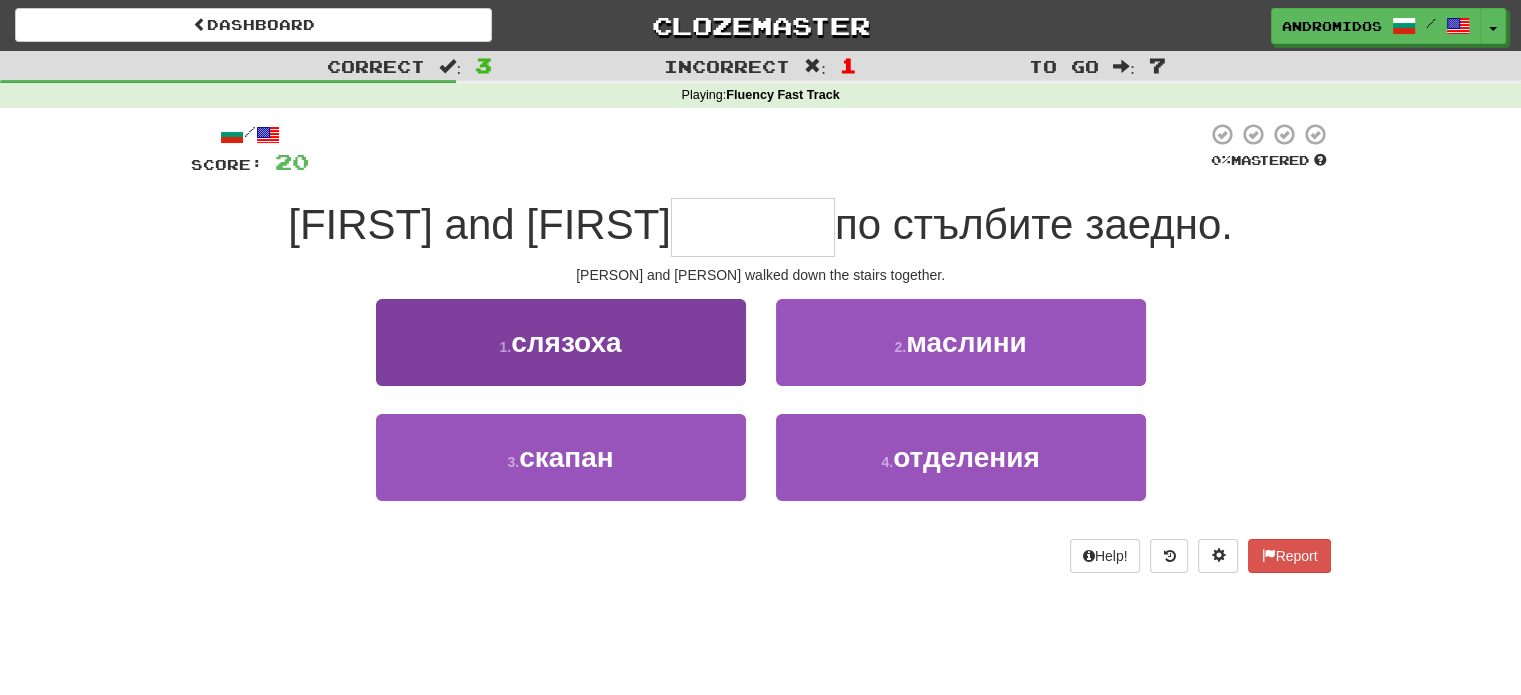 type on "*******" 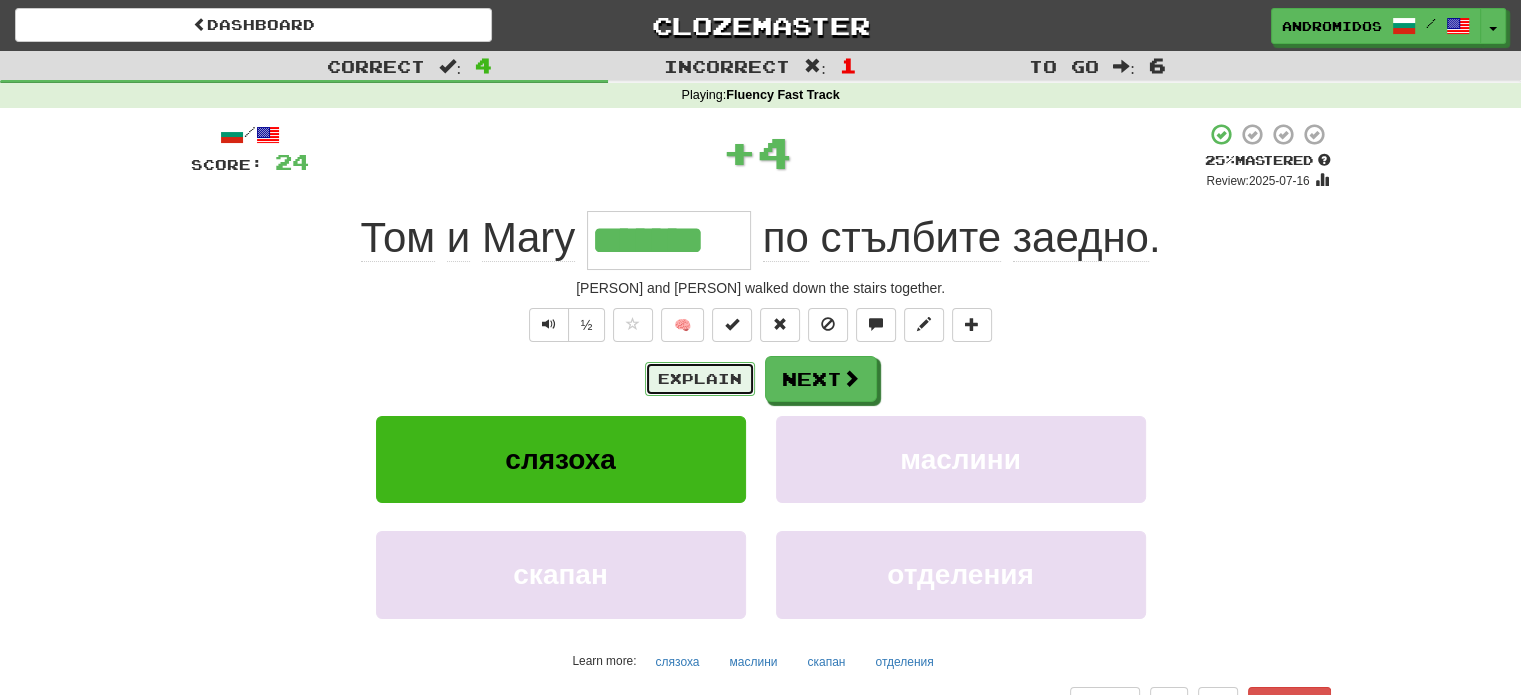 click on "Explain" at bounding box center [700, 379] 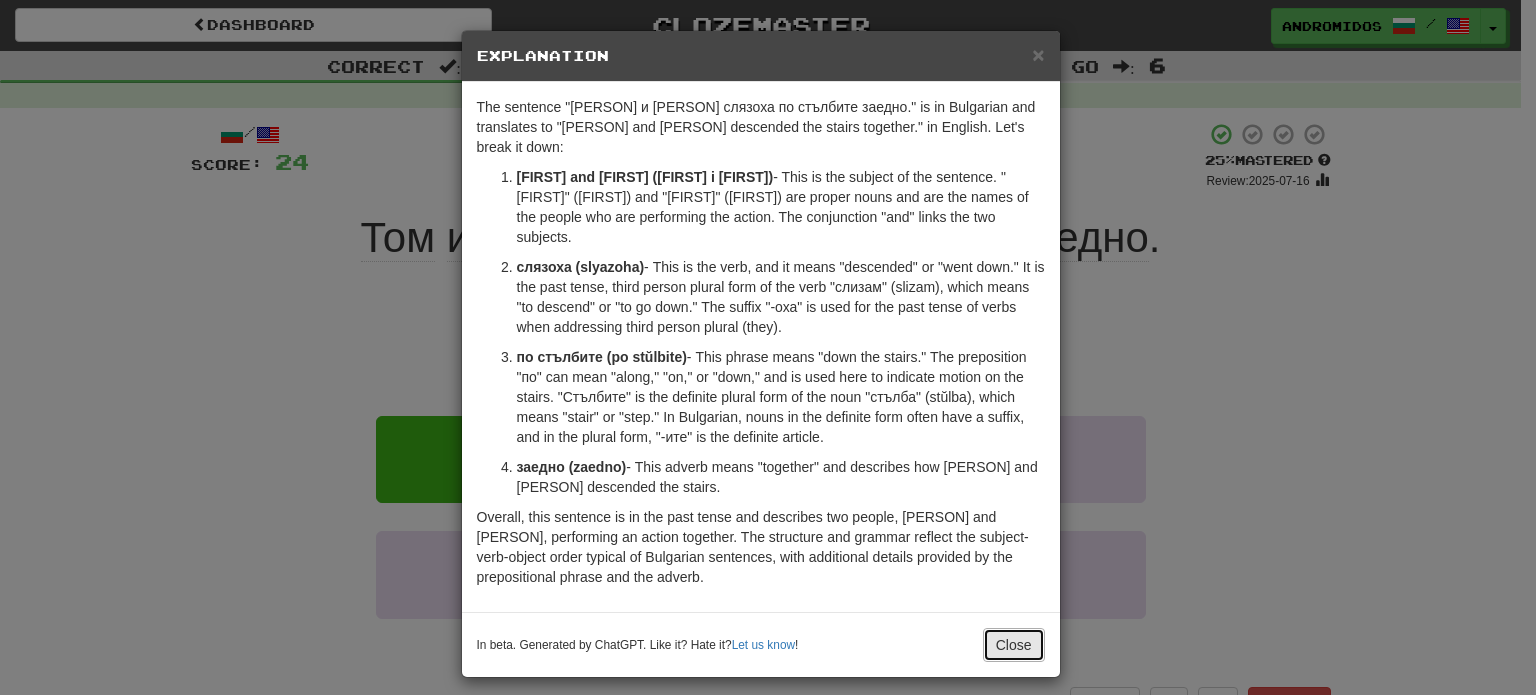 click on "Close" at bounding box center (1014, 645) 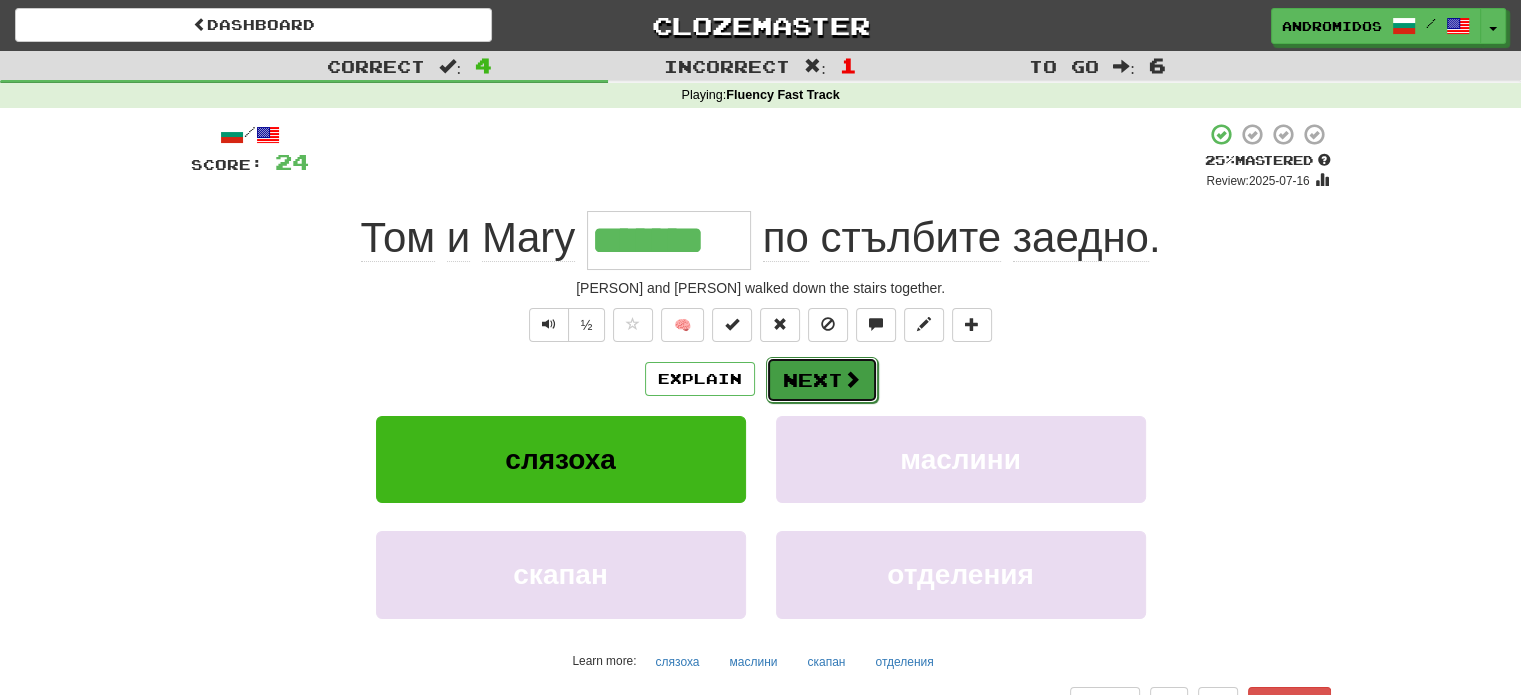 click on "Next" at bounding box center (822, 380) 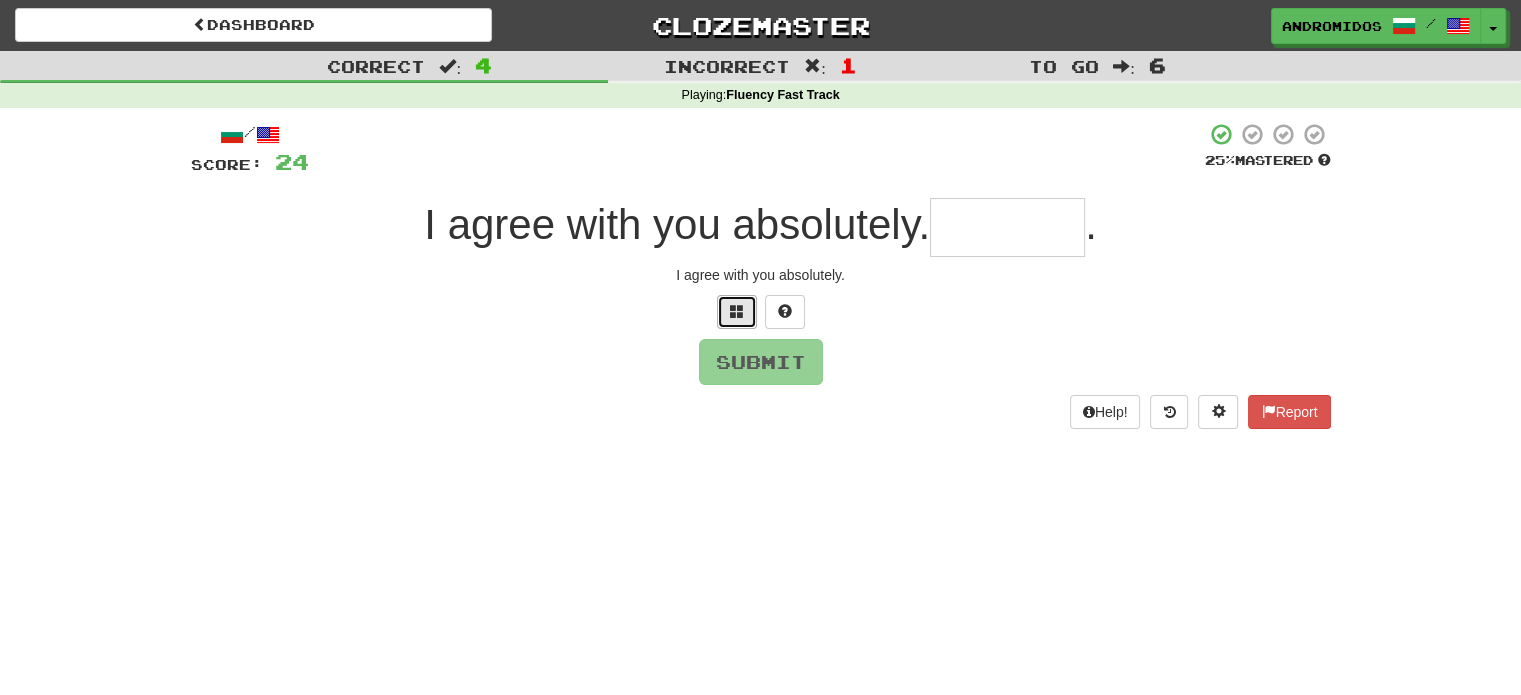 click at bounding box center (737, 311) 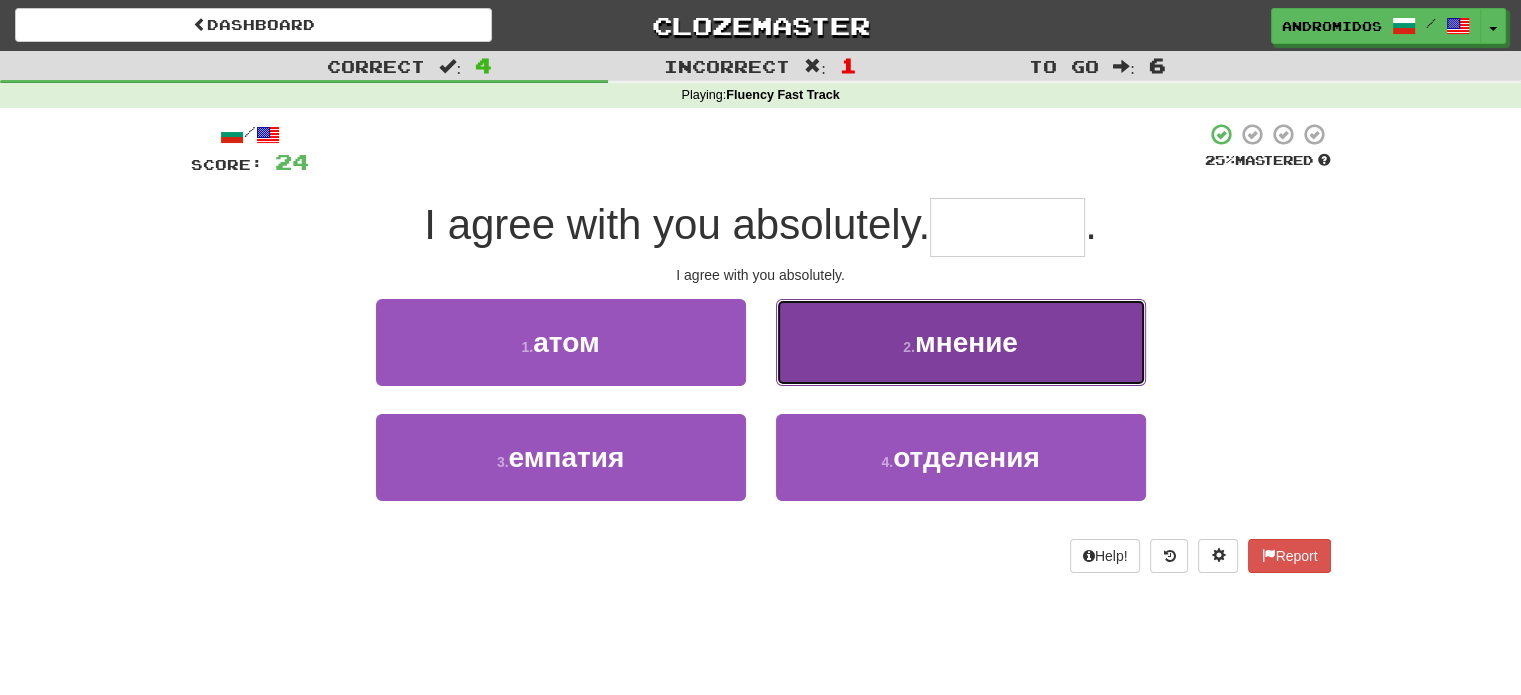 click on "2 .  мнение" at bounding box center [961, 342] 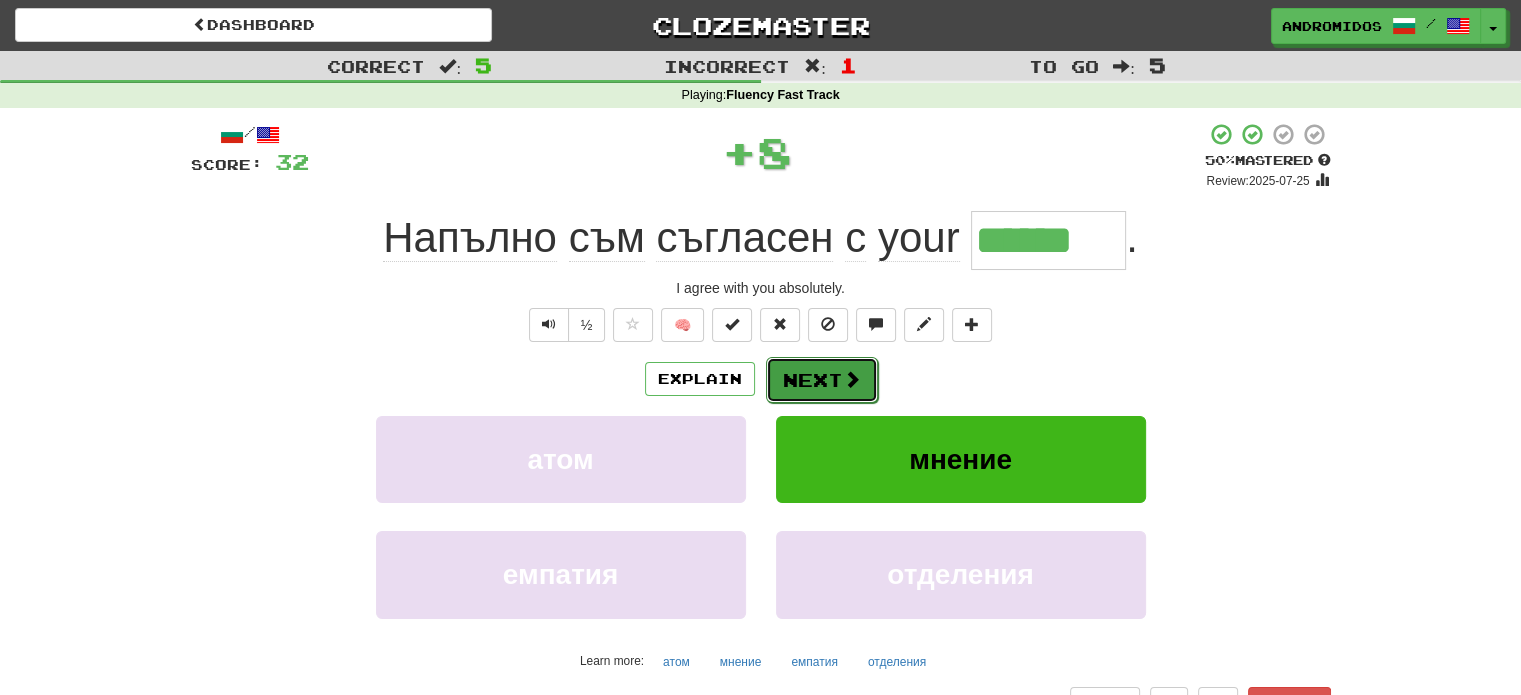 click on "Next" at bounding box center (822, 380) 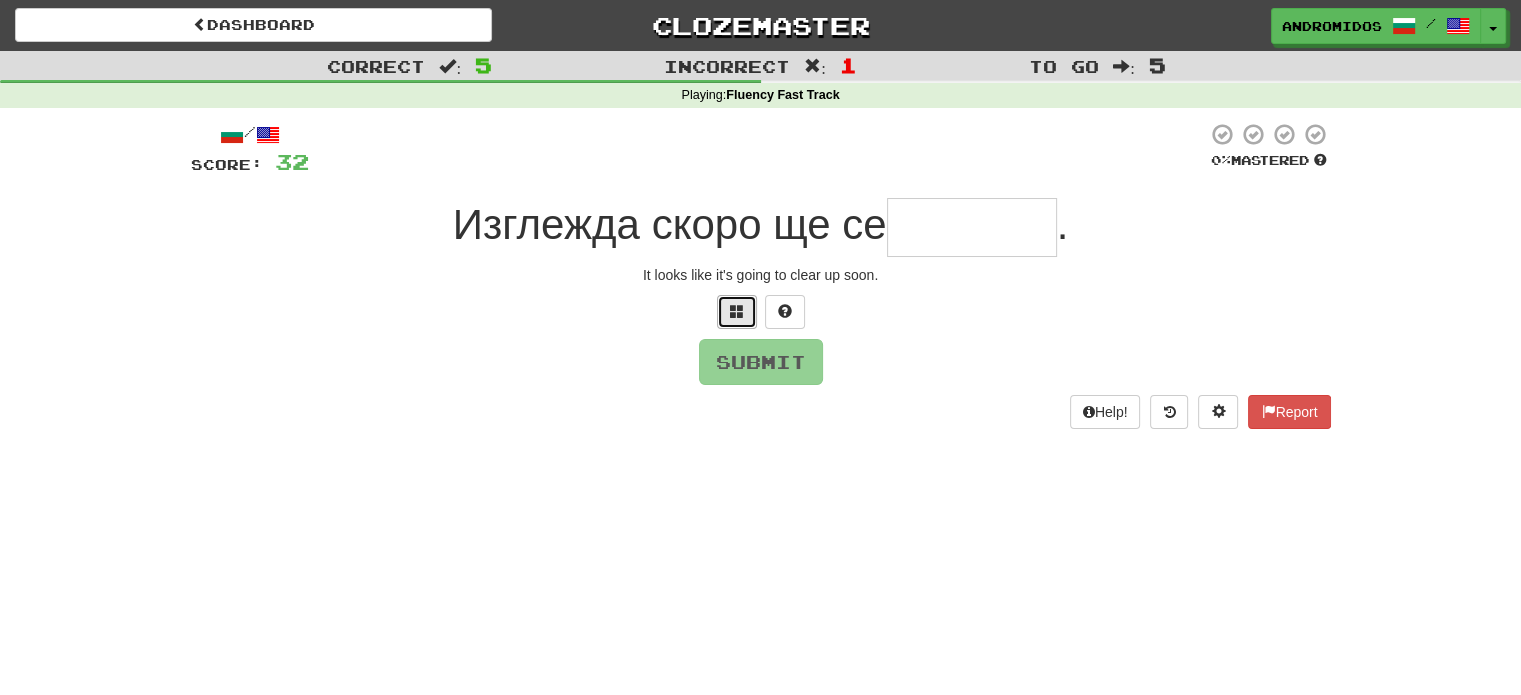 click at bounding box center [737, 311] 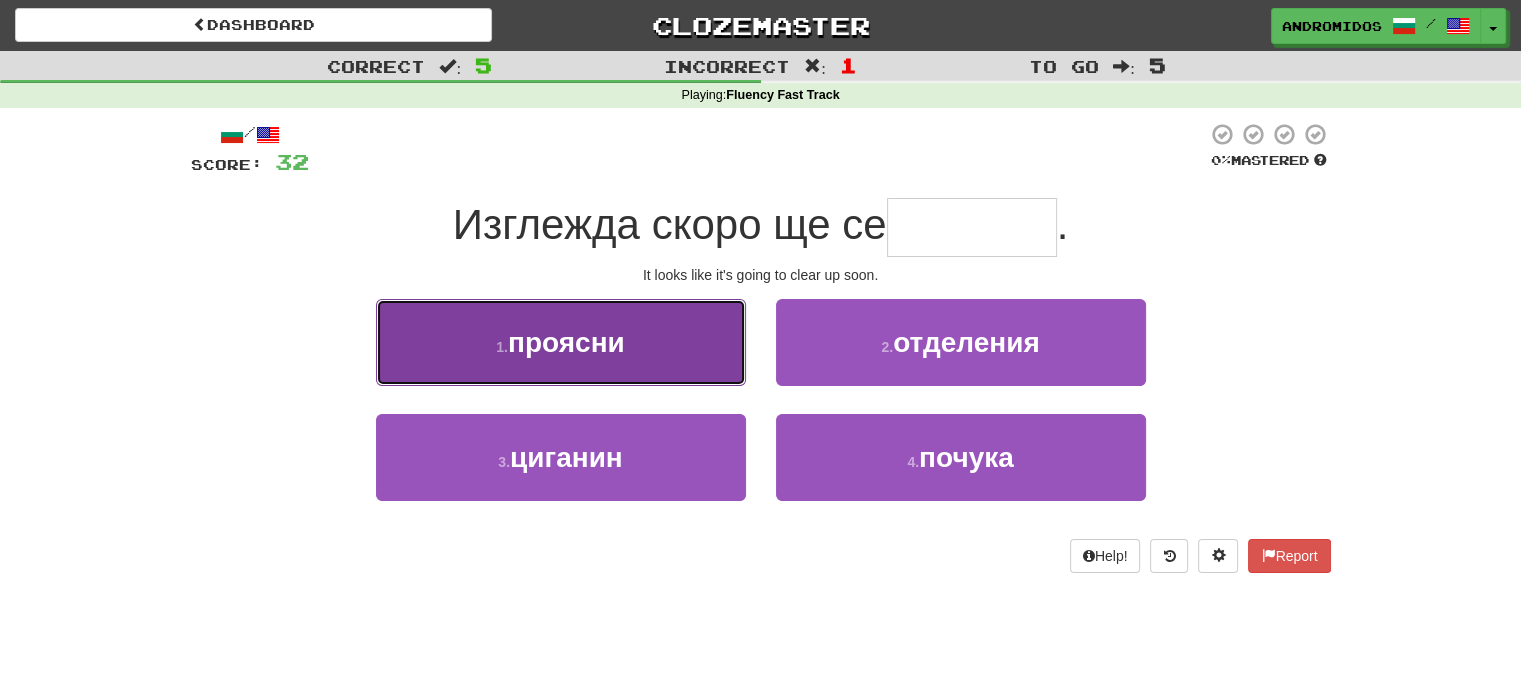 click on "проясни" at bounding box center (566, 342) 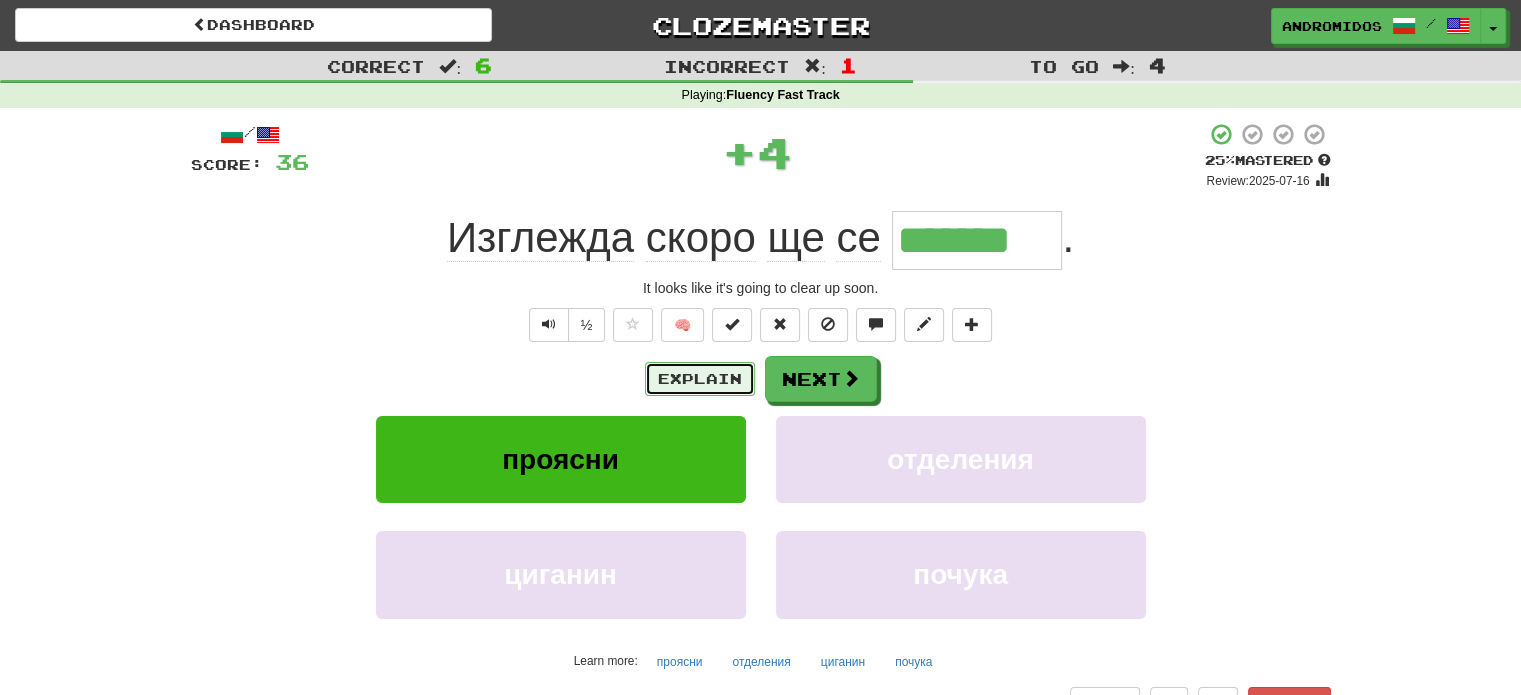 click on "Explain" at bounding box center [700, 379] 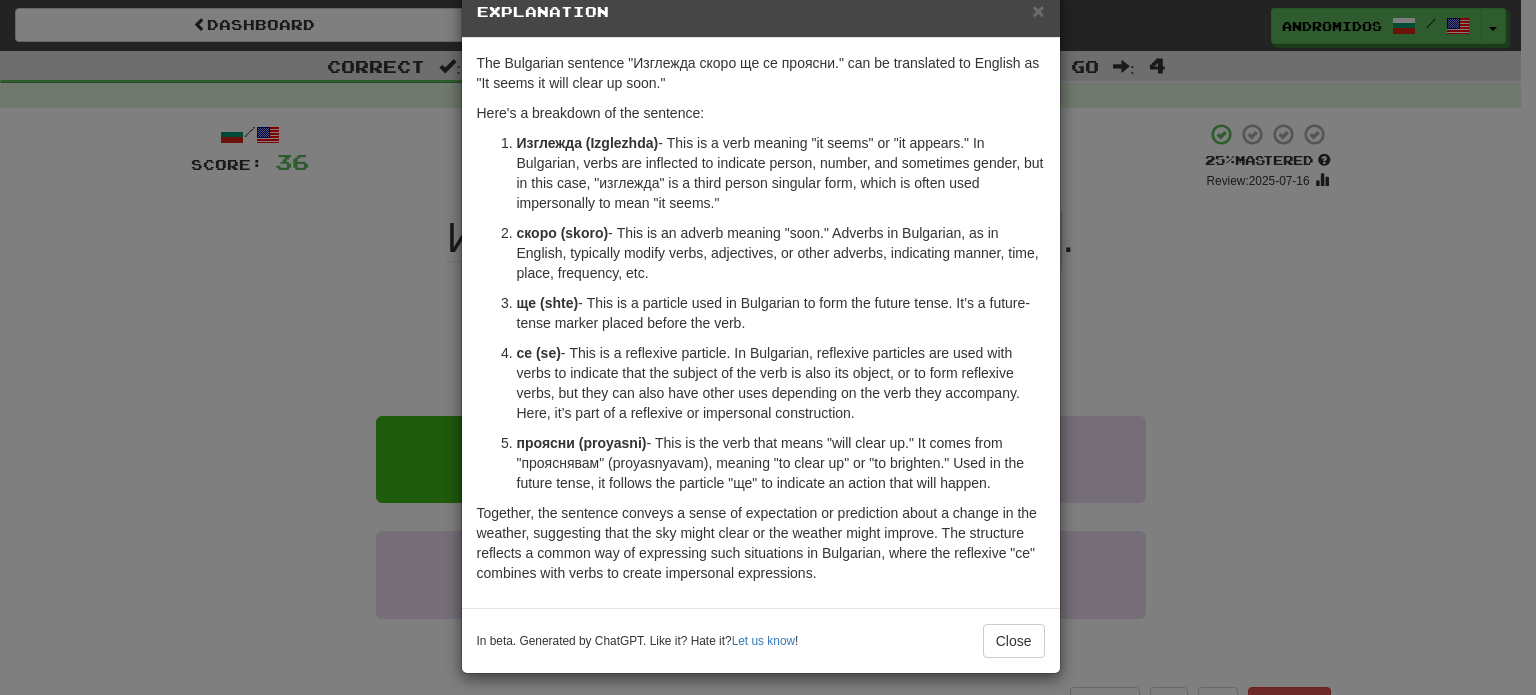 scroll, scrollTop: 52, scrollLeft: 0, axis: vertical 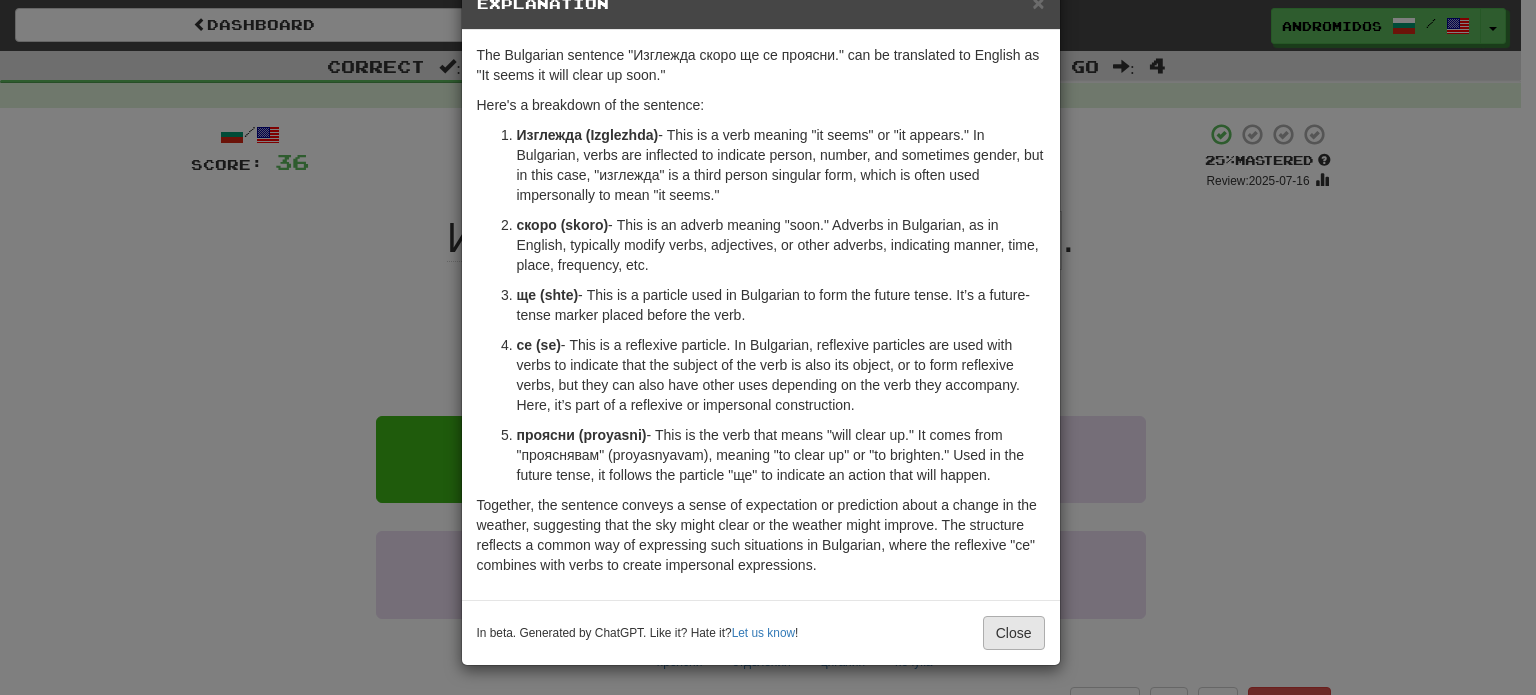 drag, startPoint x: 999, startPoint y: 655, endPoint x: 992, endPoint y: 642, distance: 14.764823 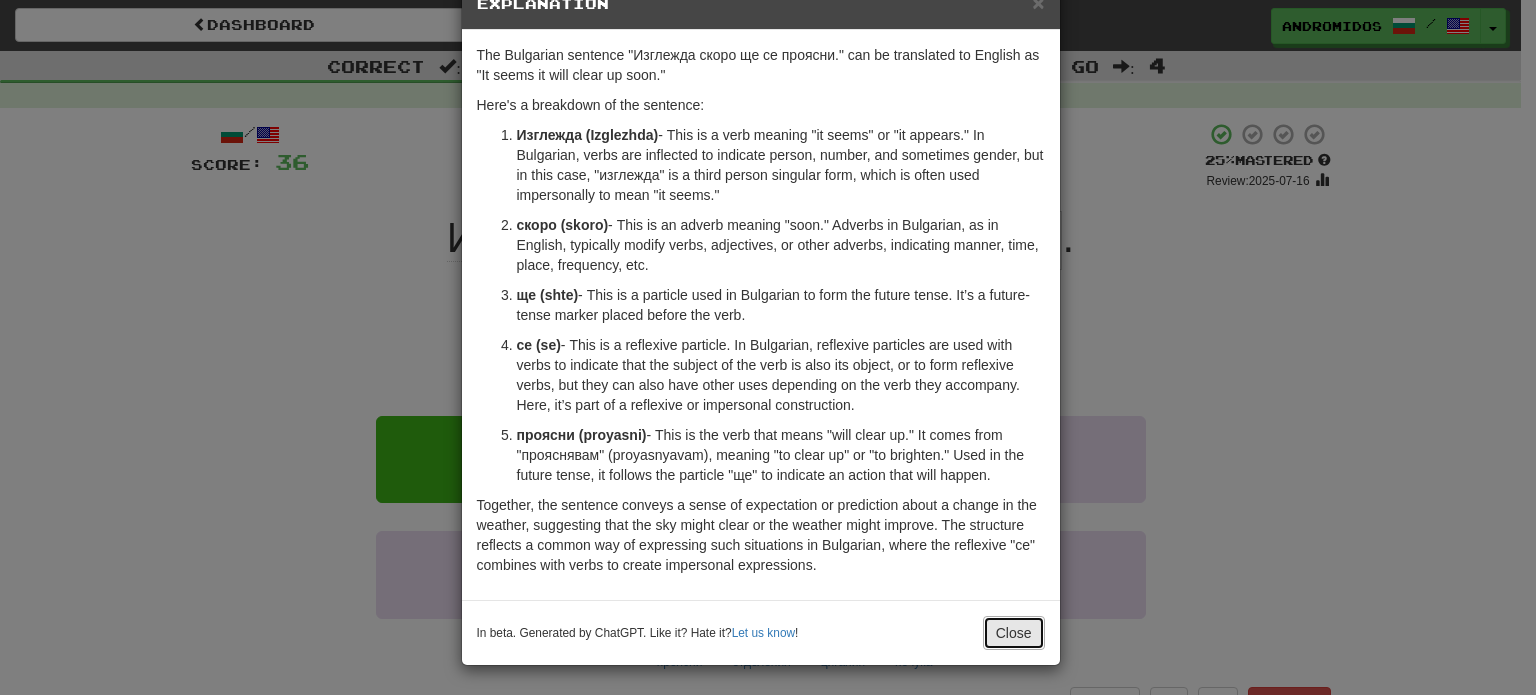 click on "Close" at bounding box center [1014, 633] 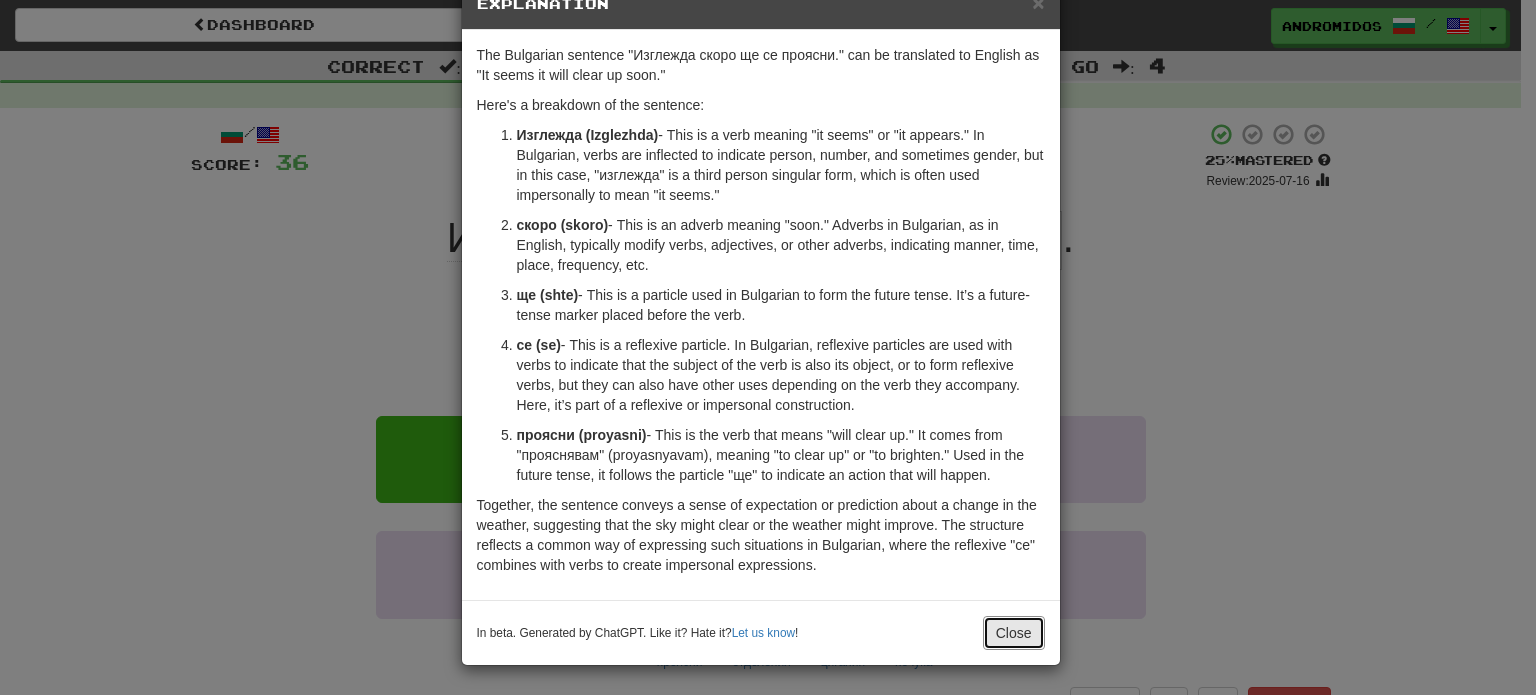 click on "In beta. Generated by ChatGPT. Like it? Hate it?  Let us know ! Close" at bounding box center (761, 632) 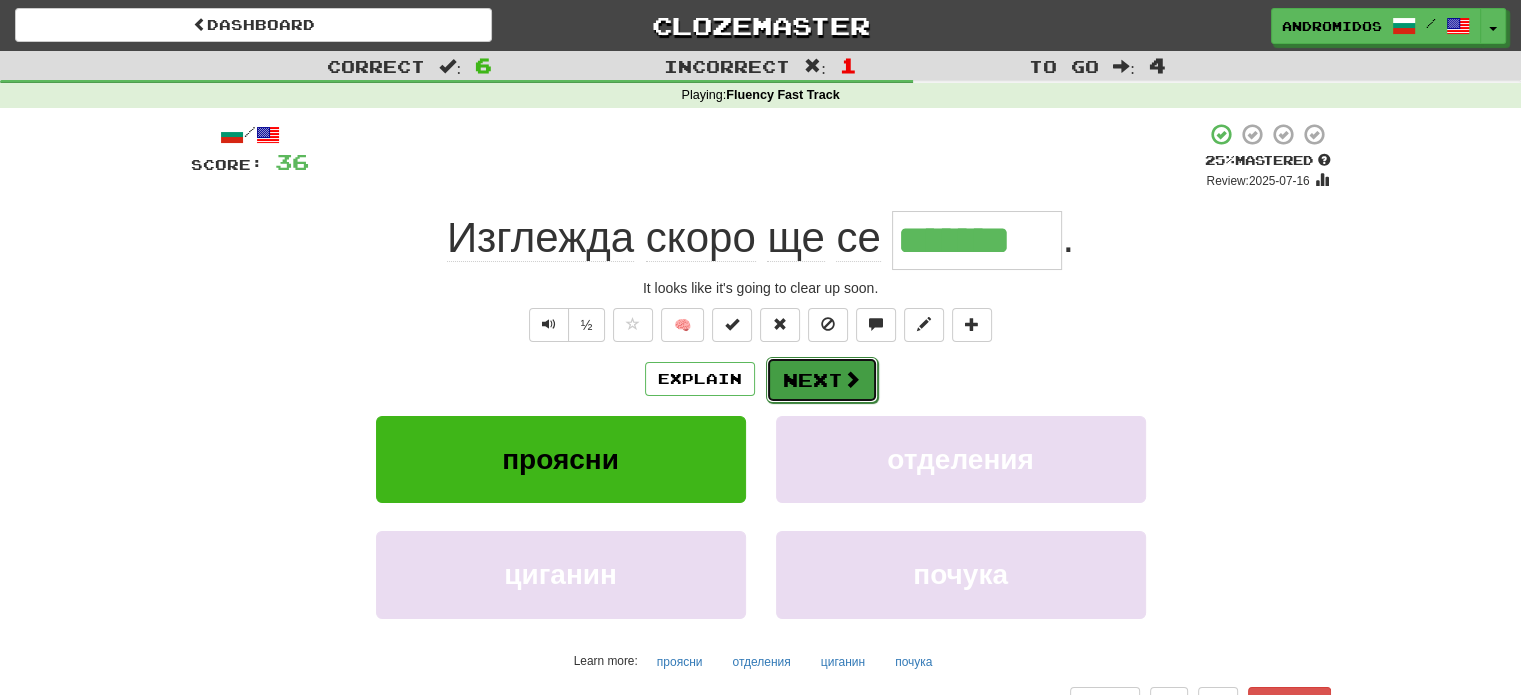 click on "Next" at bounding box center [822, 380] 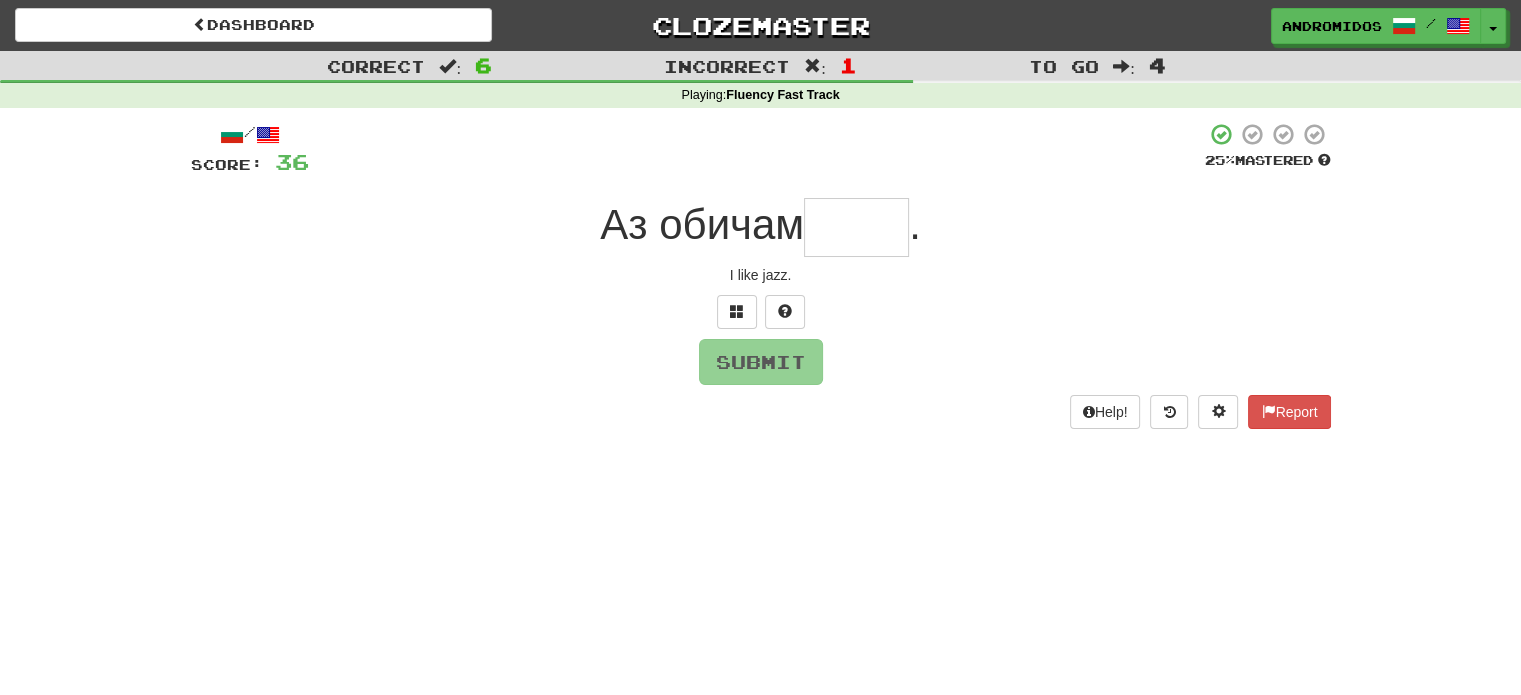 click on "Score: 36 25 % Mastered I like jazz. Submit Help! Report" at bounding box center [761, 275] 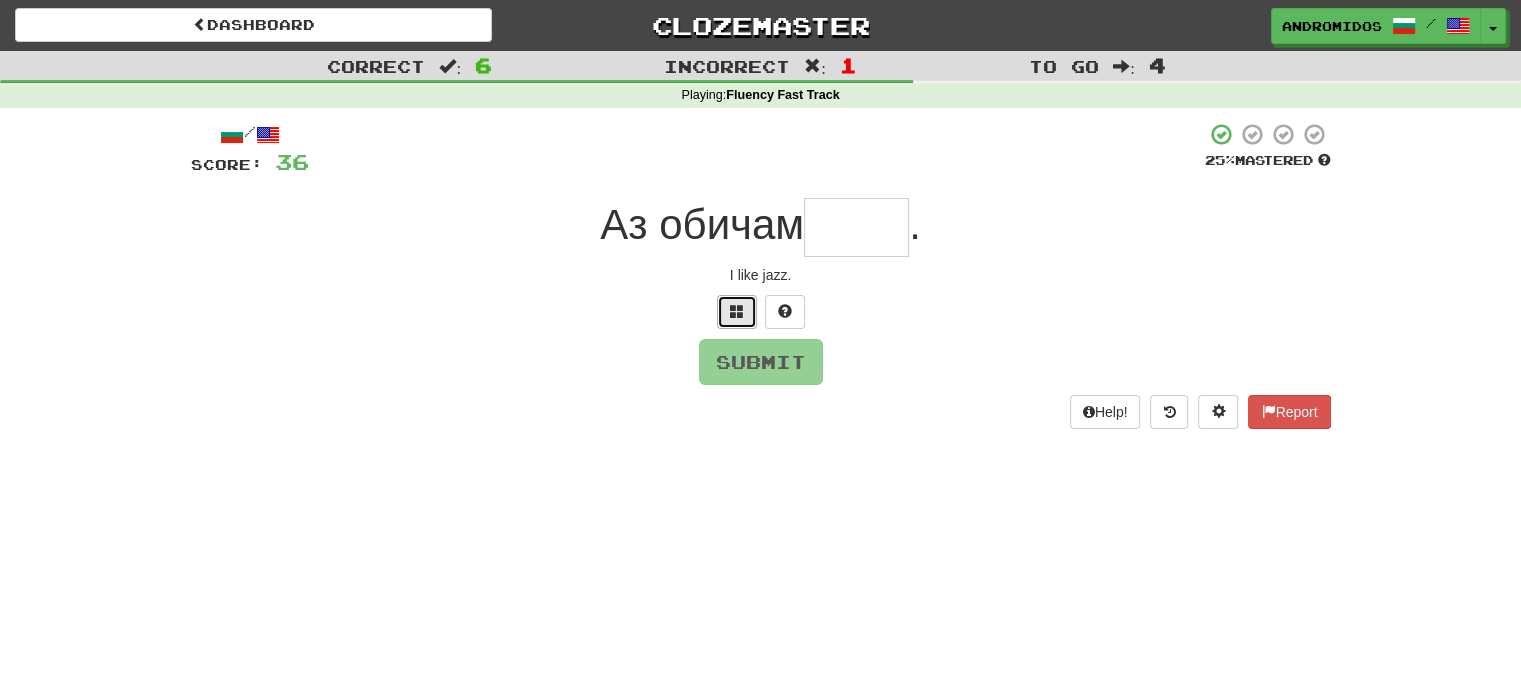 click at bounding box center (737, 312) 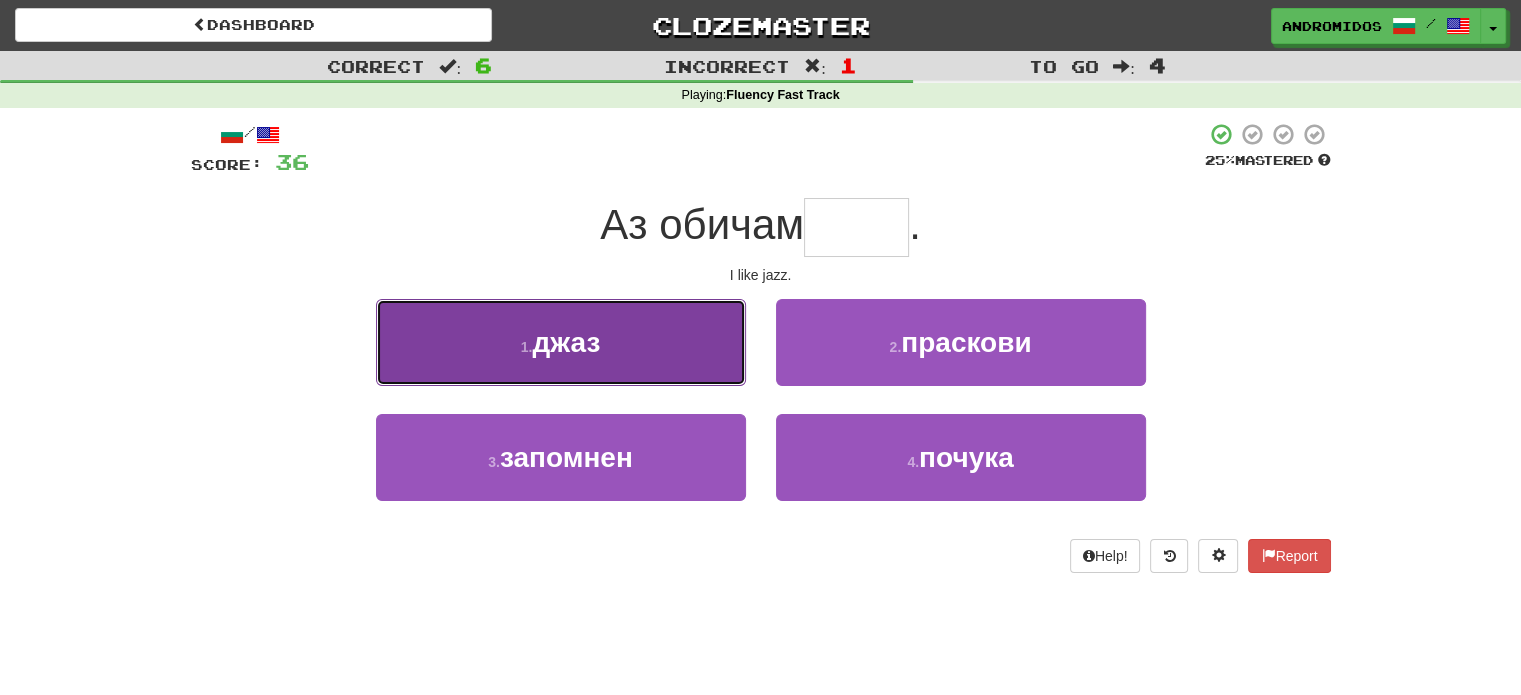 click on "1 .  джаз" at bounding box center (561, 342) 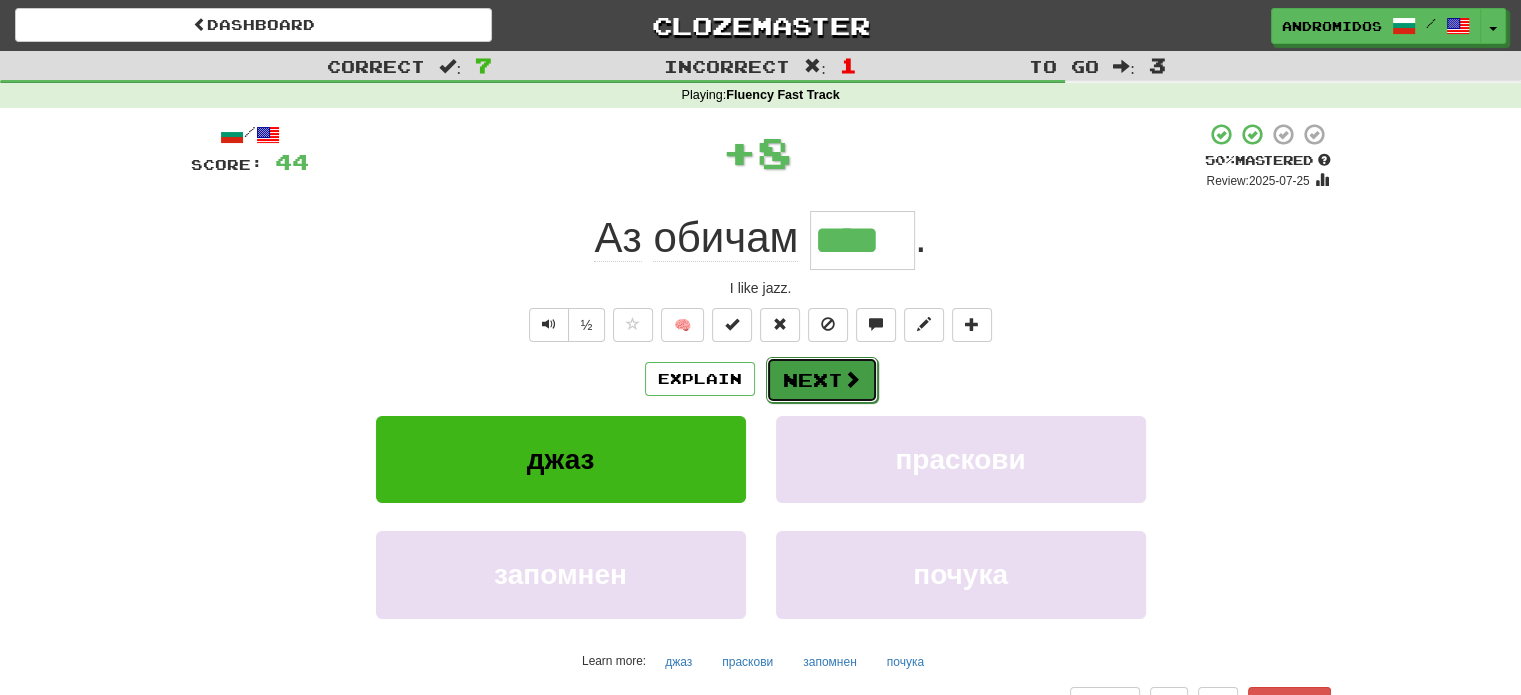 click on "Next" at bounding box center (822, 380) 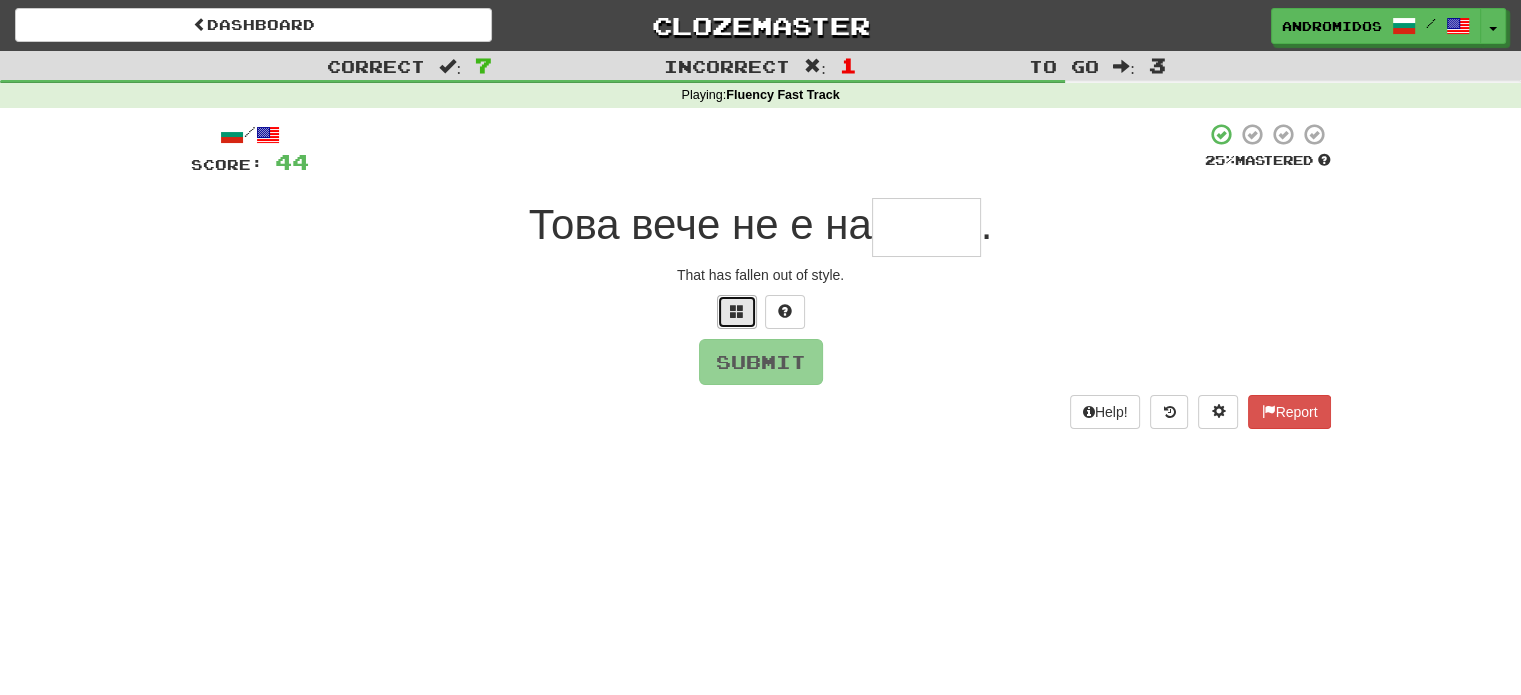 click at bounding box center [737, 312] 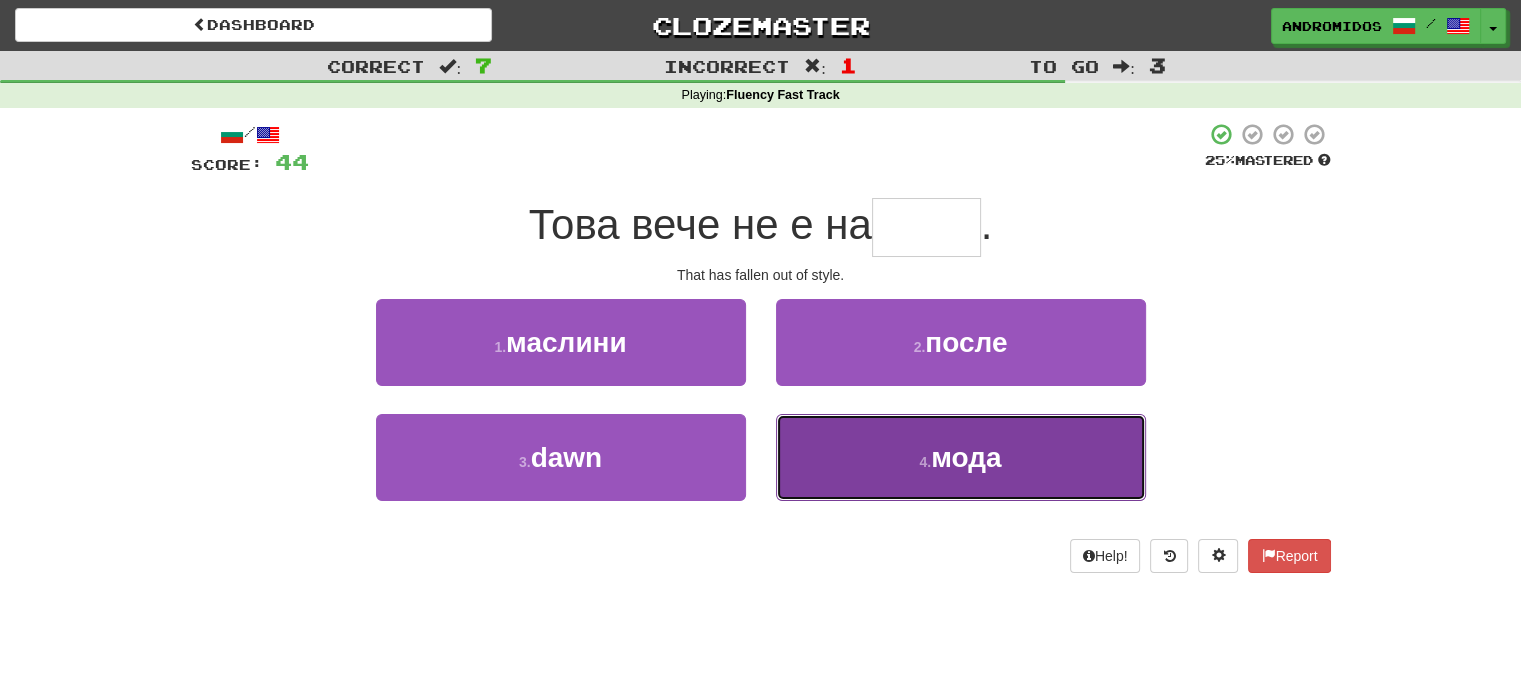 click on "4 .  мода" at bounding box center [961, 457] 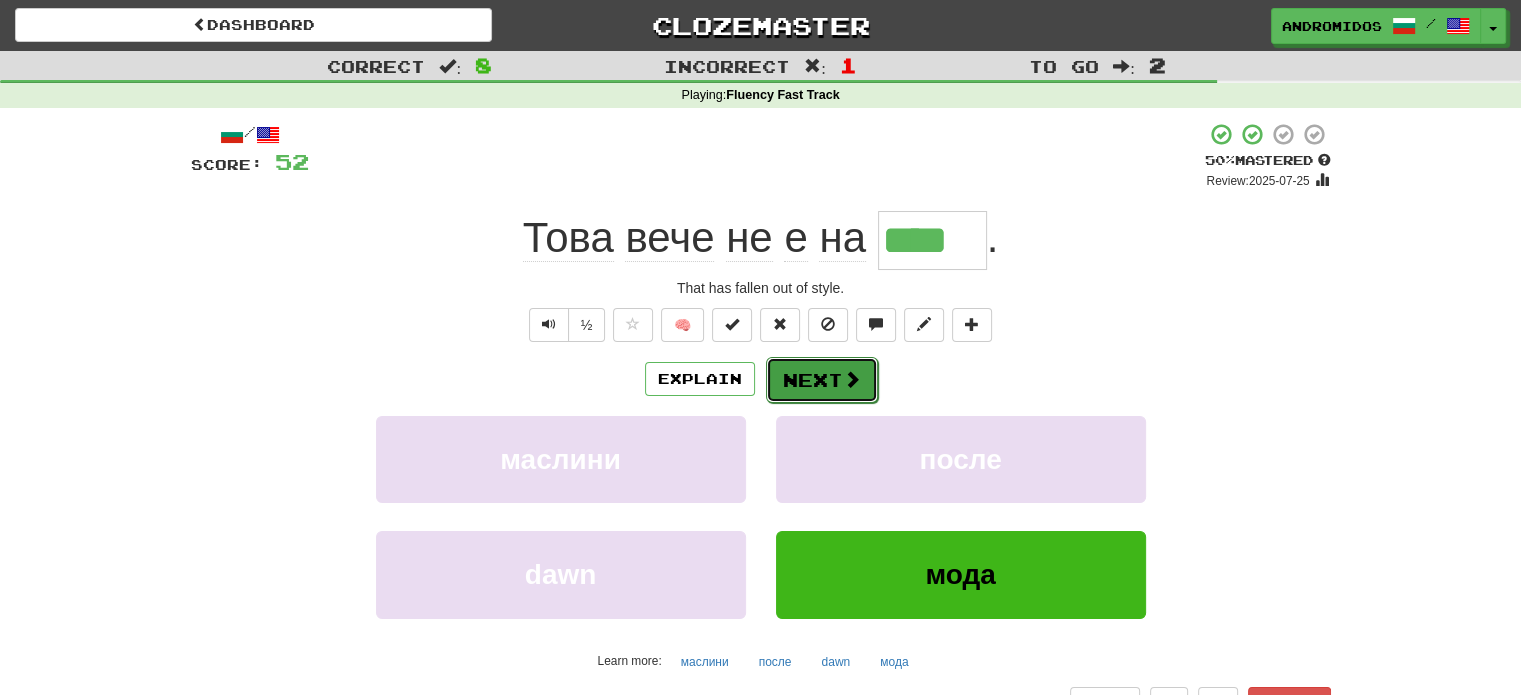 click on "Next" at bounding box center [822, 380] 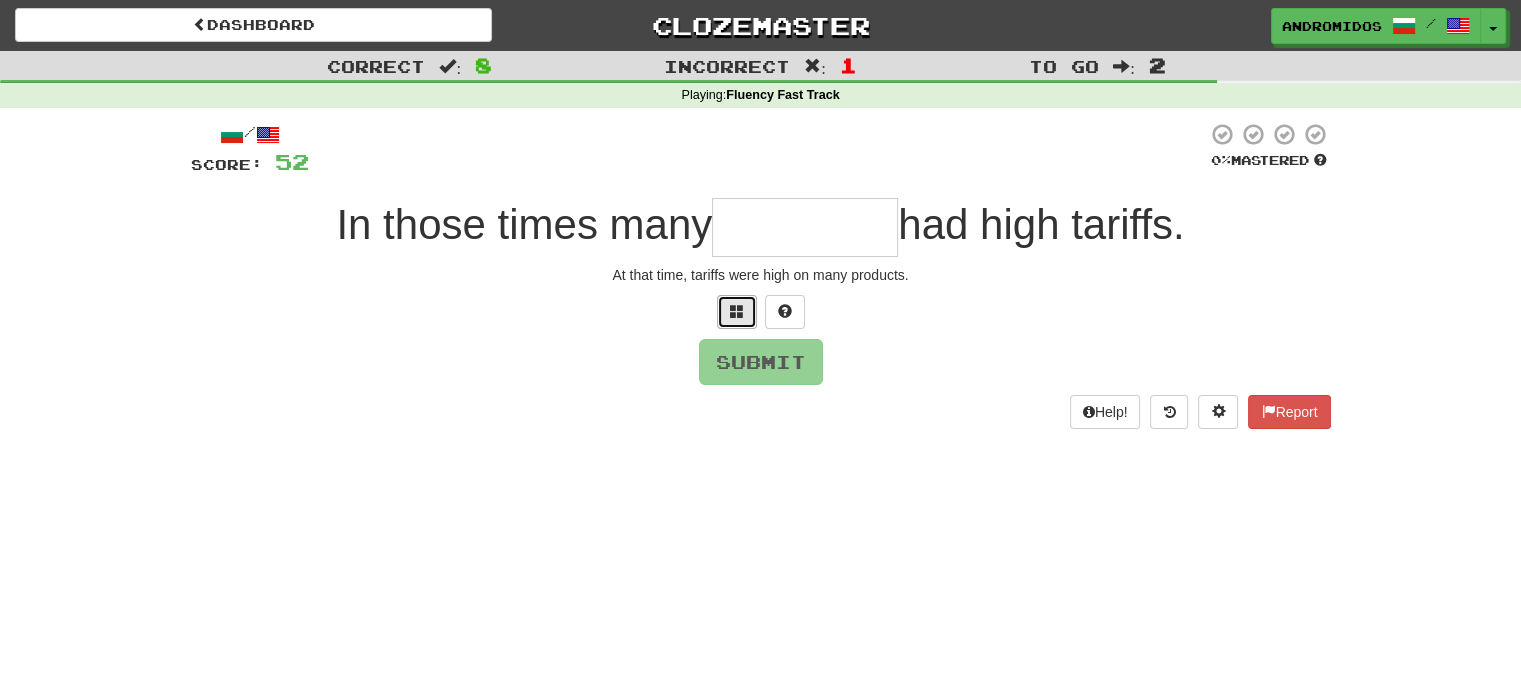 click at bounding box center [737, 311] 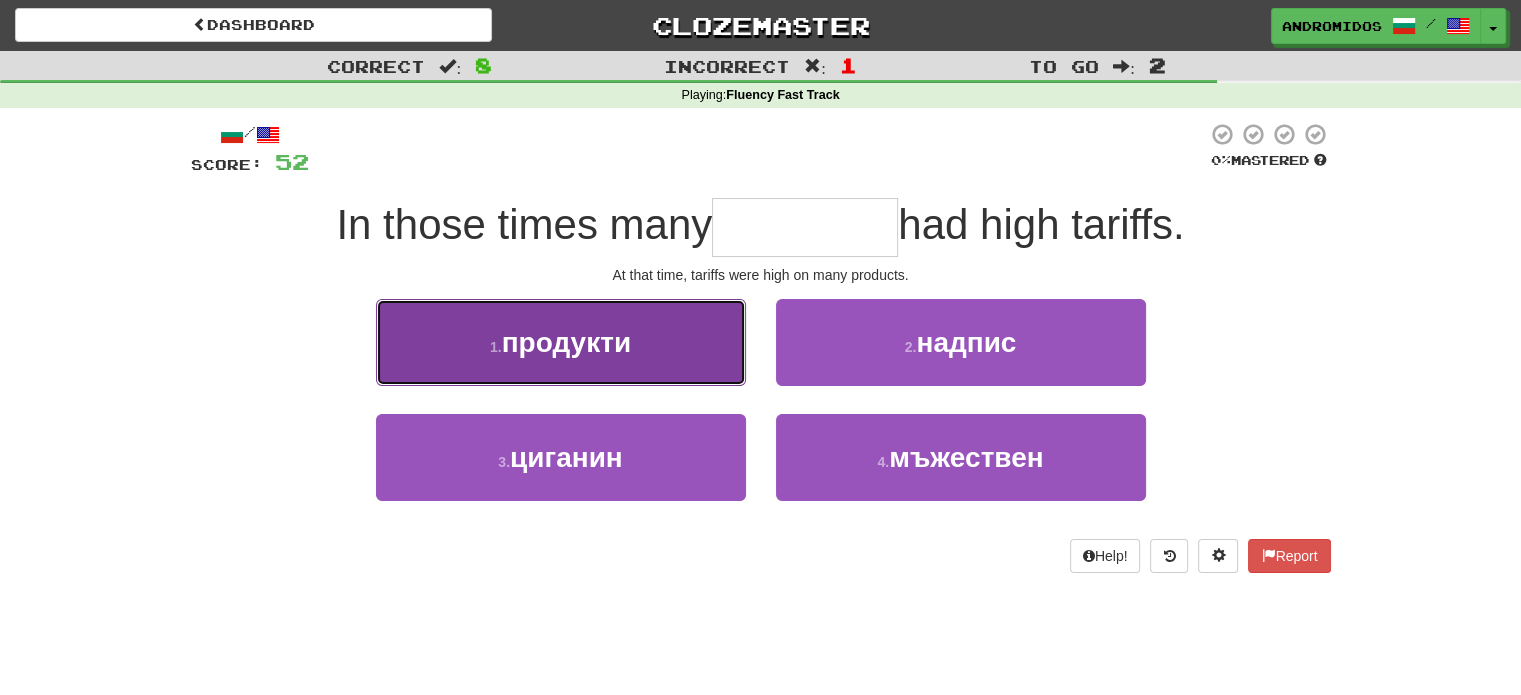 click on "1 .  продукти" at bounding box center (561, 342) 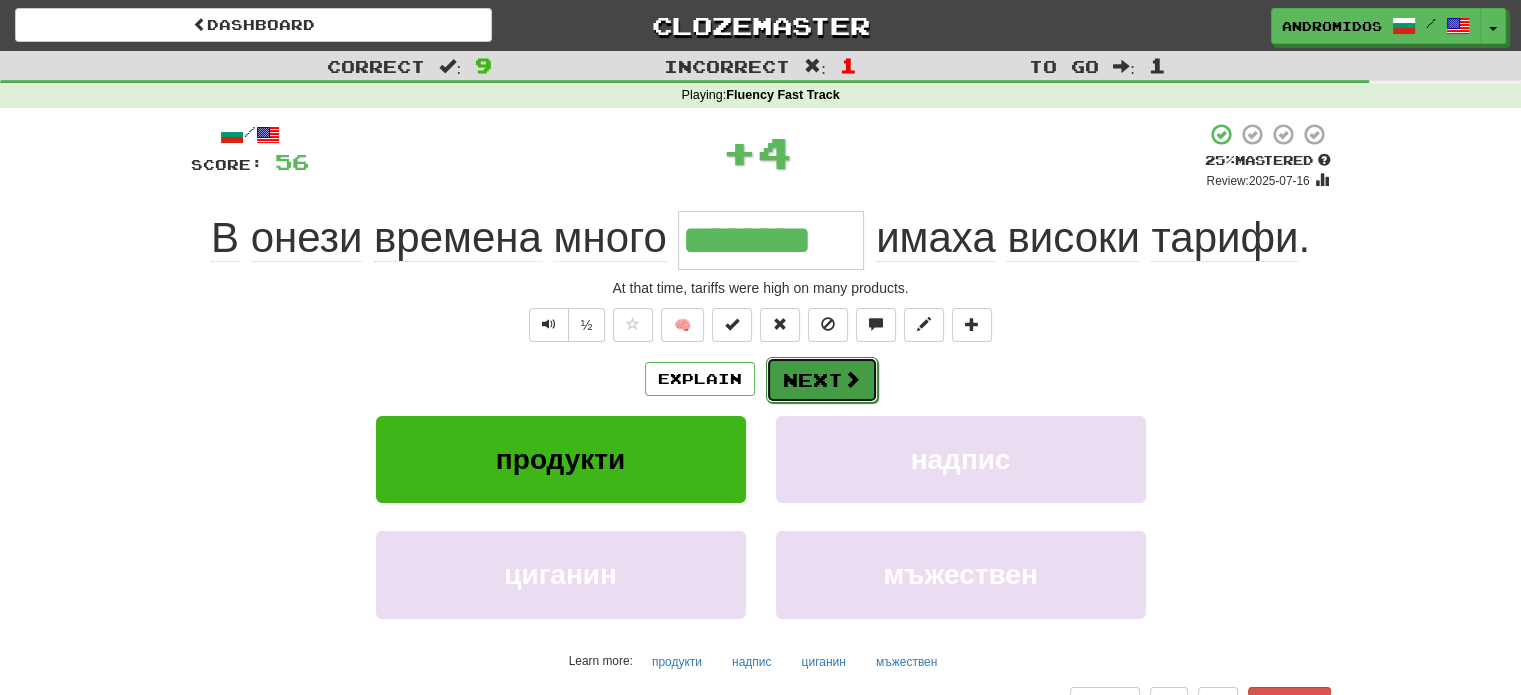 click on "Next" at bounding box center [822, 380] 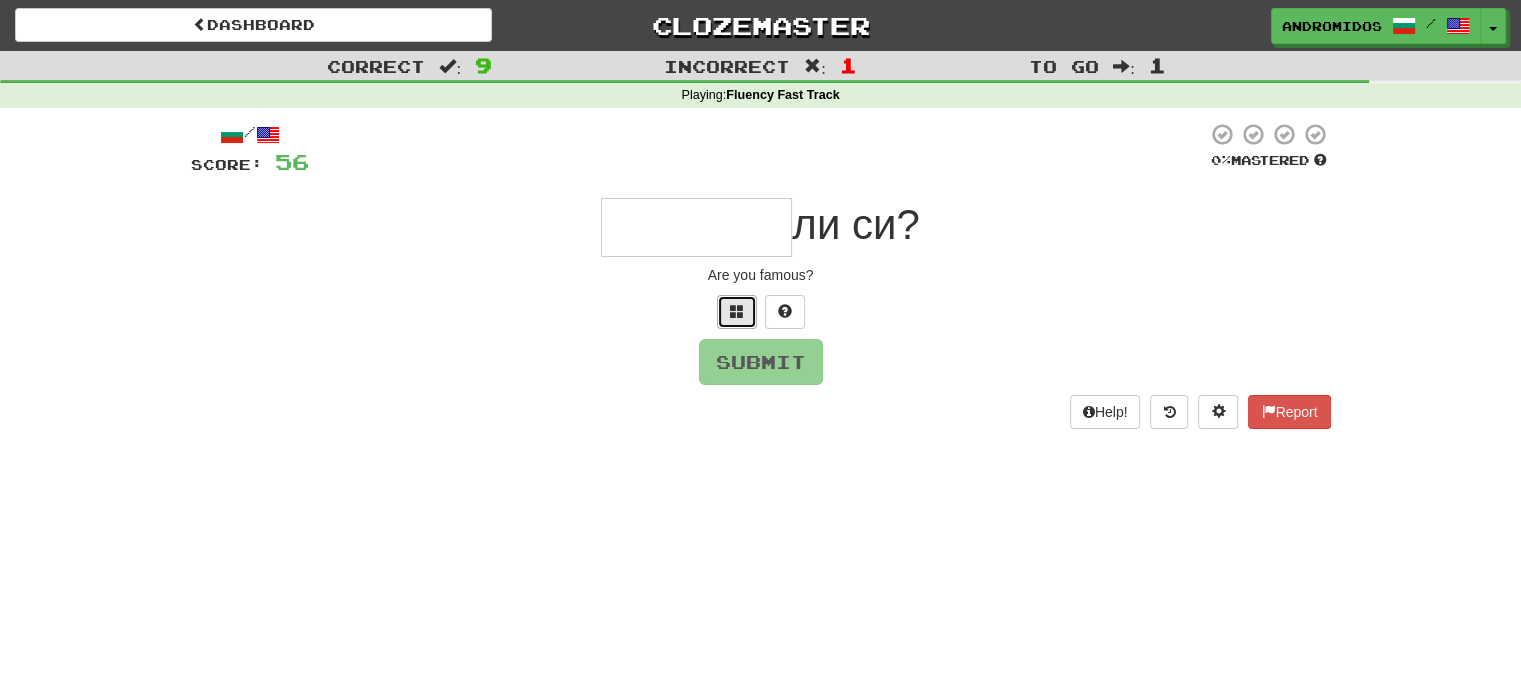 click at bounding box center [737, 311] 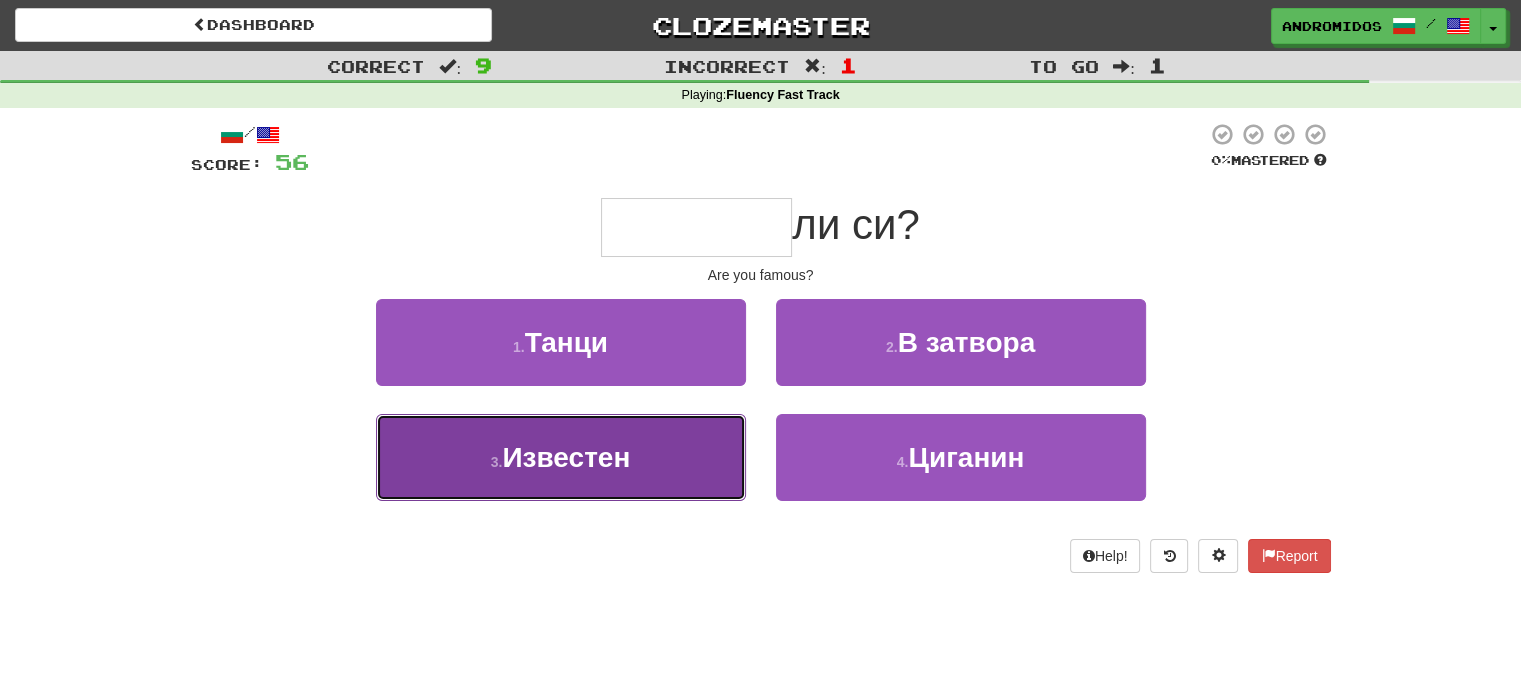 click on "3 .  Известен" at bounding box center (561, 457) 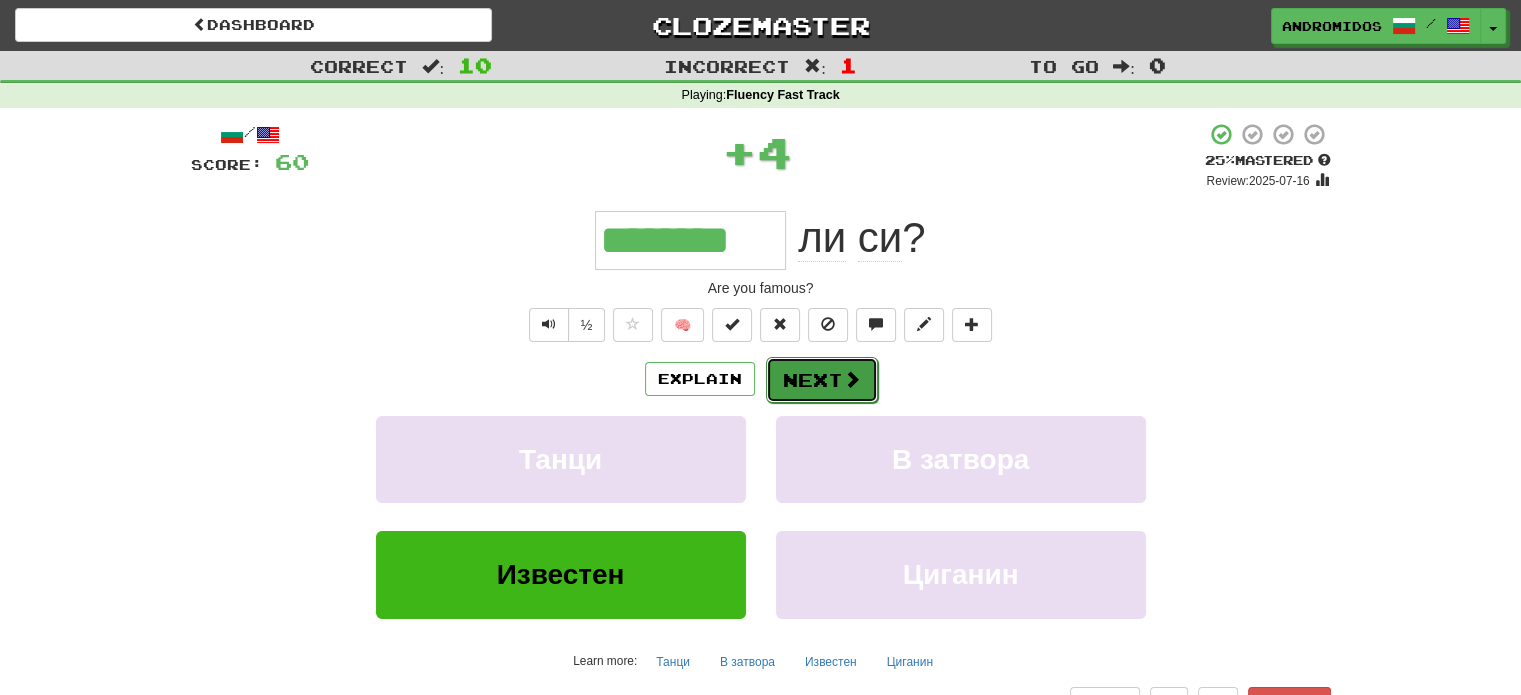 click on "Next" at bounding box center [822, 380] 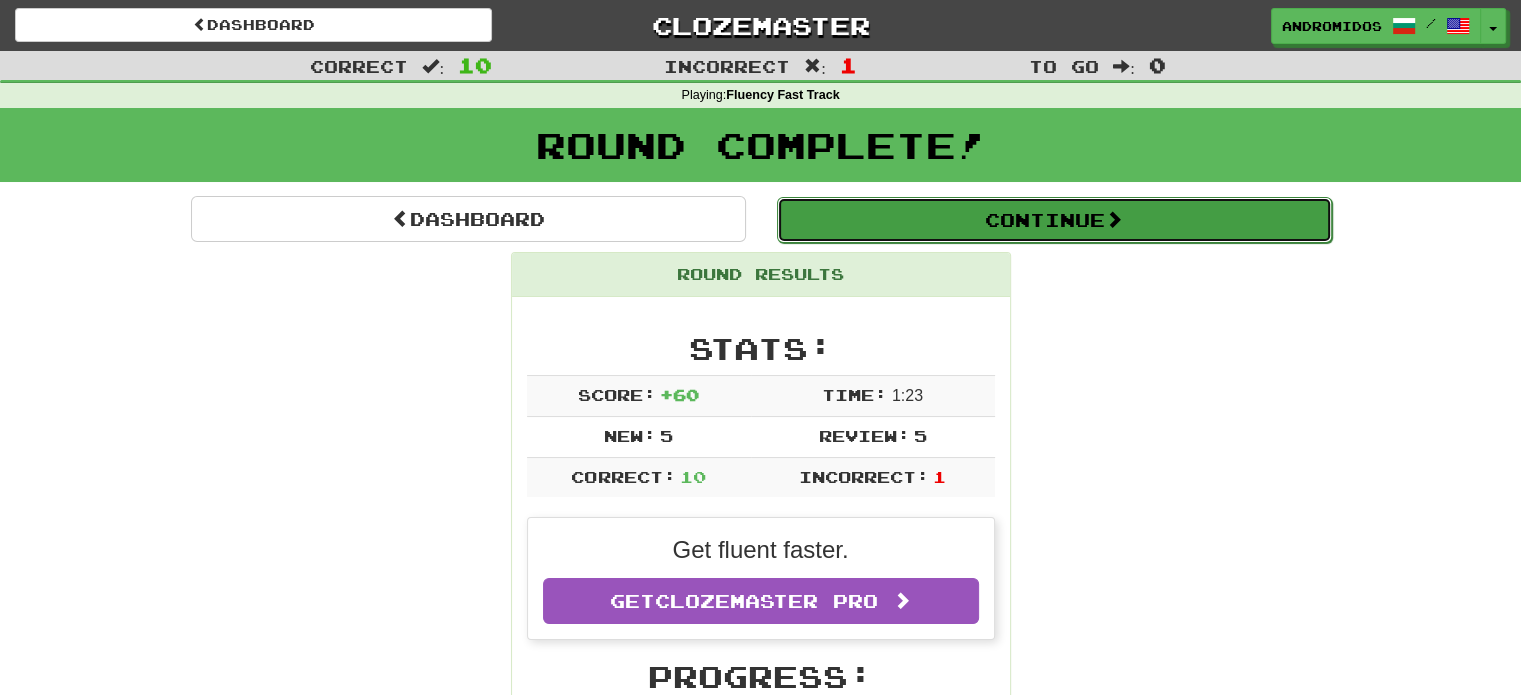 click on "Continue" at bounding box center (1054, 220) 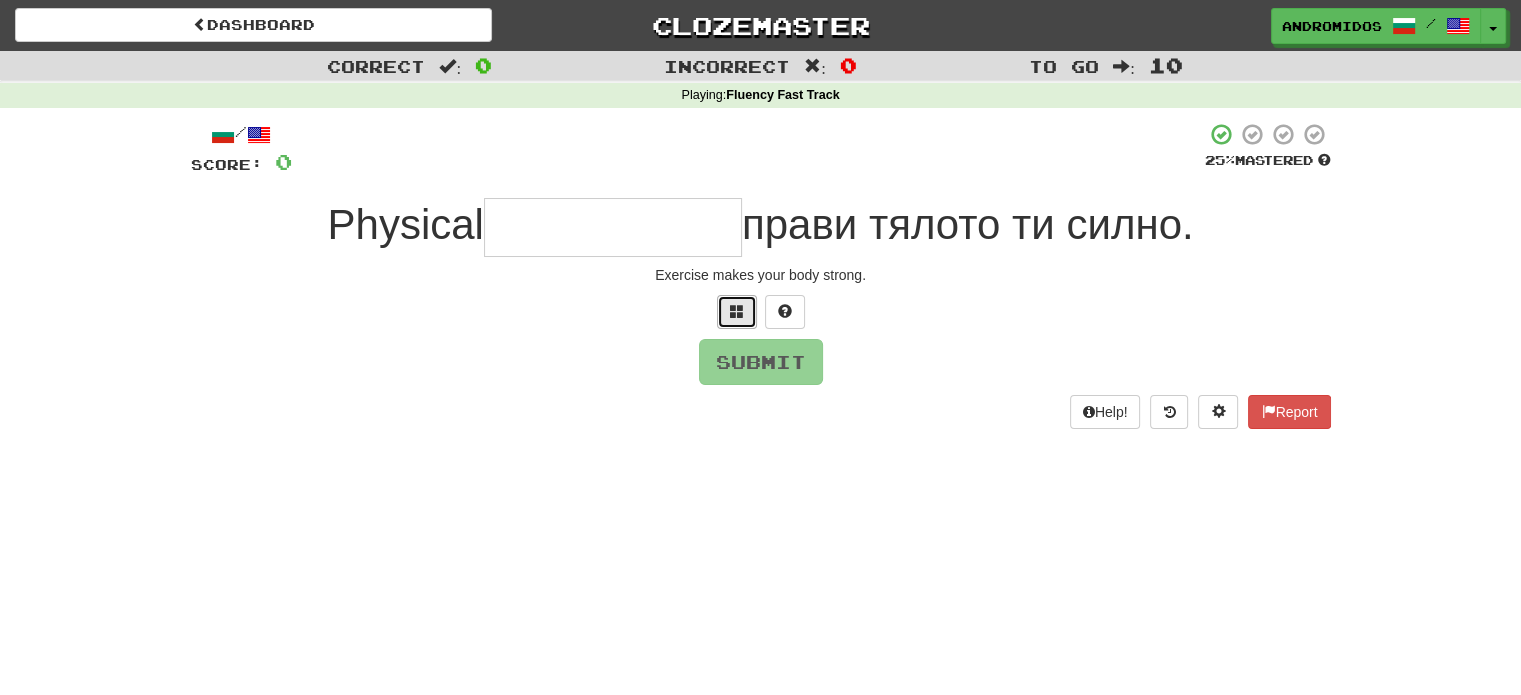 click at bounding box center (737, 311) 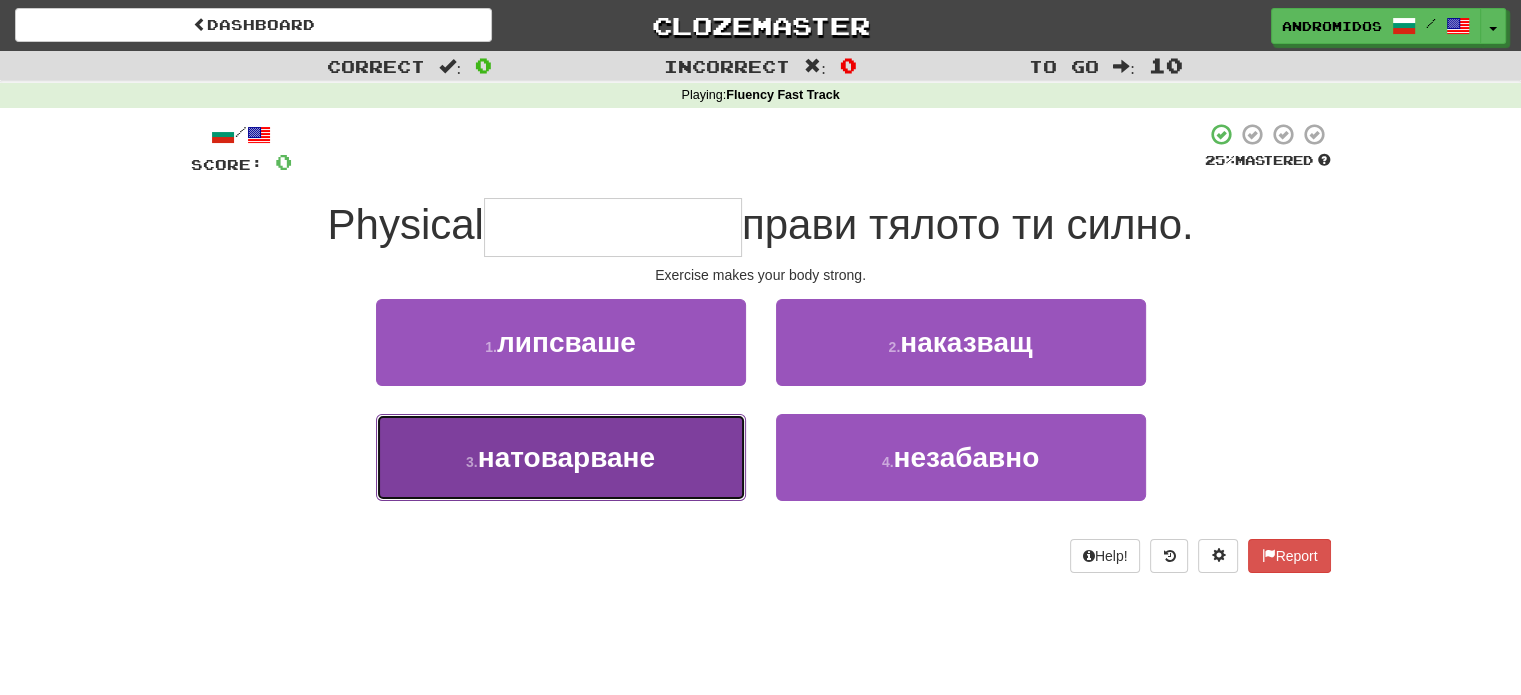 click on "3 .  натоварване" at bounding box center (561, 457) 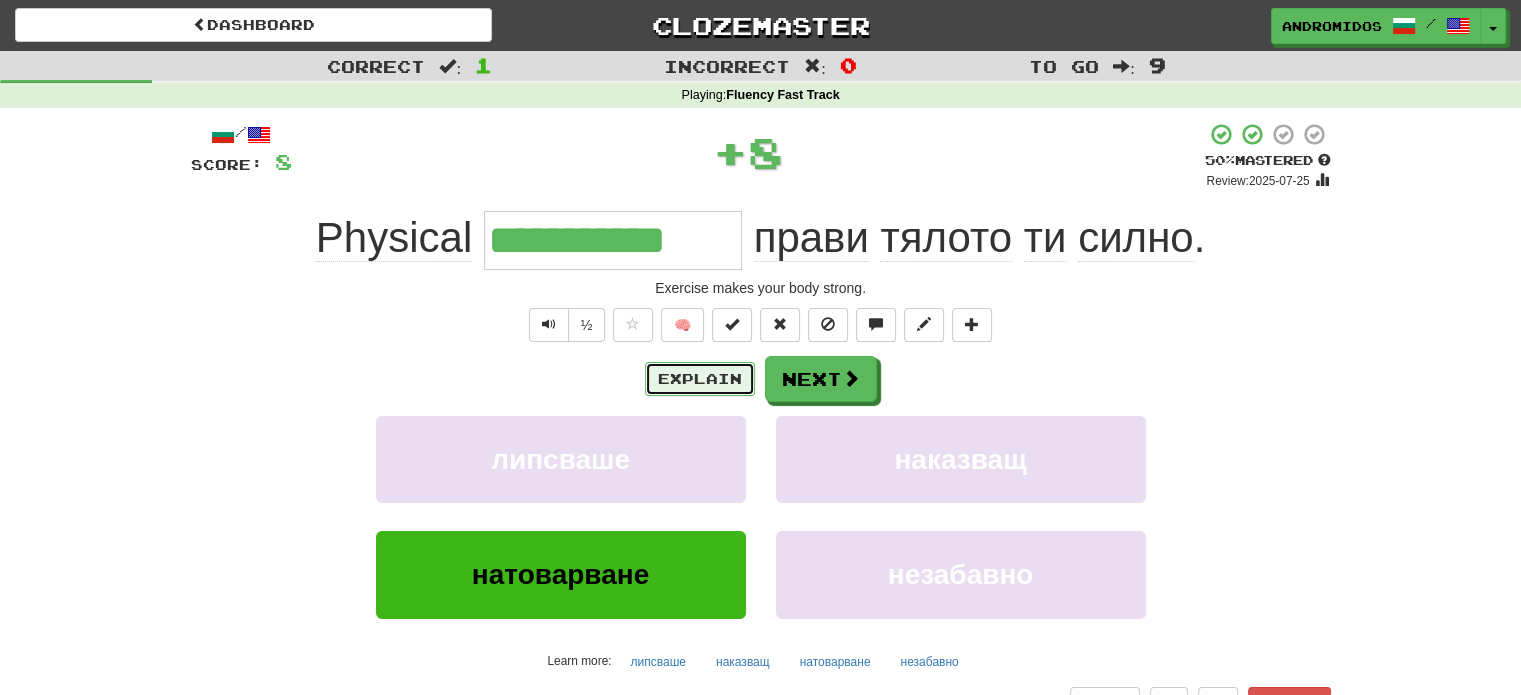 click on "Explain" at bounding box center [700, 379] 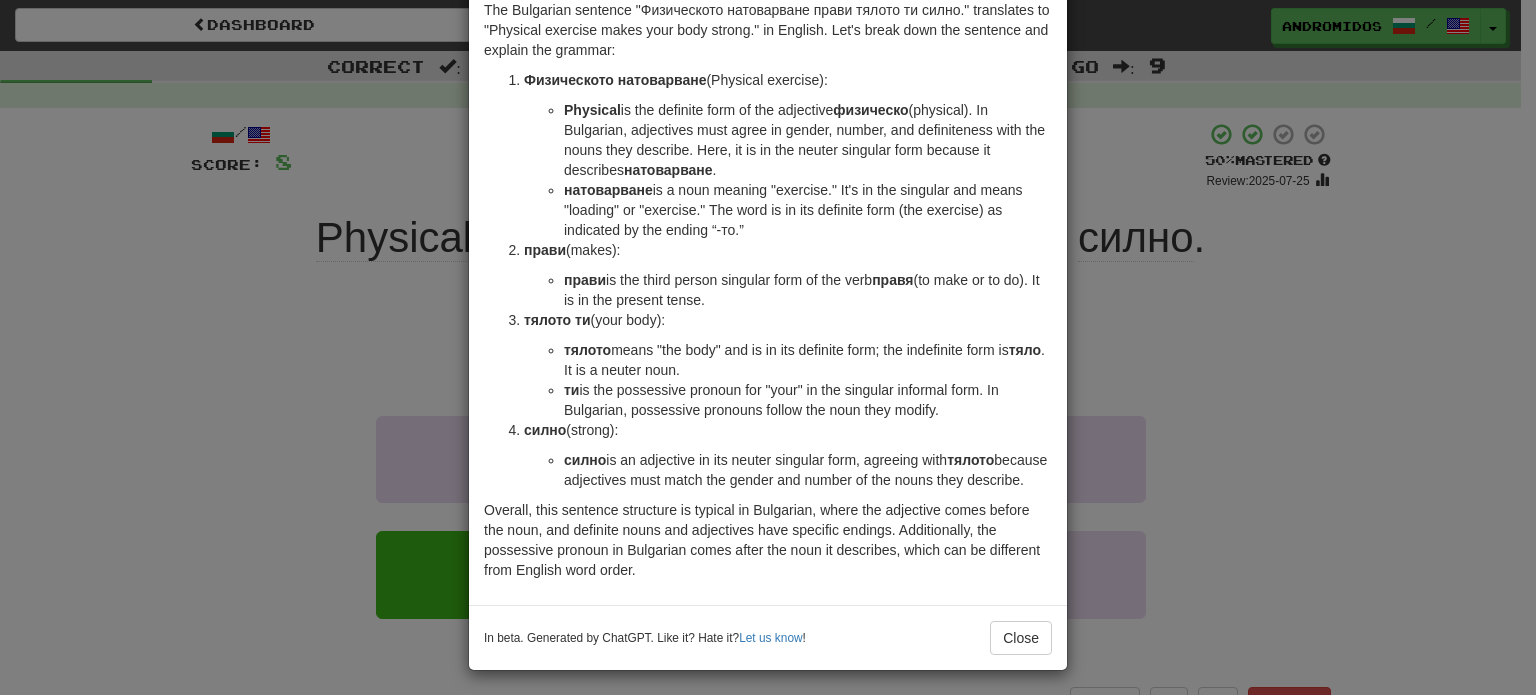scroll, scrollTop: 98, scrollLeft: 0, axis: vertical 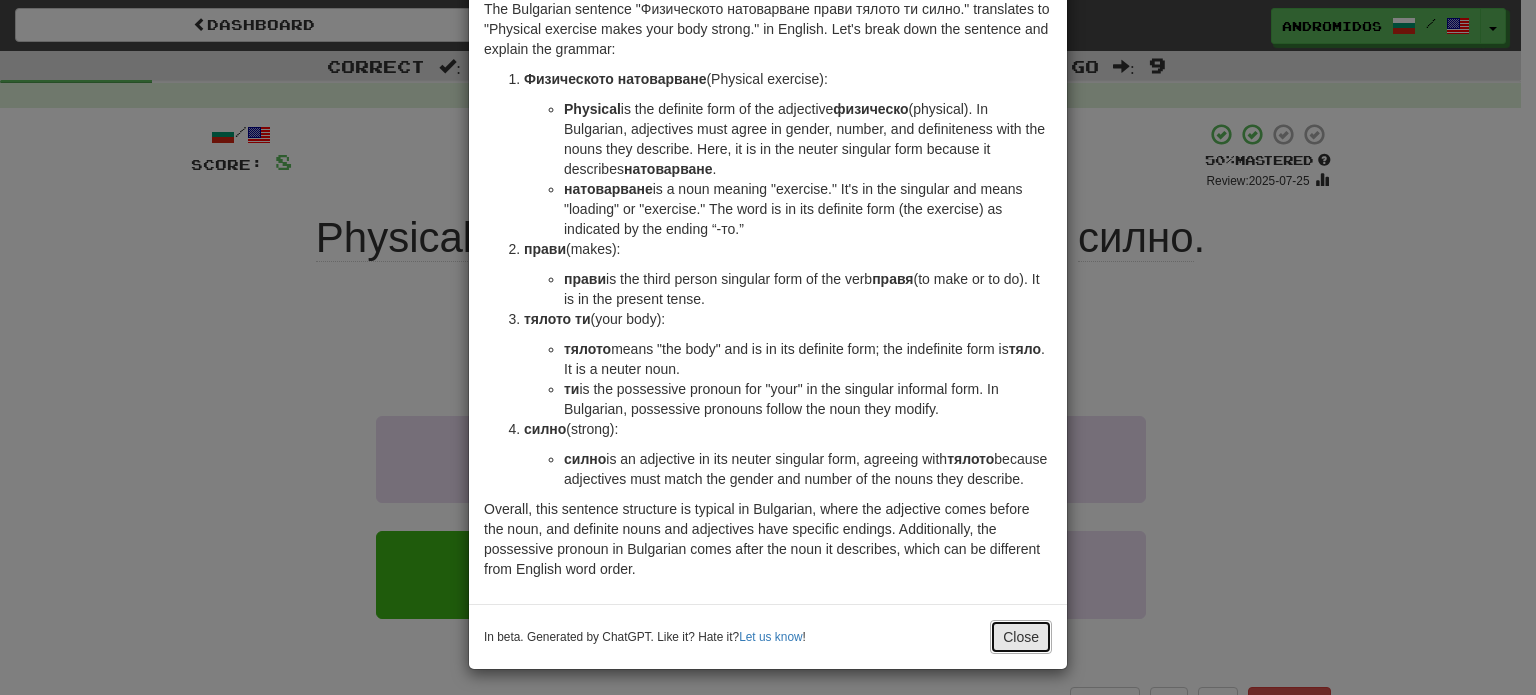 click on "Close" at bounding box center [1021, 637] 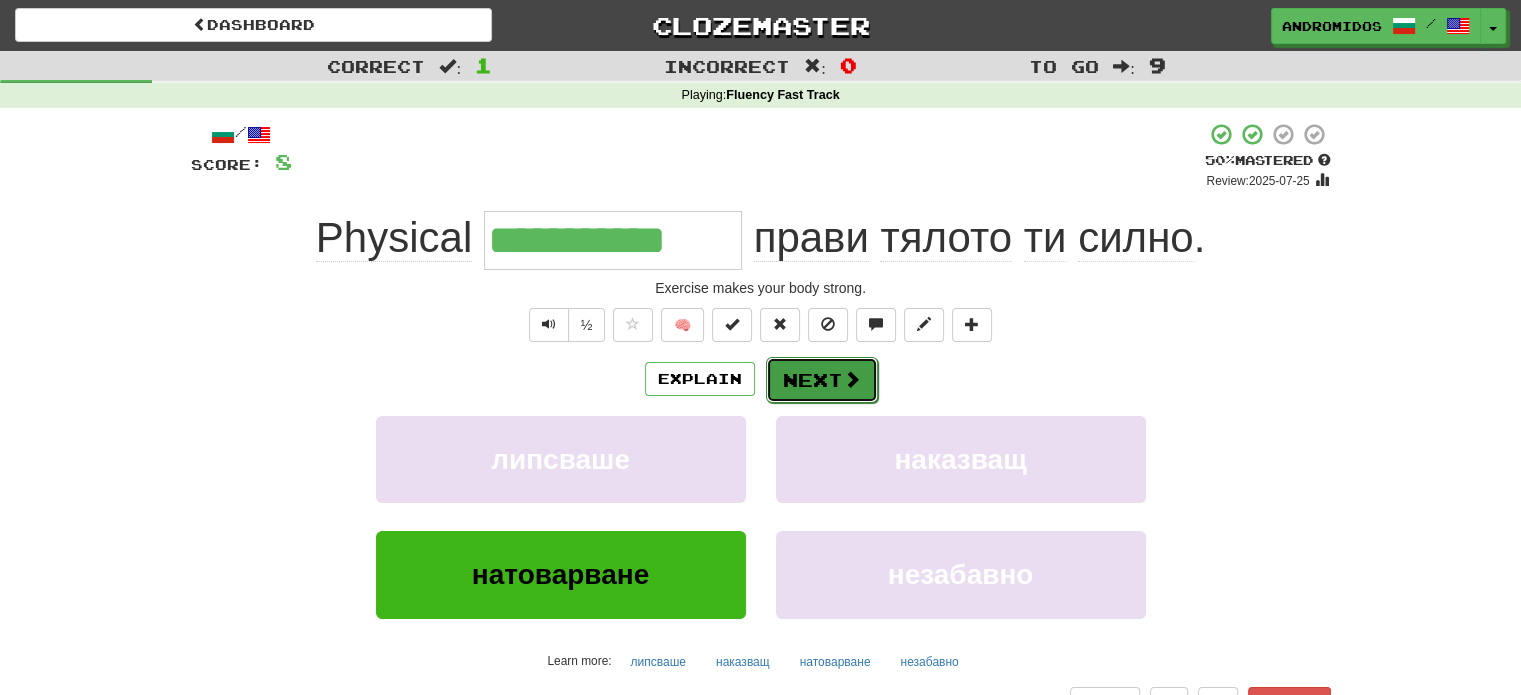 click on "Next" at bounding box center [822, 380] 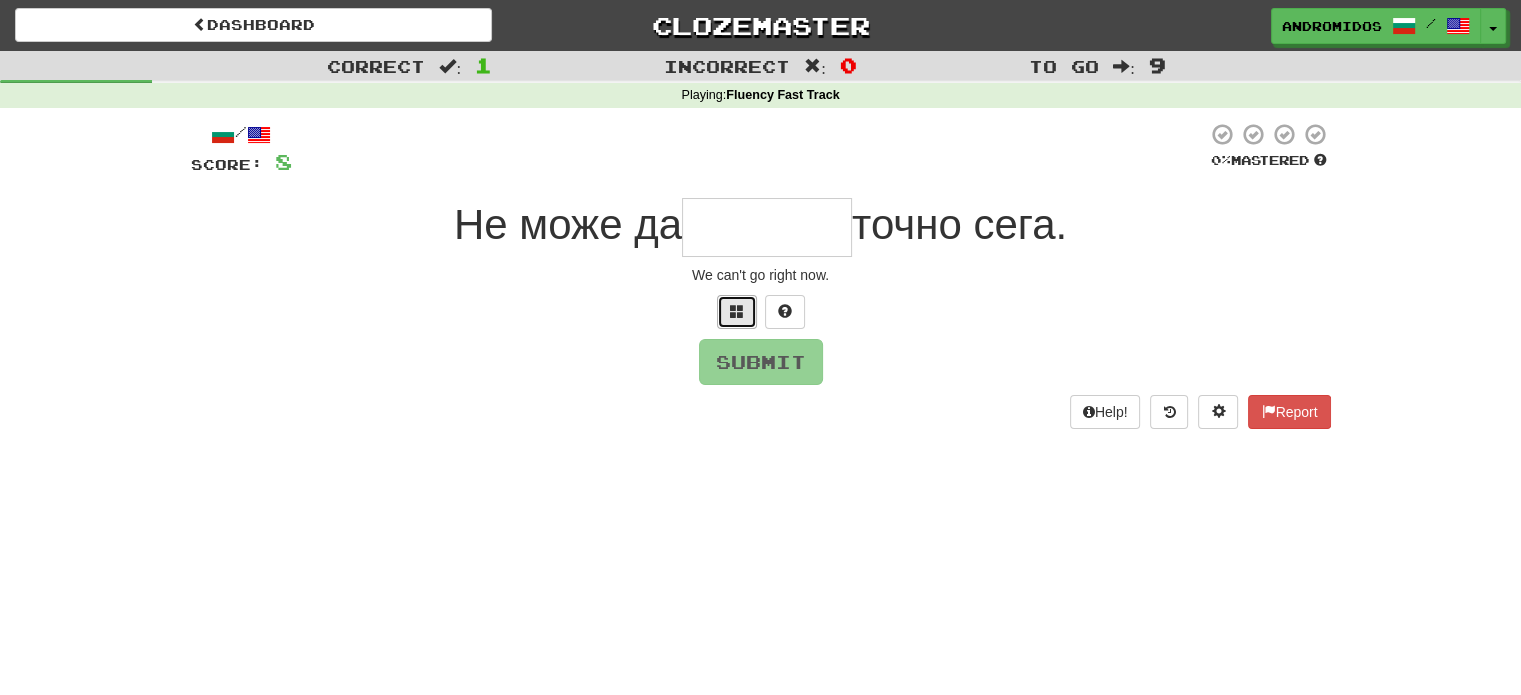 click at bounding box center [737, 312] 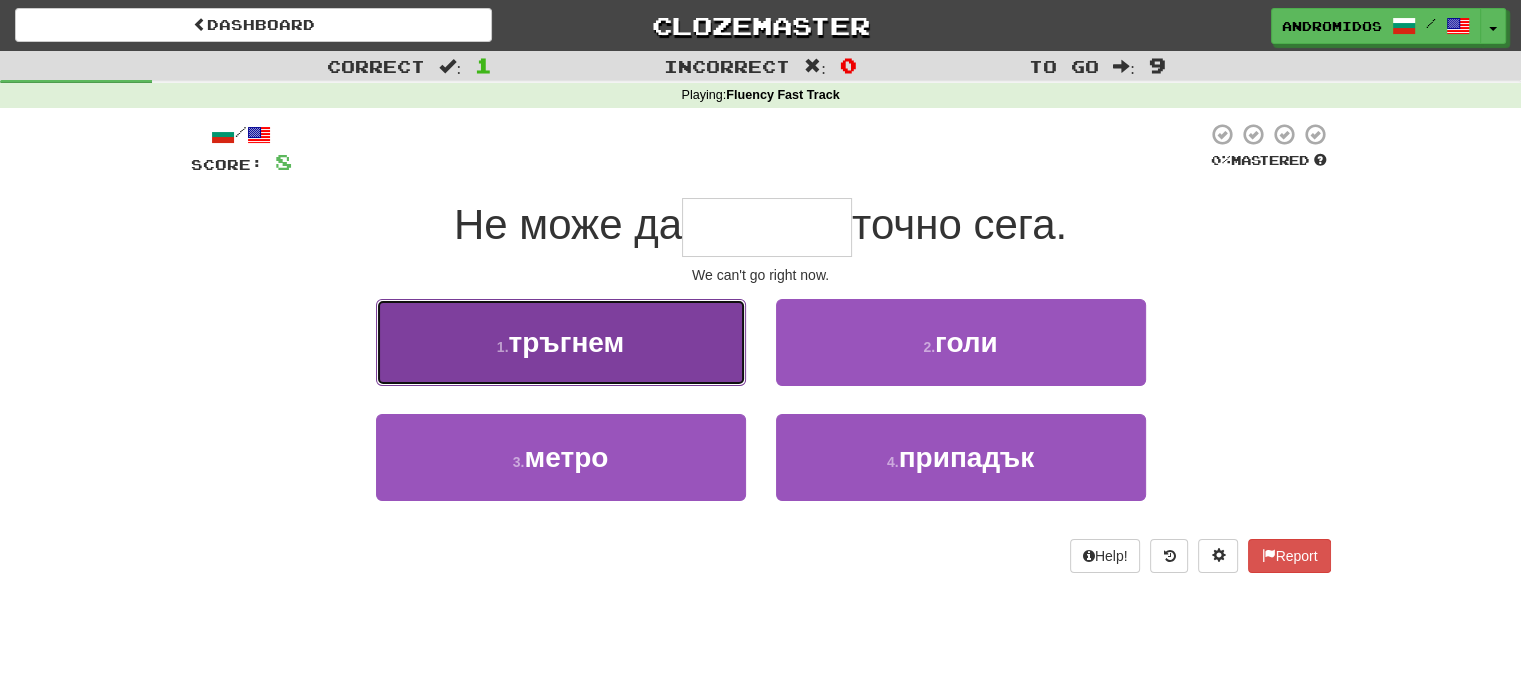 click on "1 .  тръгнем" at bounding box center (561, 342) 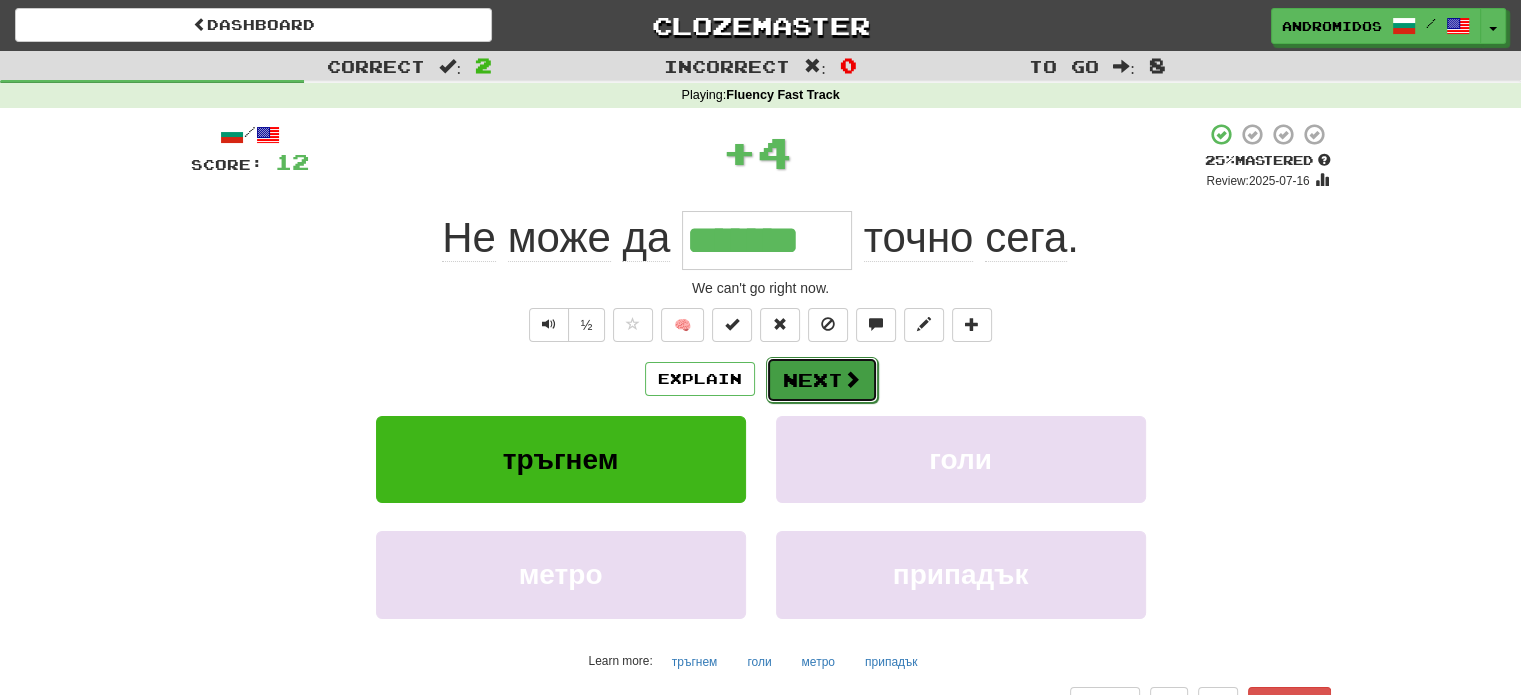 click on "Next" at bounding box center [822, 380] 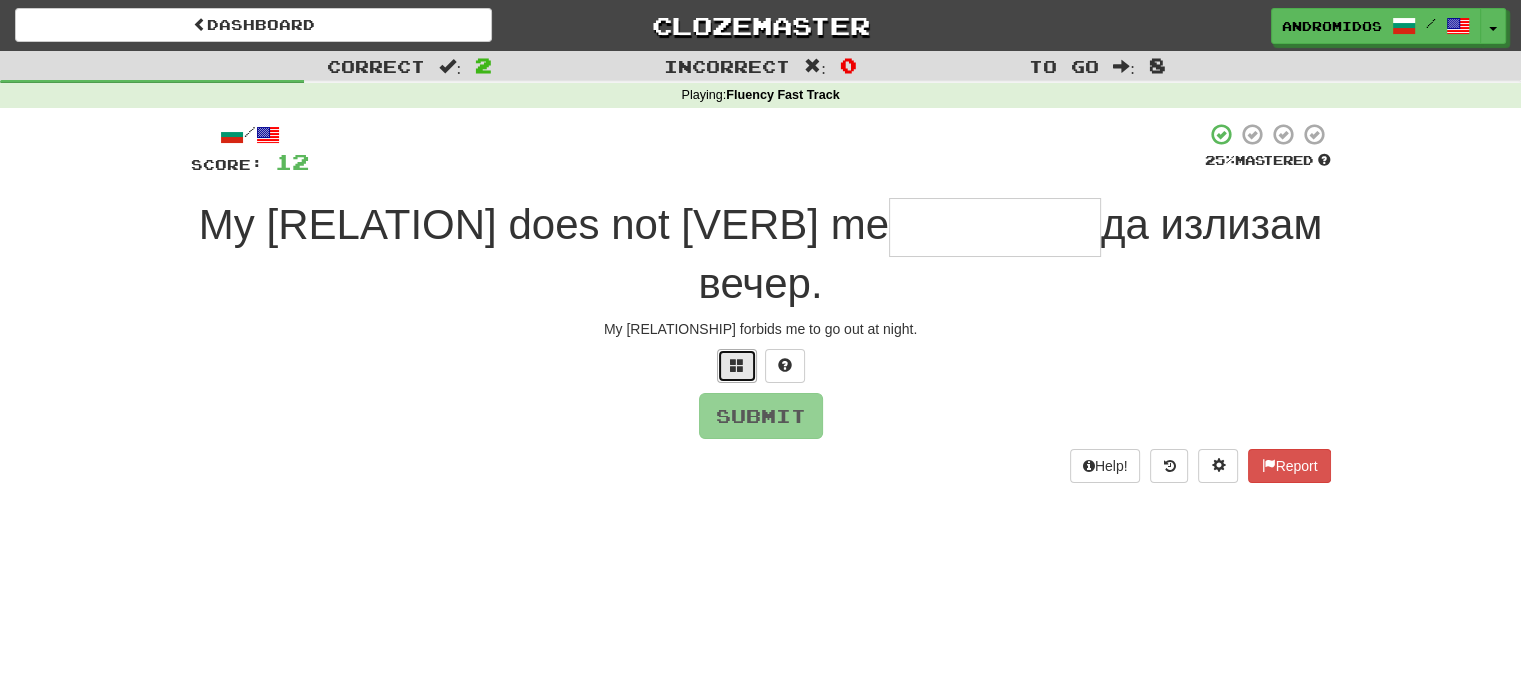 click at bounding box center [737, 366] 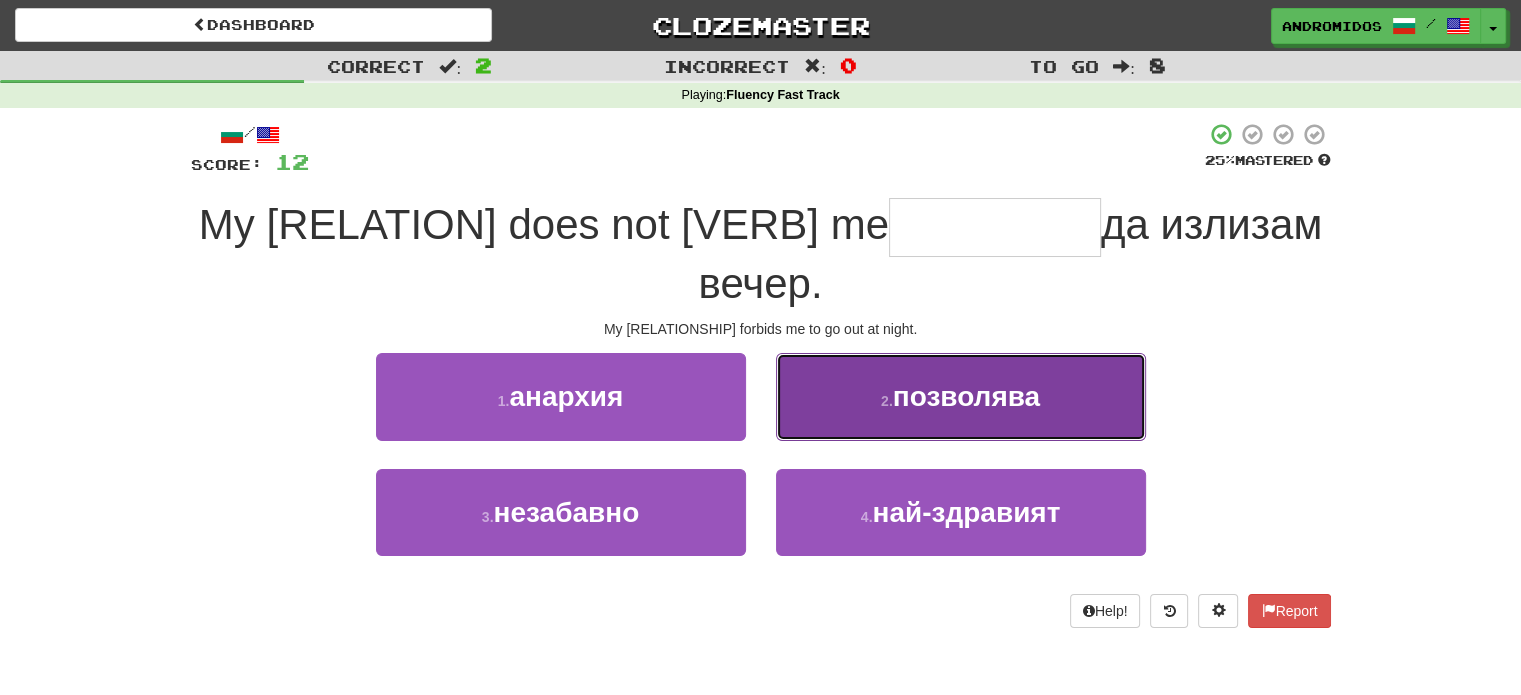 click on "2 .  позволява" at bounding box center [961, 396] 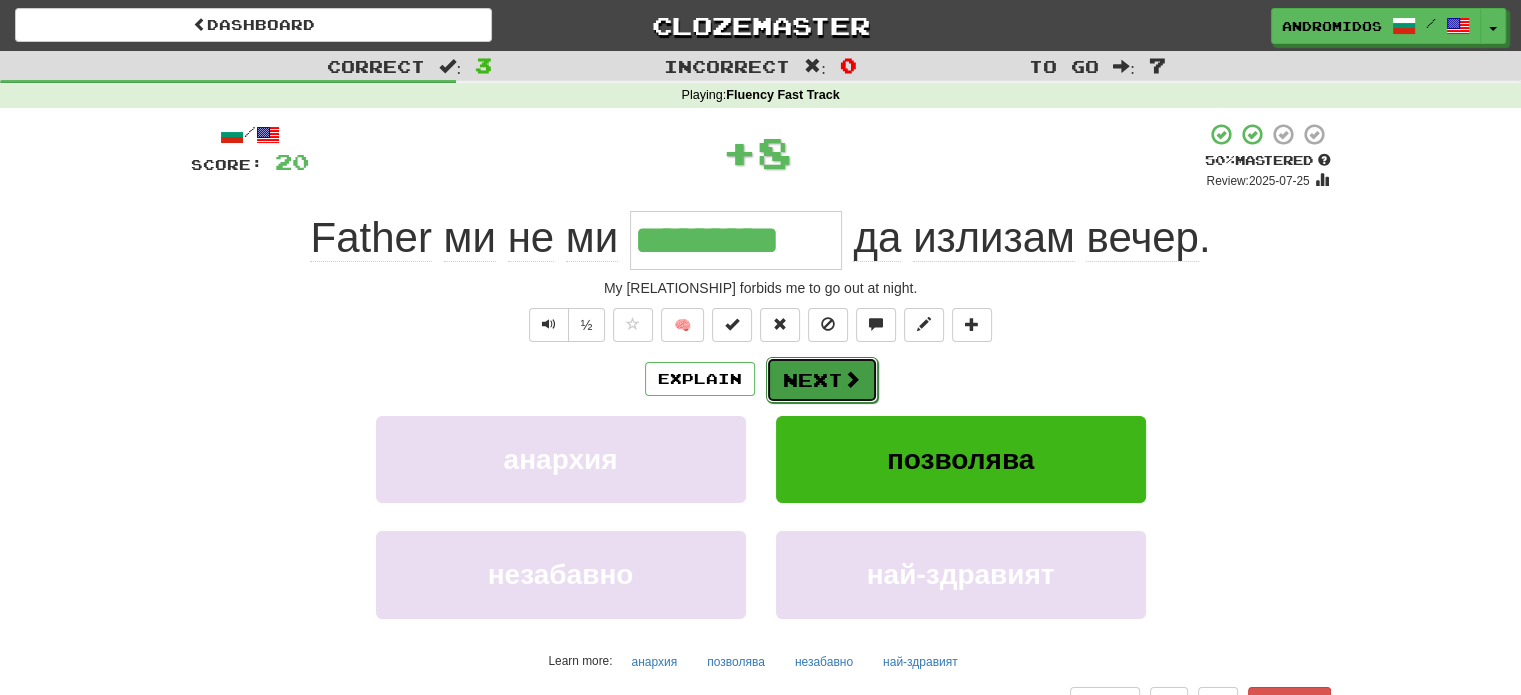 click at bounding box center (852, 379) 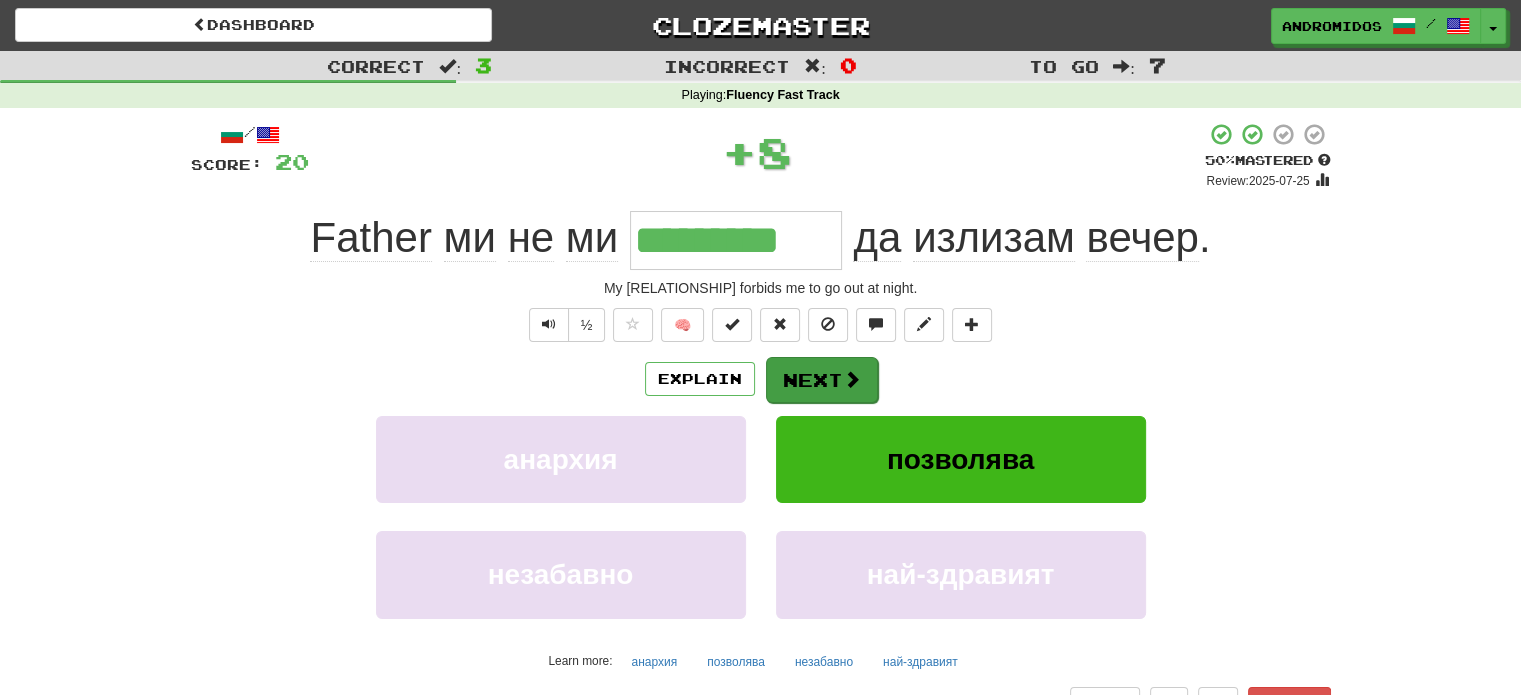 type 